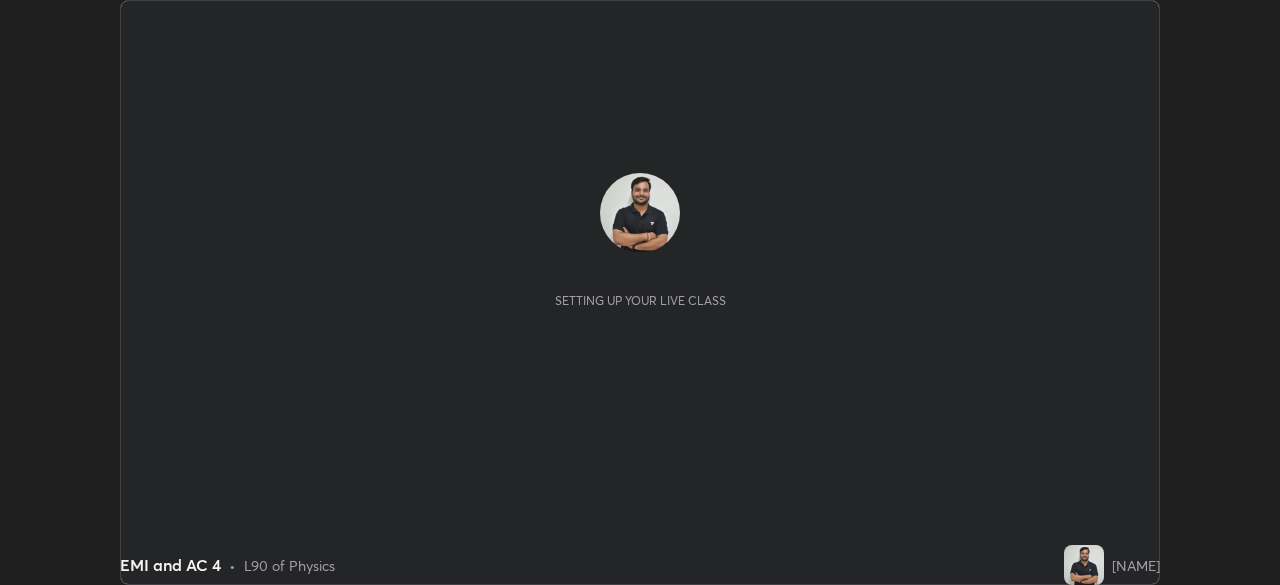scroll, scrollTop: 0, scrollLeft: 0, axis: both 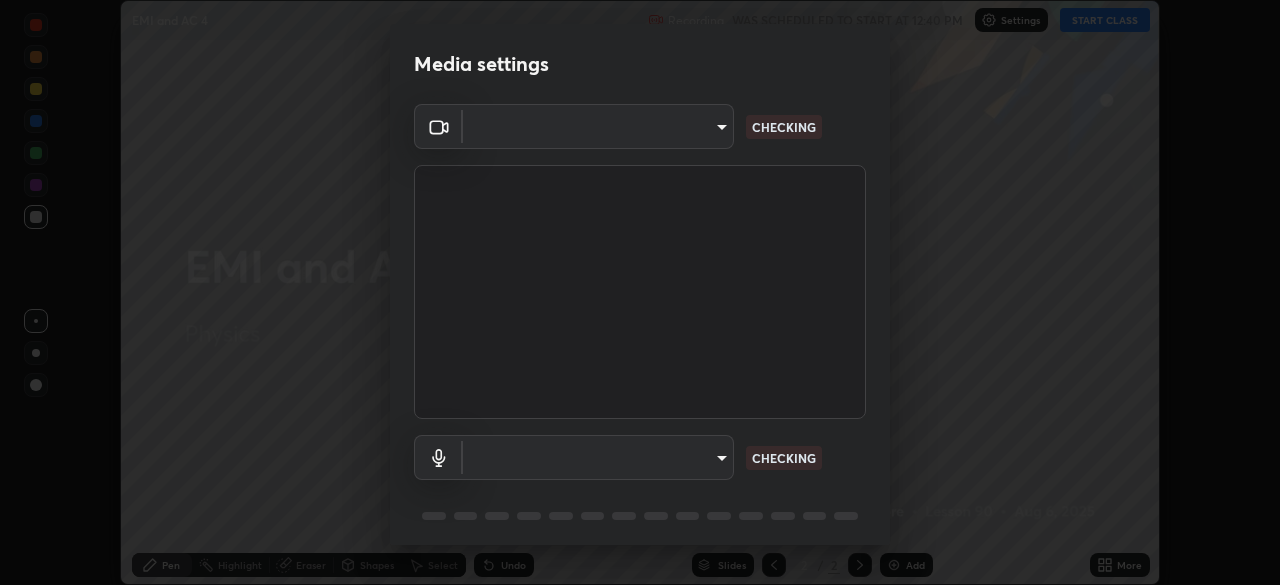 type on "[HASH]" 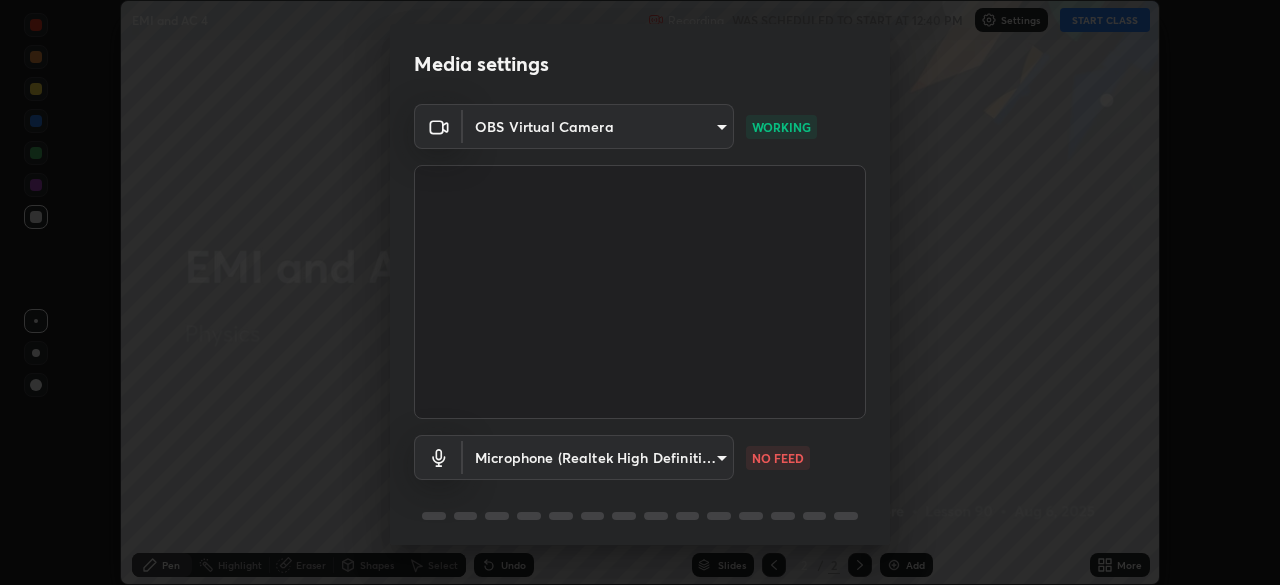 click on "Erase all EMI and AC 4 Recording WAS SCHEDULED TO START AT 12:40 PM Settings START CLASS Setting up your live class EMI and AC 4 • L90 of Physics [NAME] Pen Highlight Eraser Shapes Select Undo Slides 2 / 2 Add More No doubts shared Encourage your learners to ask a doubt for better clarity Report an issue Reason for reporting Buffering Chat not working Audio - Video sync issue Educator video quality low ​ Attach an image Report Media settings OBS Virtual Camera [HASH] WORKING Microphone (Realtek High Definition Audio) [HASH] NO FEED 1 / 5 Next" at bounding box center [640, 292] 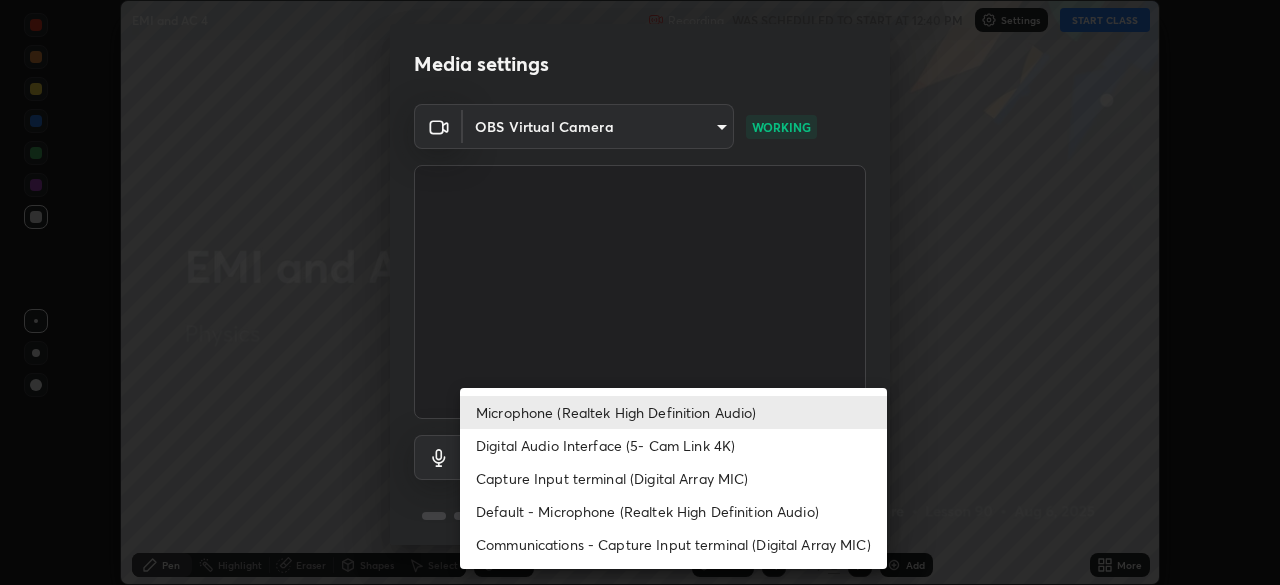click on "Capture Input terminal (Digital Array MIC)" at bounding box center (673, 478) 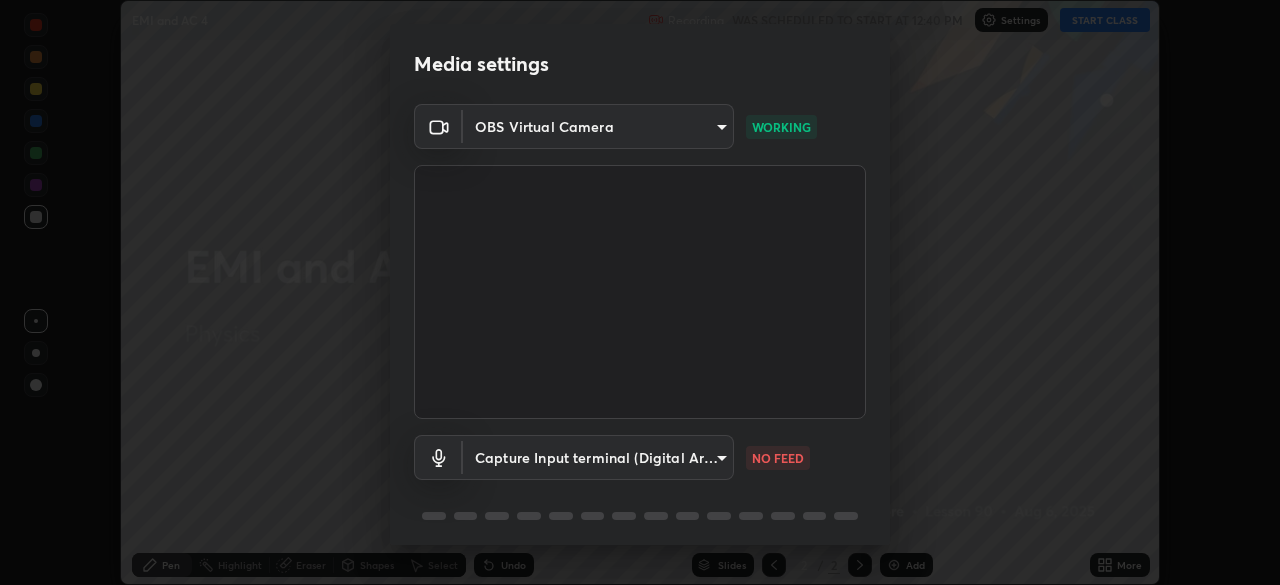 click on "Erase all EMI and AC 4 Recording WAS SCHEDULED TO START AT 12:40 PM Settings START CLASS Setting up your live class EMI and AC 4 • L90 of Physics [NAME] Pen Highlight Eraser Shapes Select Undo Slides 2 / 2 Add More No doubts shared Encourage your learners to ask a doubt for better clarity Report an issue Reason for reporting Buffering Chat not working Audio - Video sync issue Educator video quality low ​ Attach an image Report Media settings OBS Virtual Camera [HASH] WORKING Capture Input terminal (Digital Array MIC) [HASH] NO FEED 1 / 5 Next" at bounding box center [640, 292] 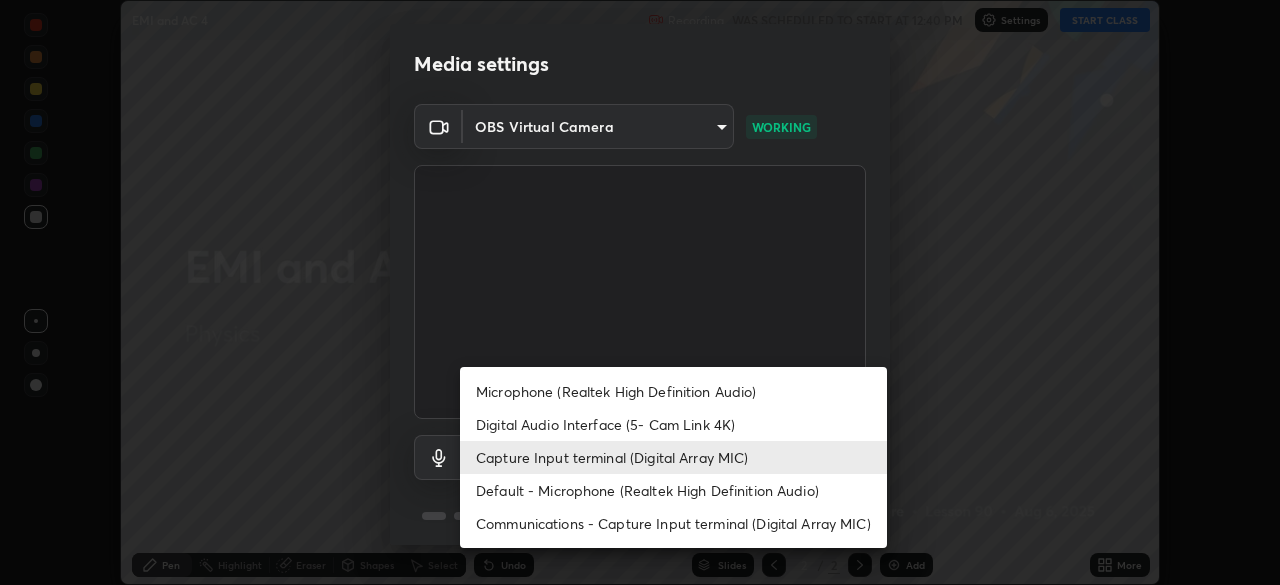 click on "Microphone (Realtek High Definition Audio)" at bounding box center [673, 391] 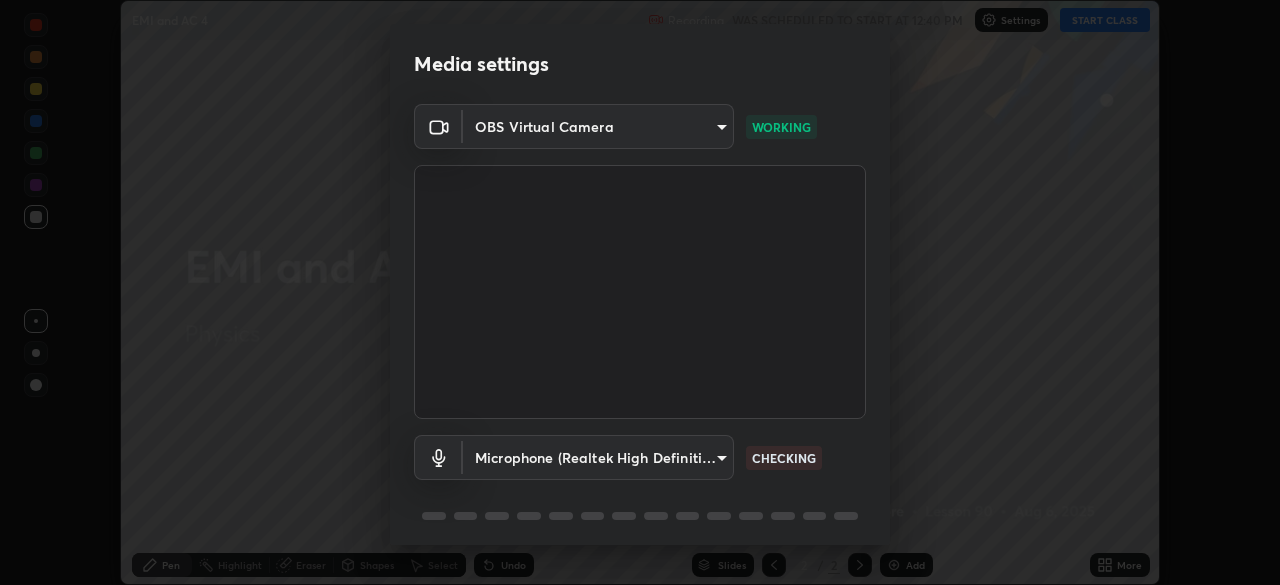 scroll, scrollTop: 71, scrollLeft: 0, axis: vertical 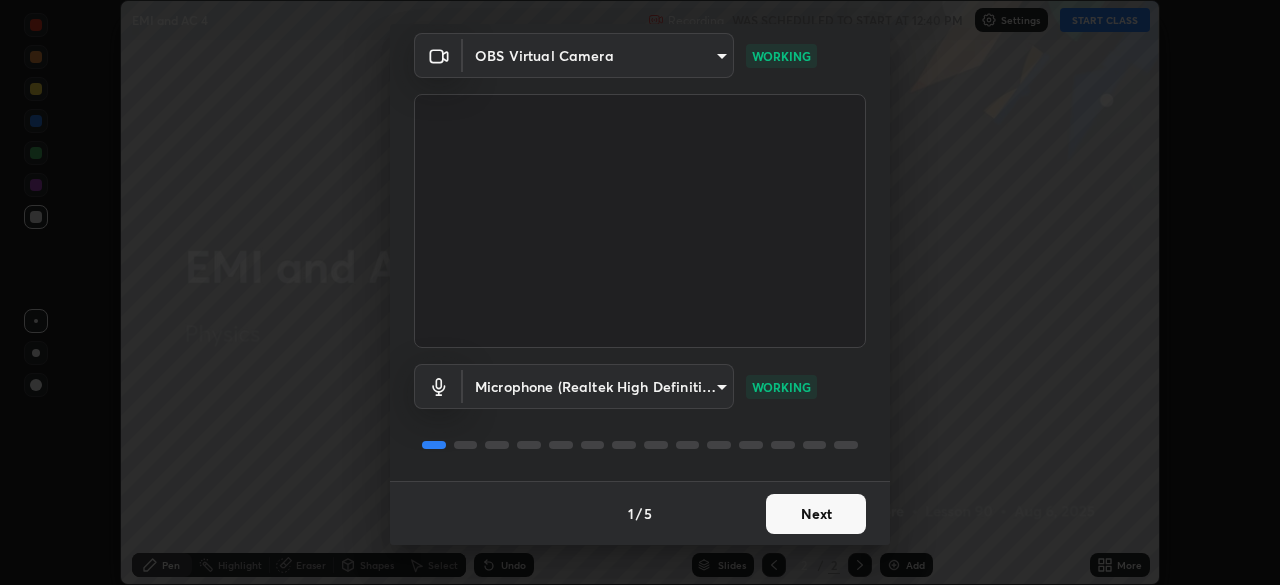 click on "Next" at bounding box center [816, 514] 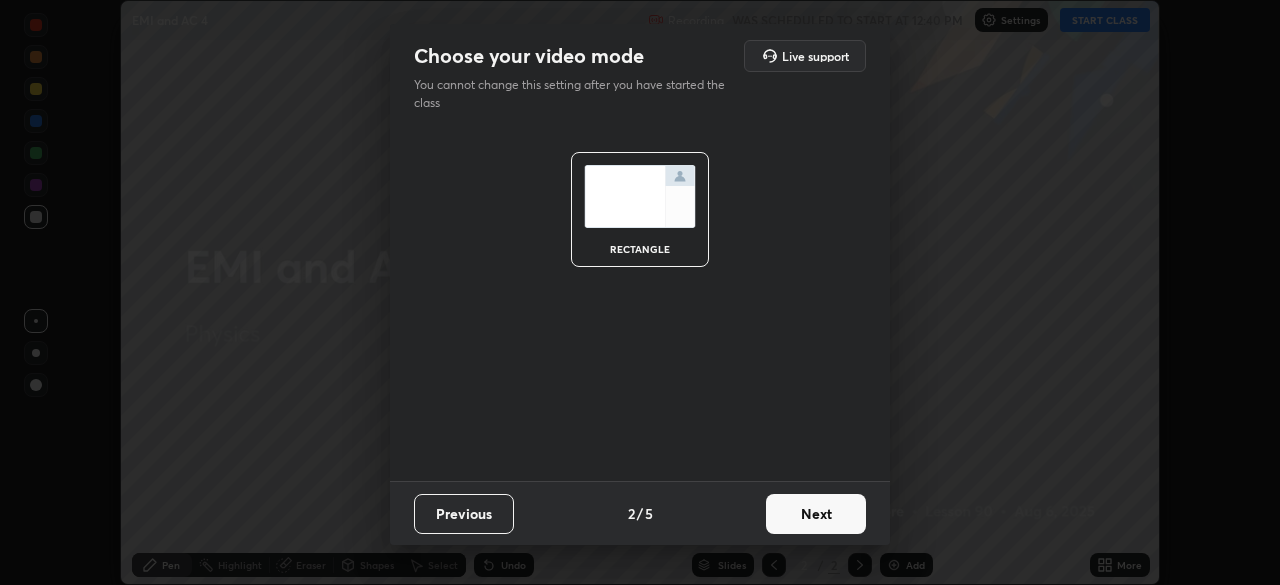 scroll, scrollTop: 0, scrollLeft: 0, axis: both 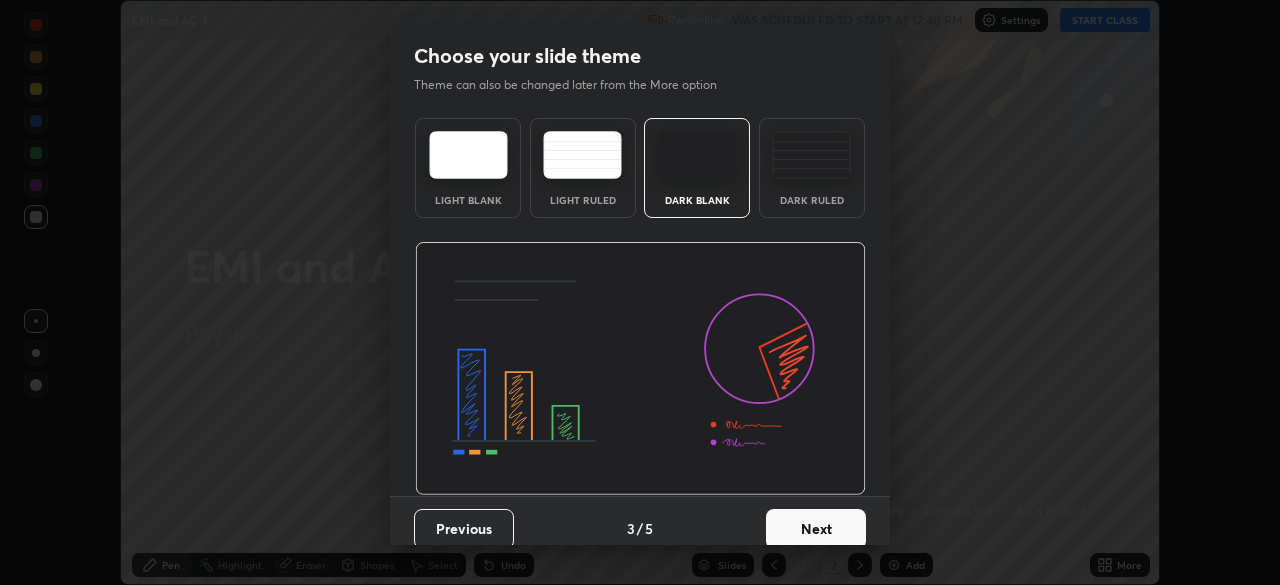 click on "Next" at bounding box center (816, 529) 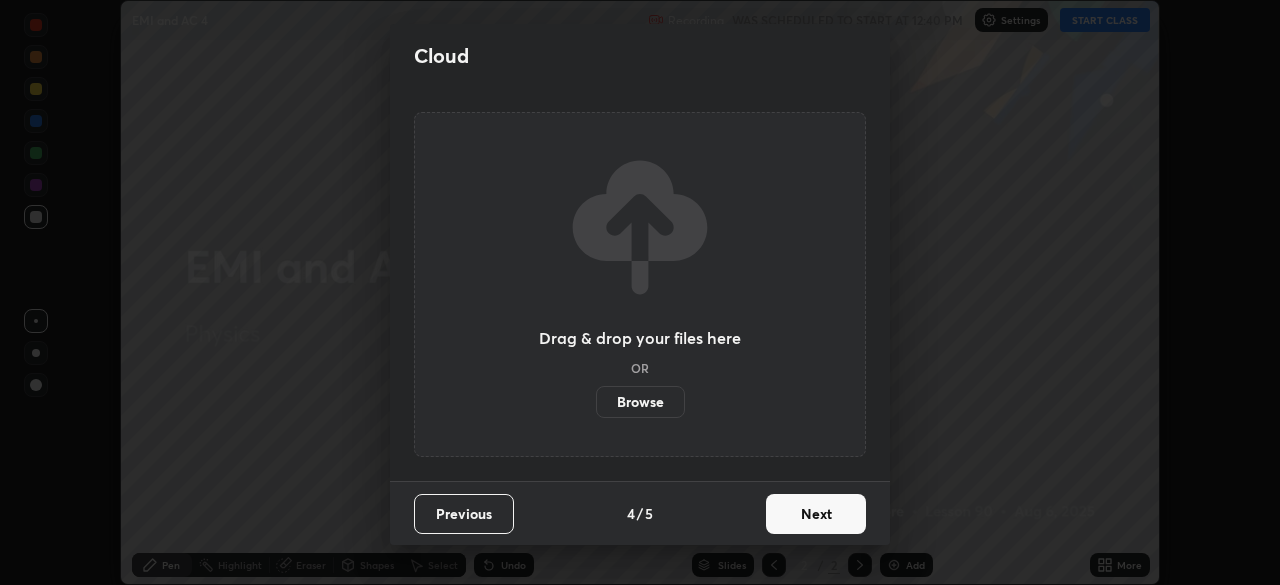 click on "Next" at bounding box center [816, 514] 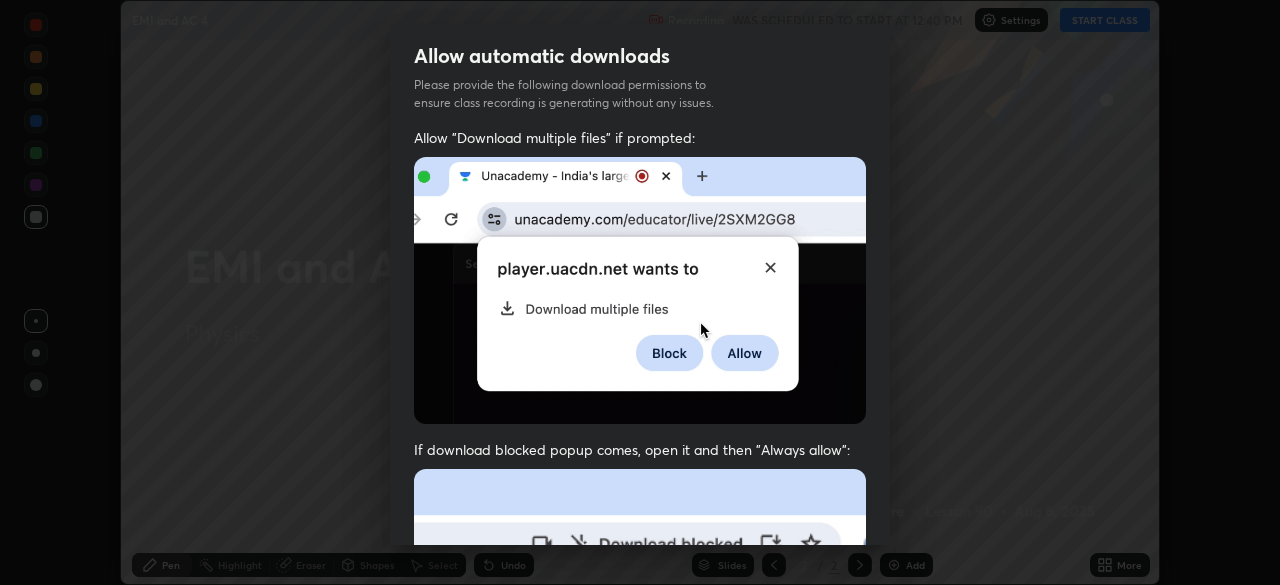click at bounding box center [640, 687] 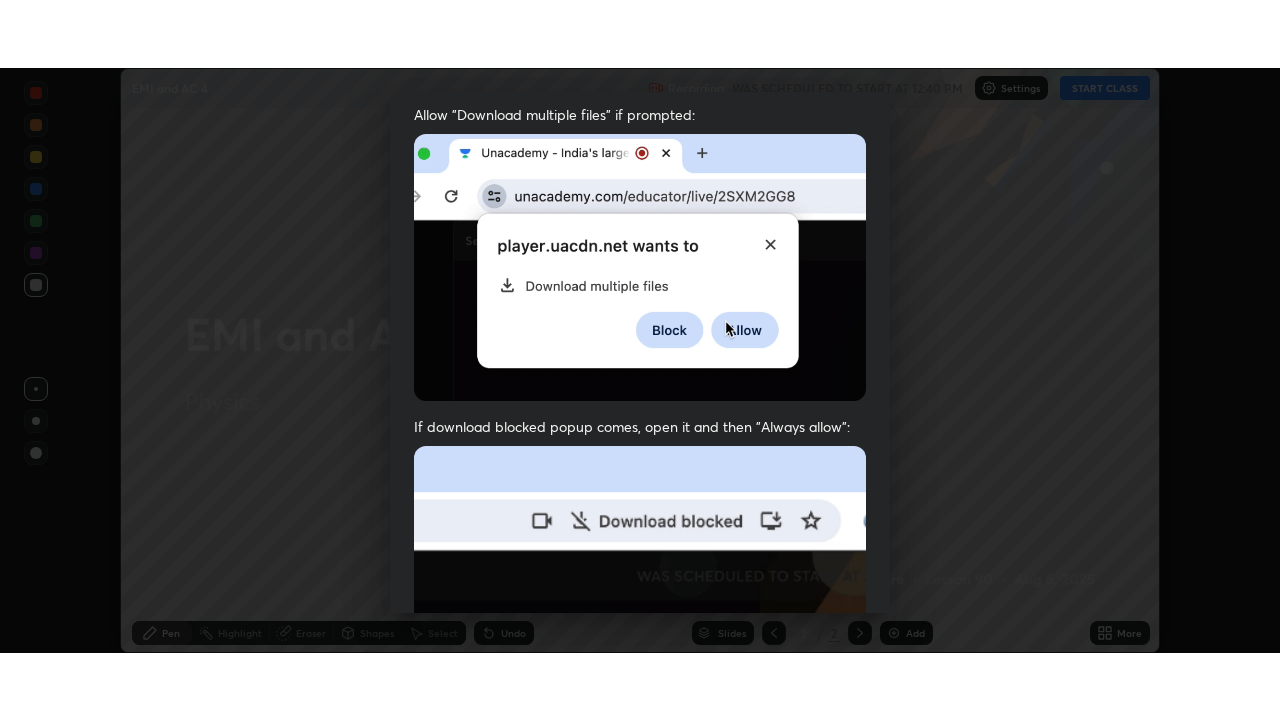 scroll, scrollTop: 479, scrollLeft: 0, axis: vertical 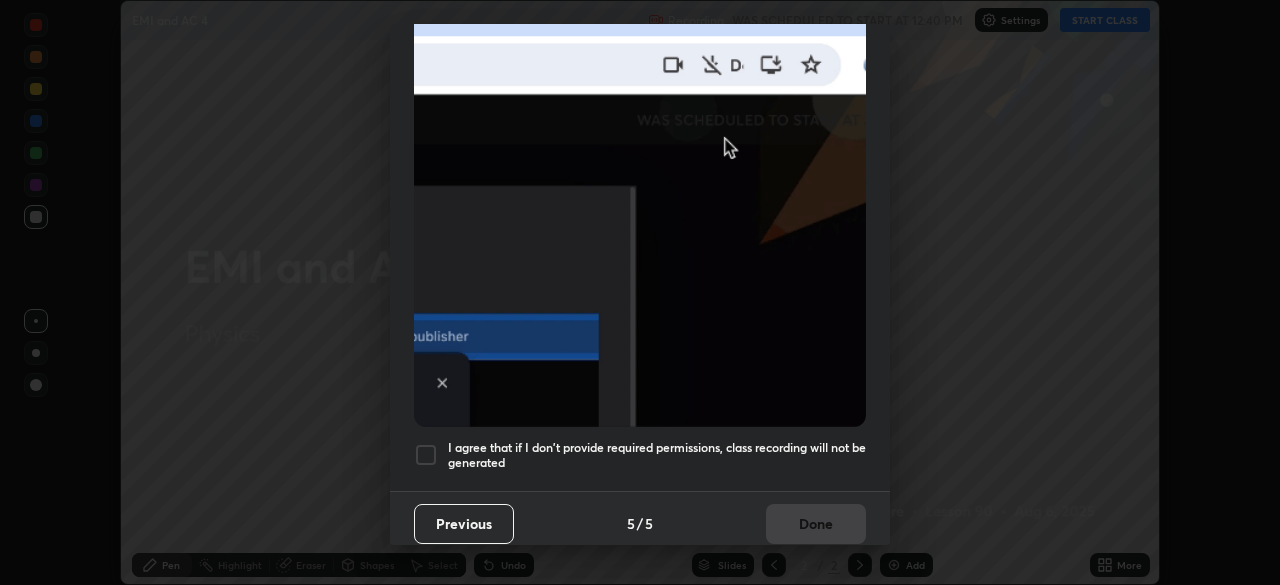click on "I agree that if I don't provide required permissions, class recording will not be generated" at bounding box center [657, 455] 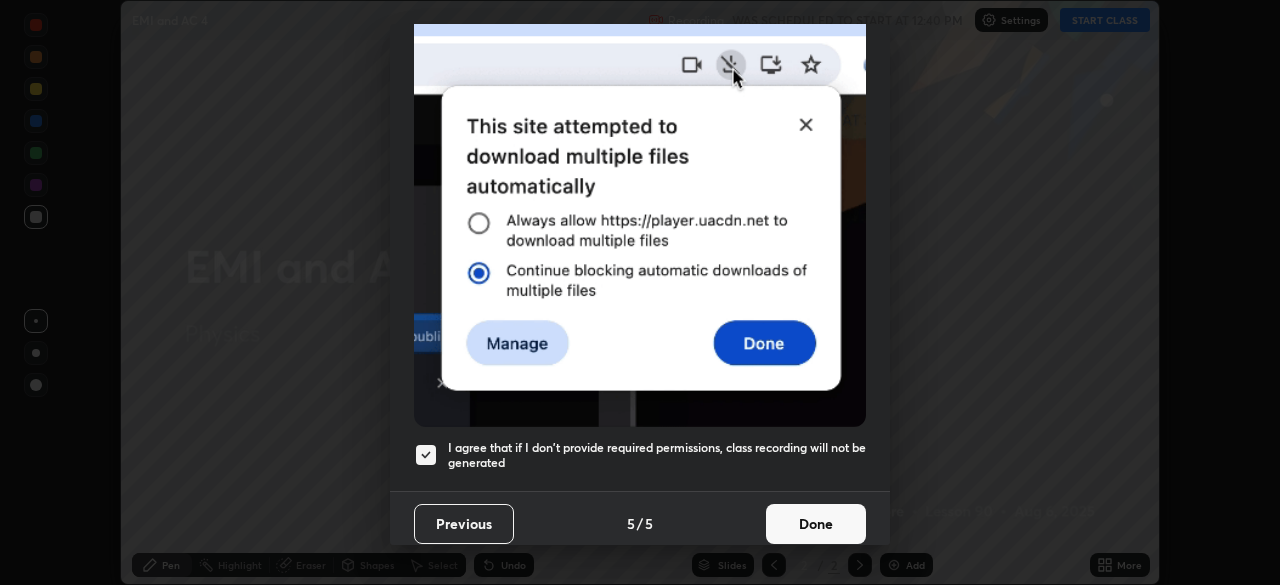 click on "Done" at bounding box center (816, 524) 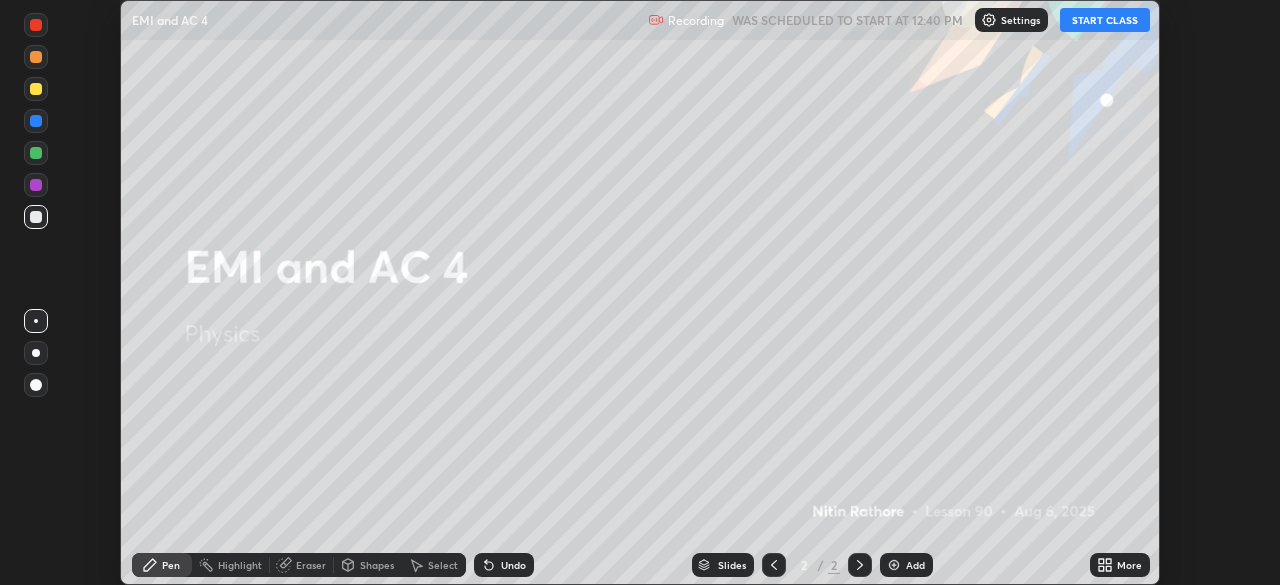 click on "More" at bounding box center [1120, 565] 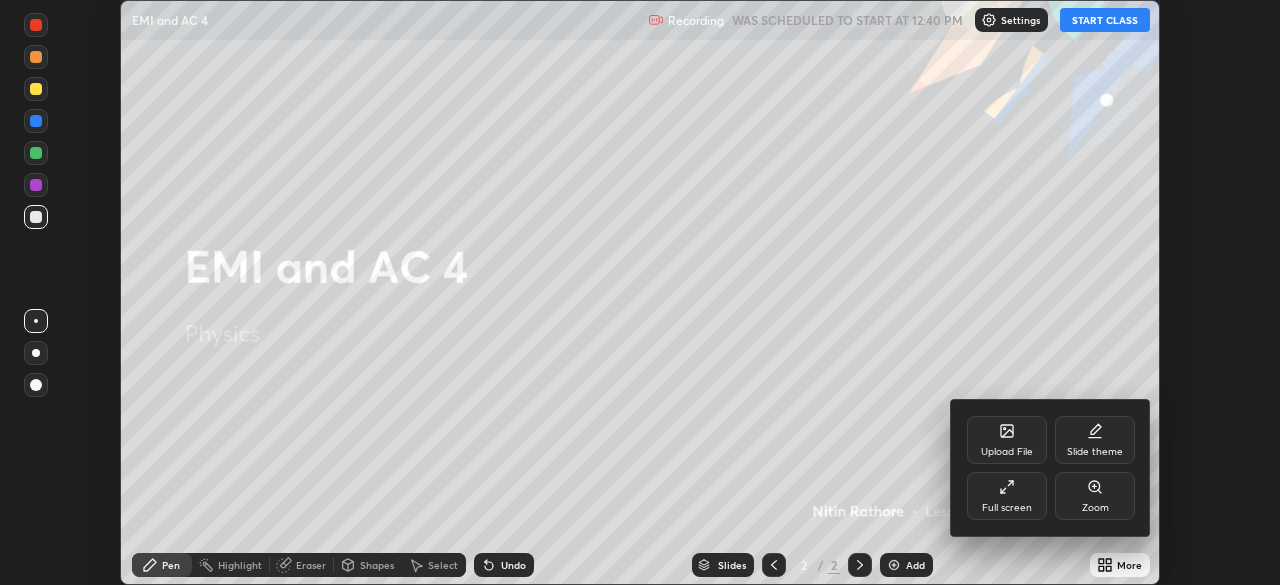 click on "Full screen" at bounding box center [1007, 496] 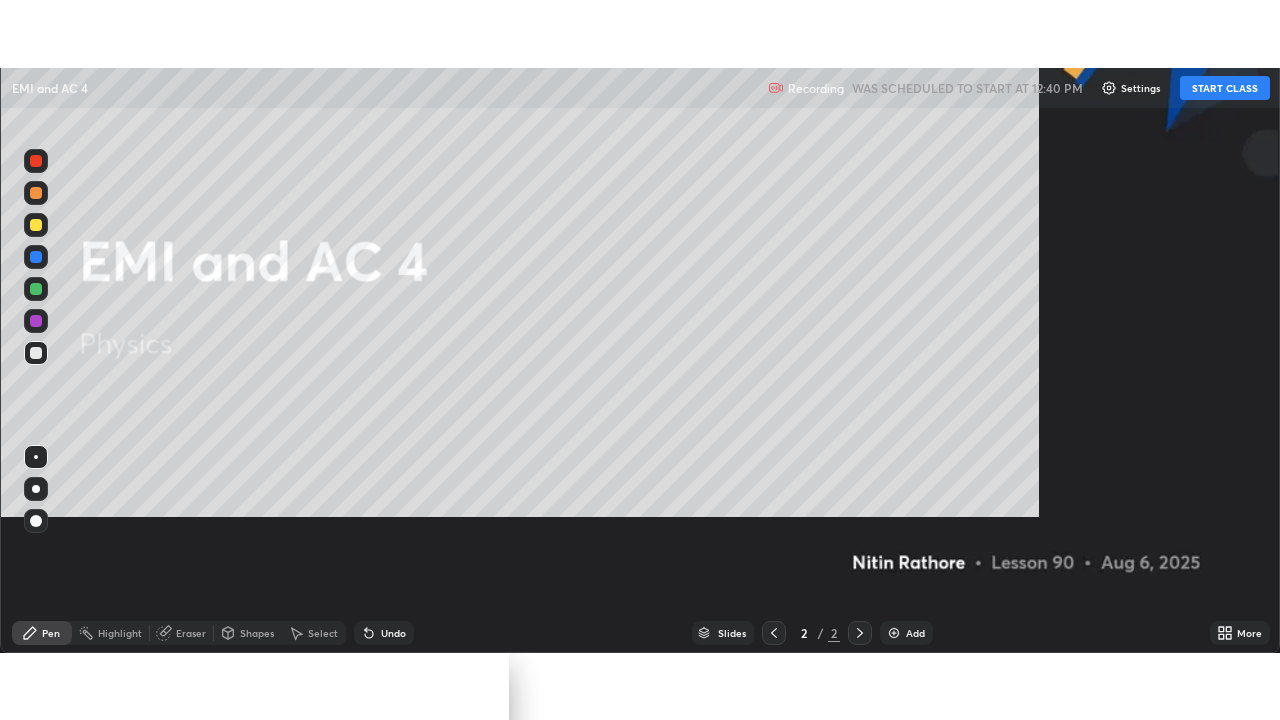 scroll, scrollTop: 99280, scrollLeft: 98720, axis: both 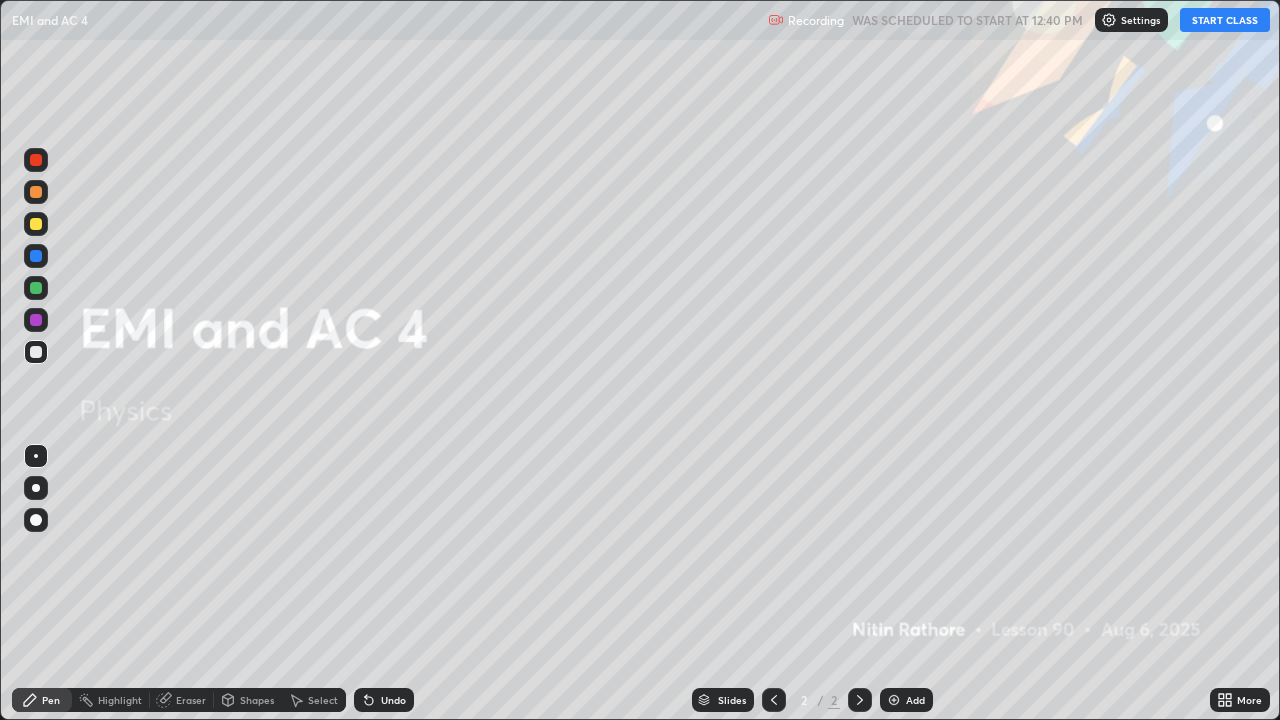 click on "START CLASS" at bounding box center [1225, 20] 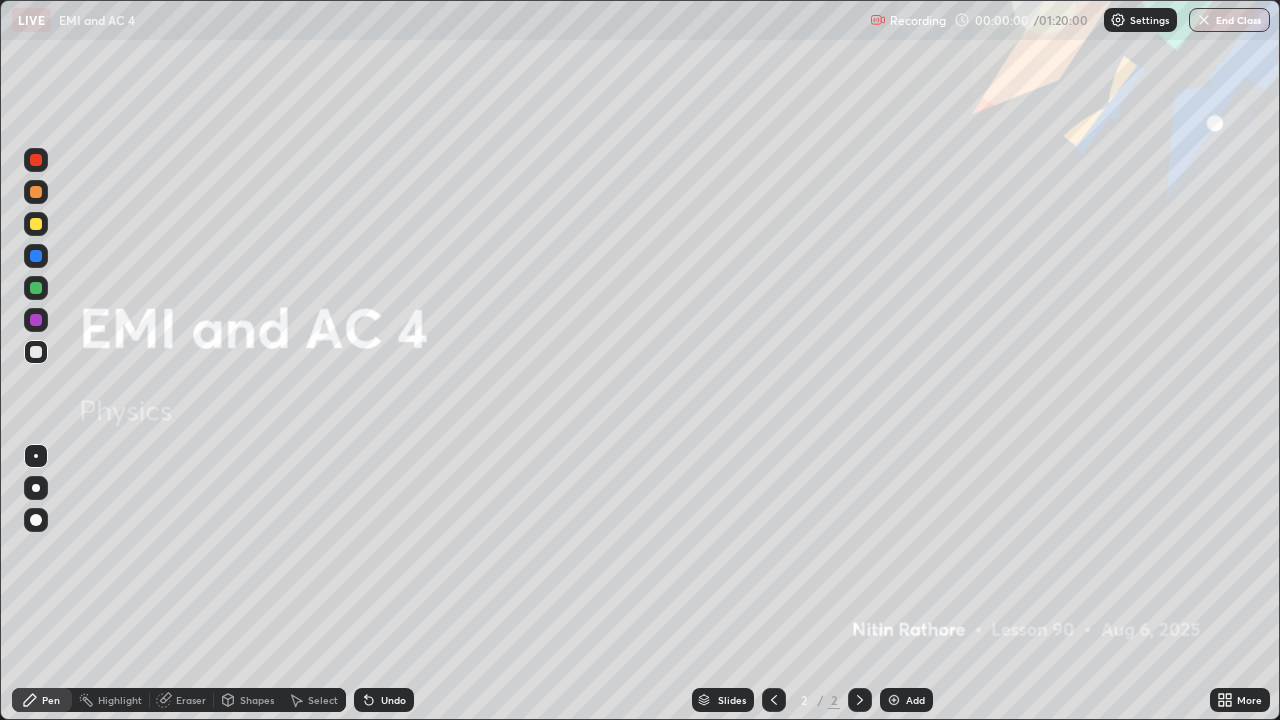 click on "Add" at bounding box center [906, 700] 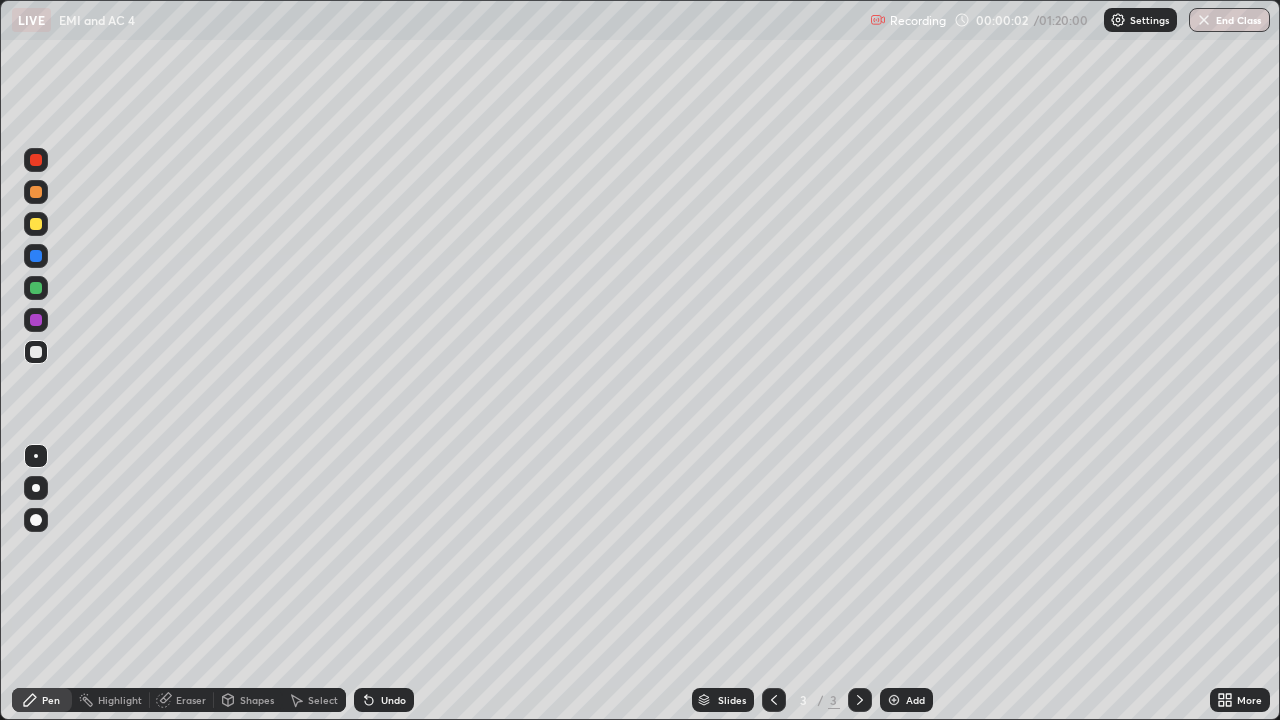 click at bounding box center [36, 488] 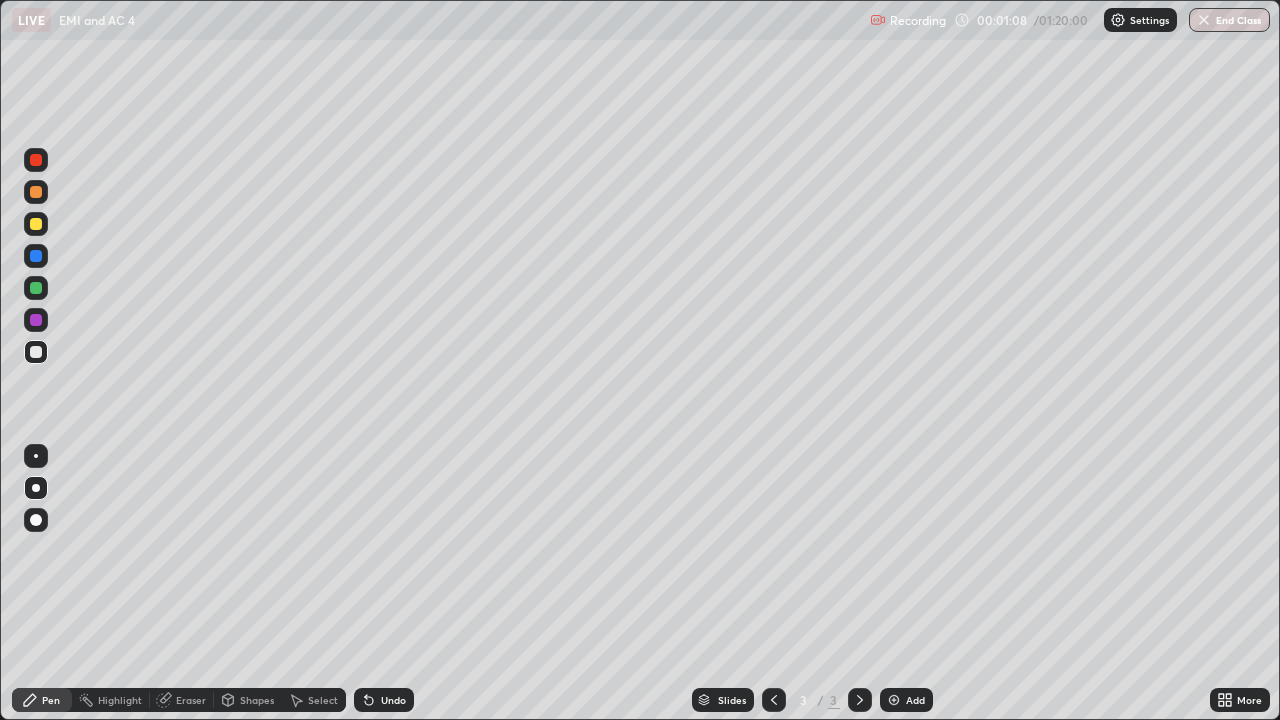 click on "Shapes" at bounding box center (257, 700) 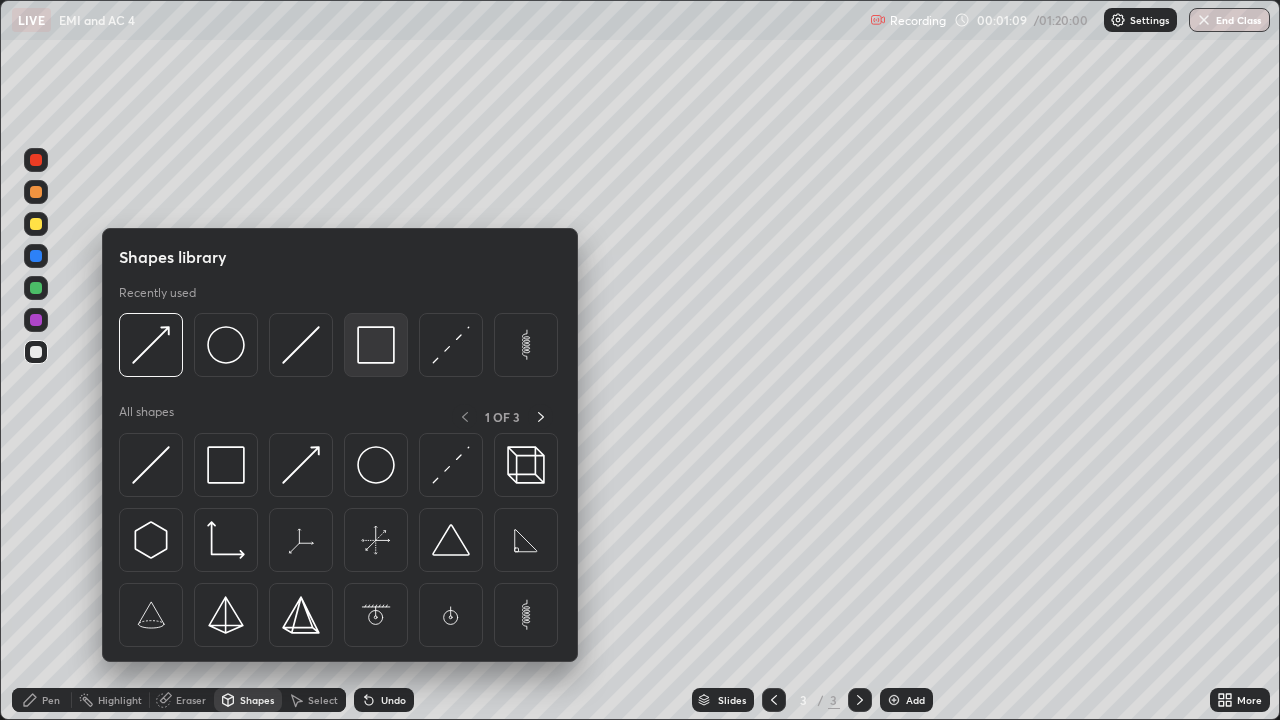 click at bounding box center (376, 345) 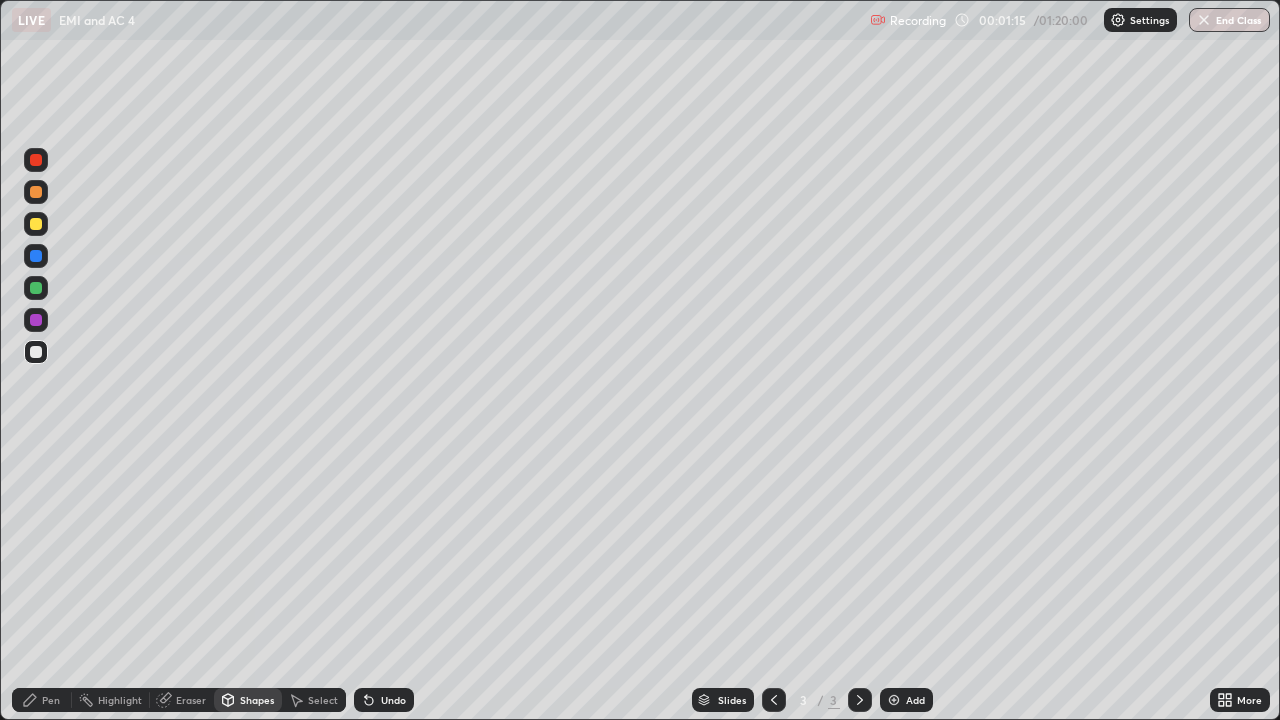 click on "Eraser" at bounding box center (191, 700) 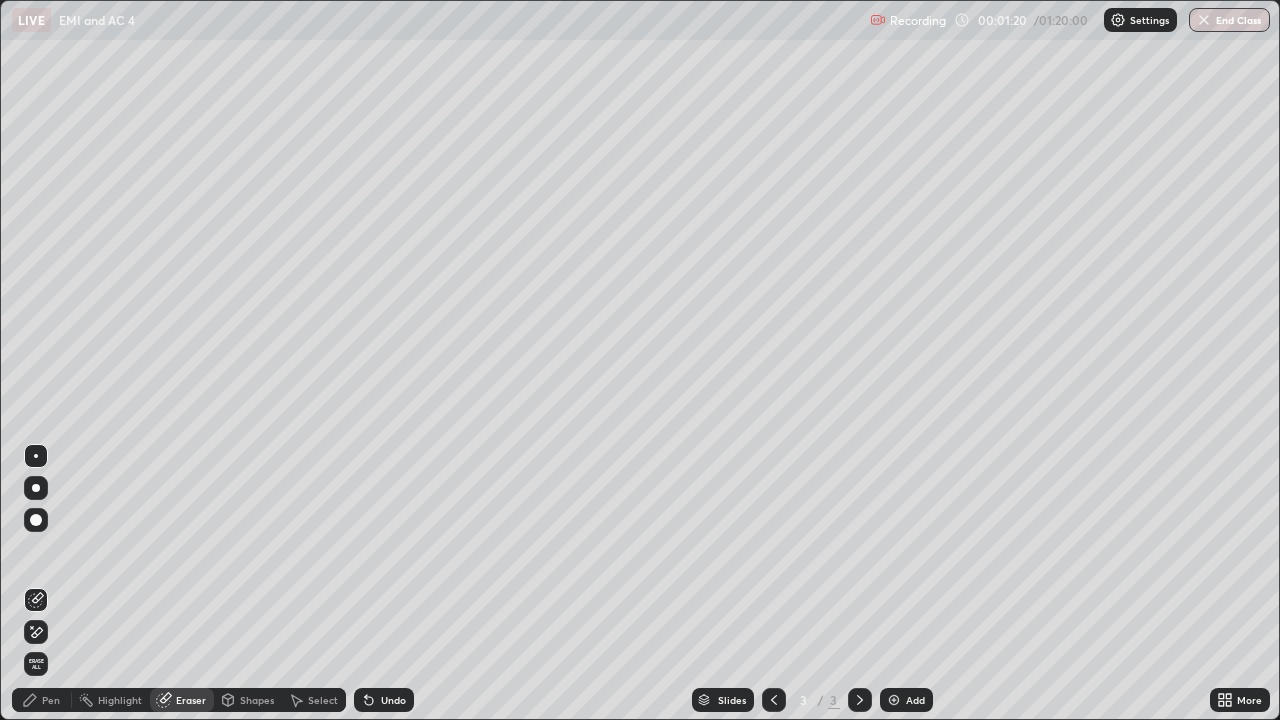 click on "Shapes" at bounding box center (257, 700) 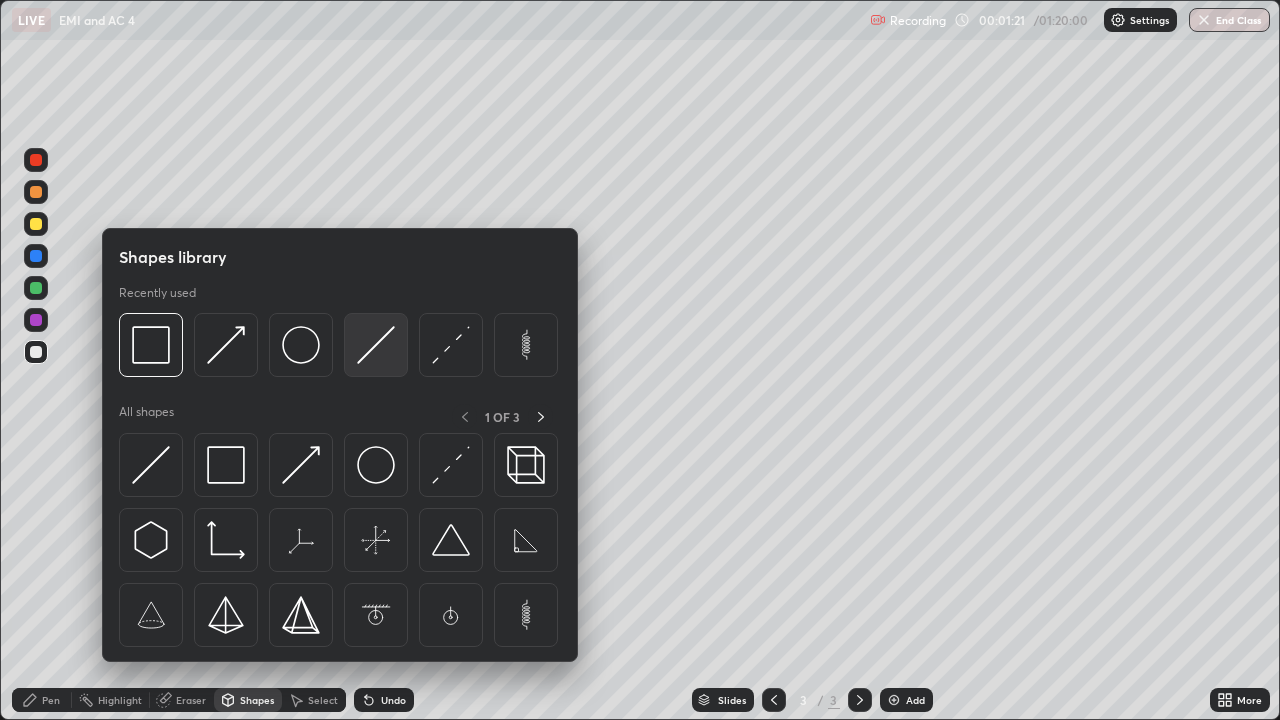 click at bounding box center [376, 345] 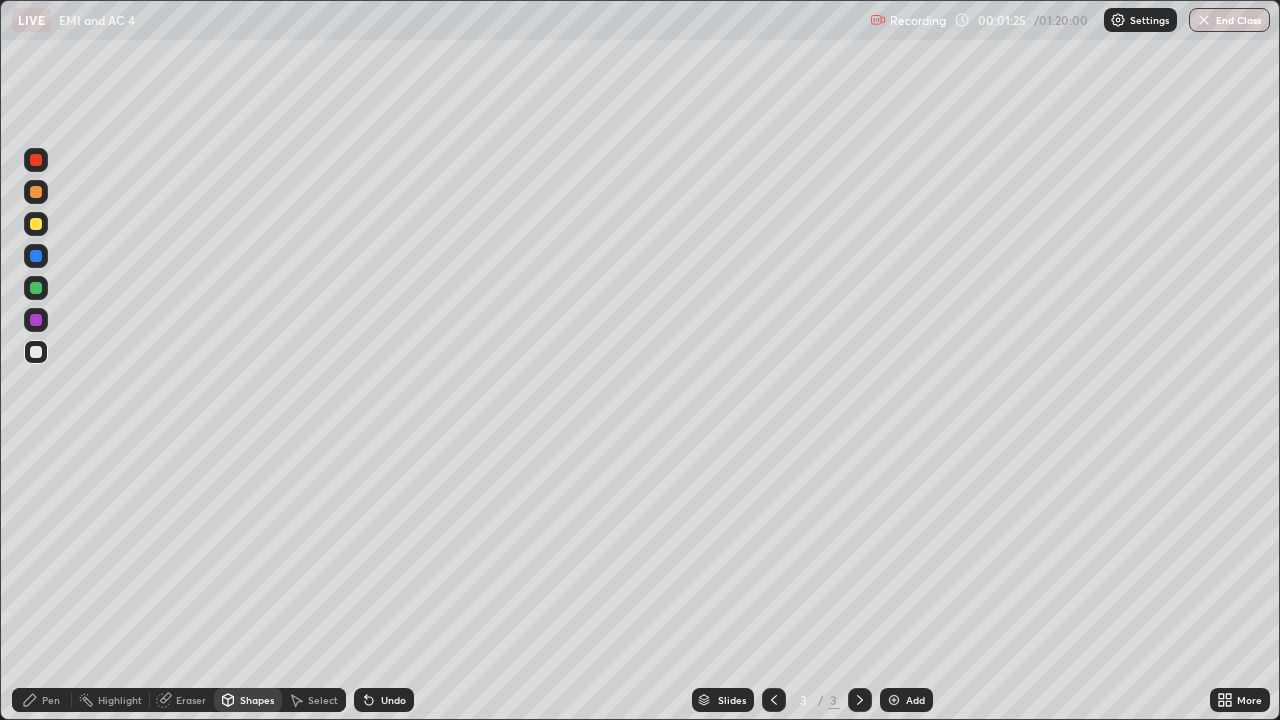 click on "Eraser" at bounding box center [191, 700] 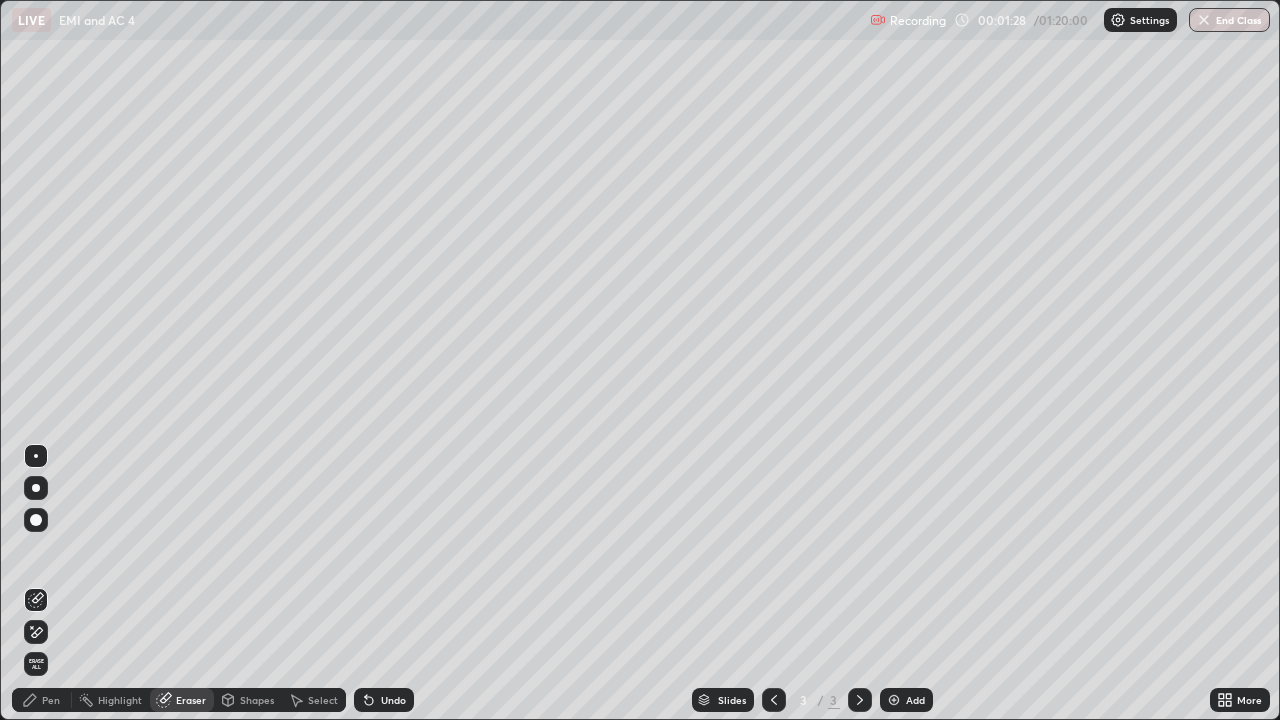 click on "Pen" at bounding box center (42, 700) 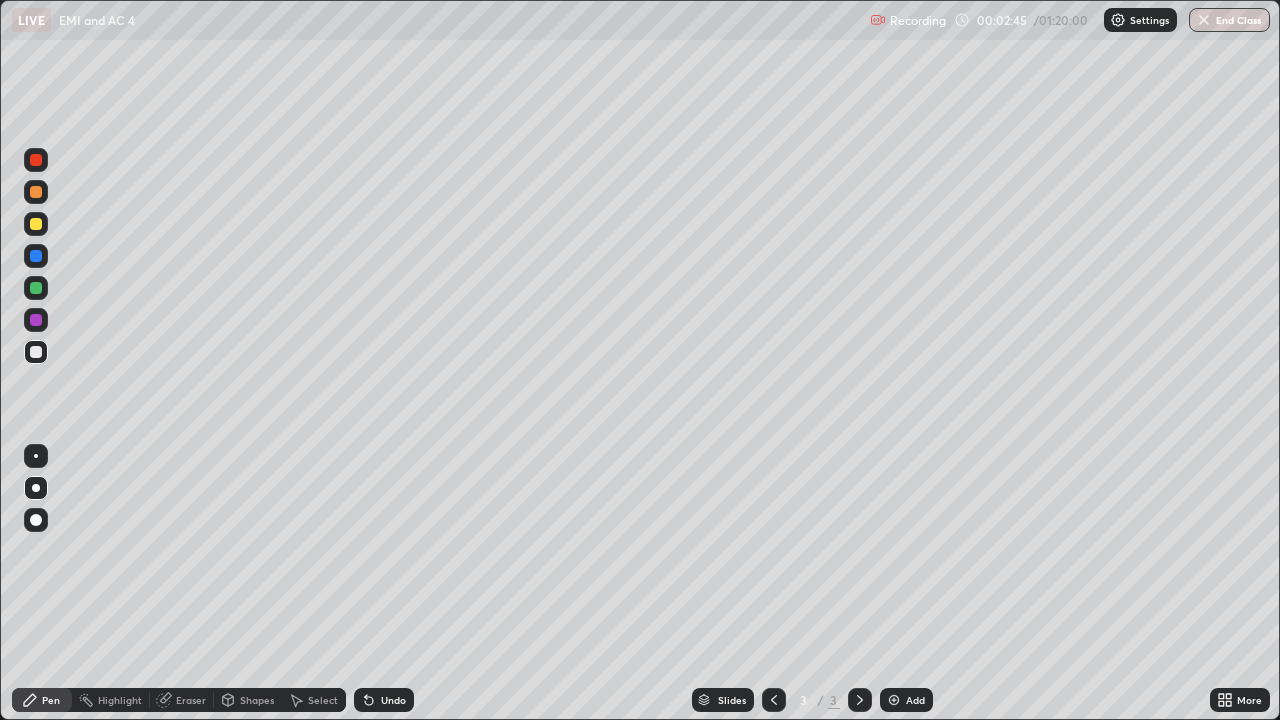 click on "Shapes" at bounding box center [257, 700] 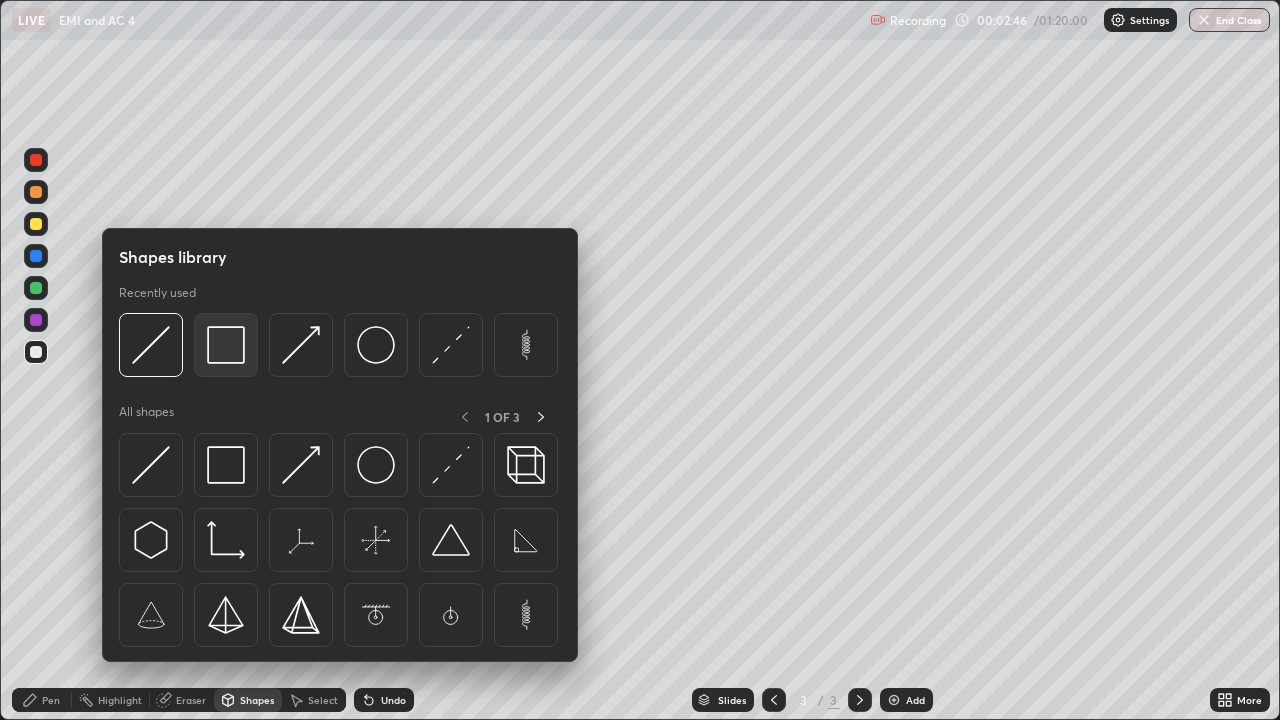 click at bounding box center [226, 345] 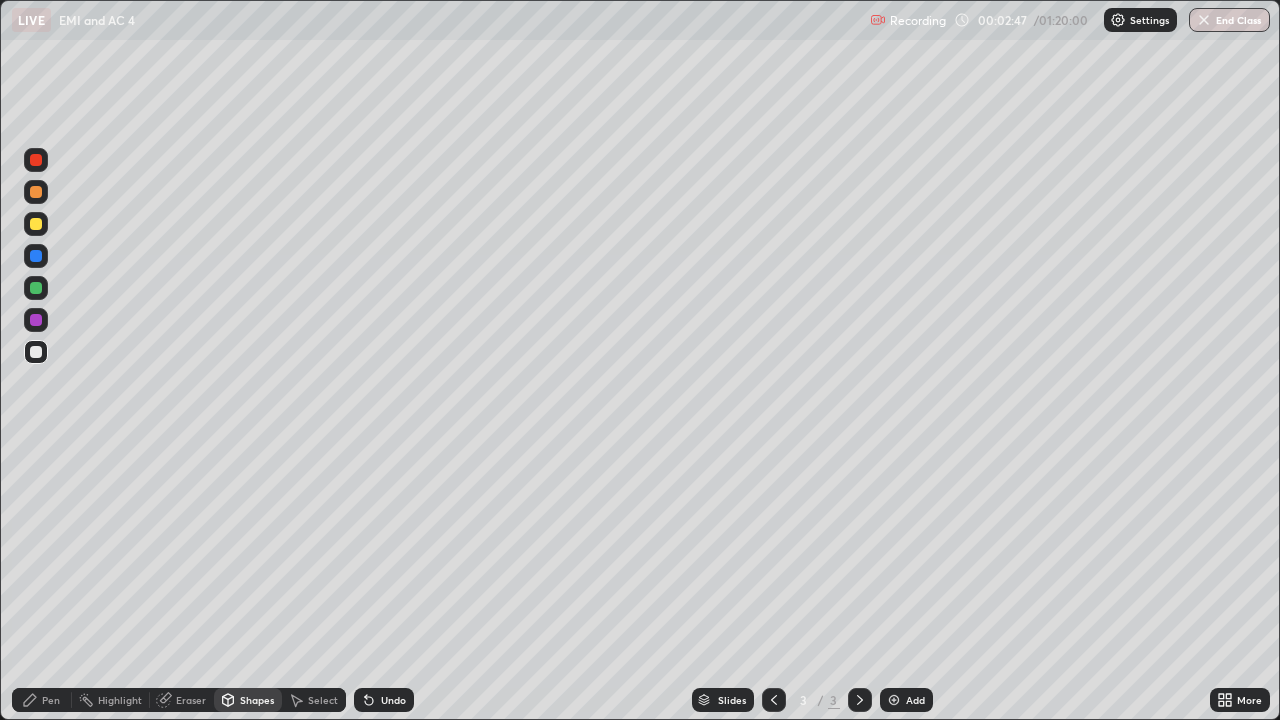 click at bounding box center [36, 224] 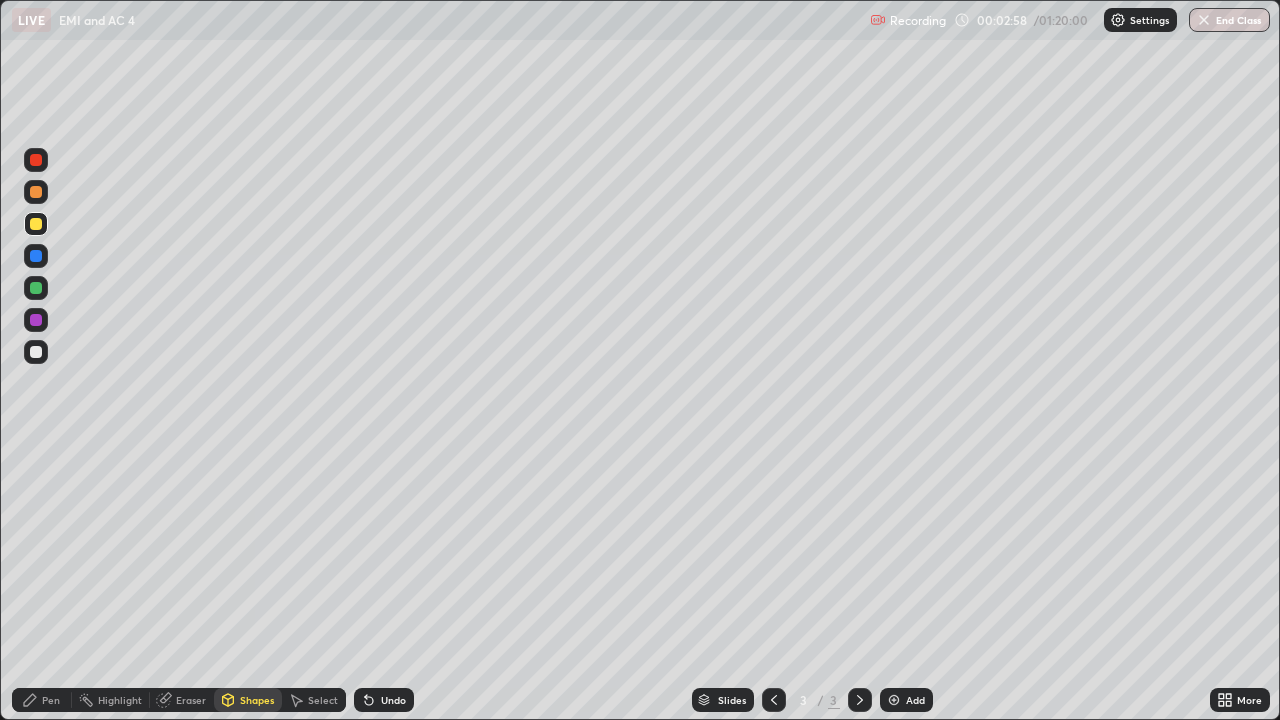 click on "Pen" at bounding box center (42, 700) 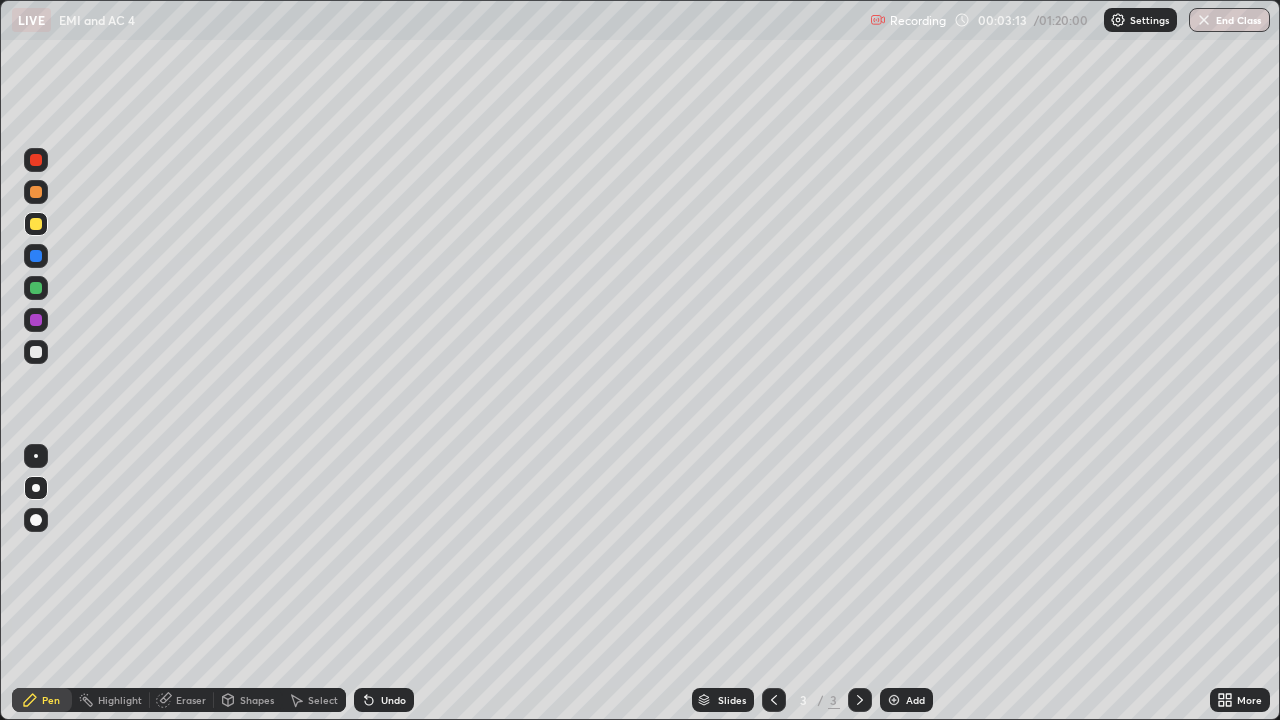 click on "Shapes" at bounding box center [248, 700] 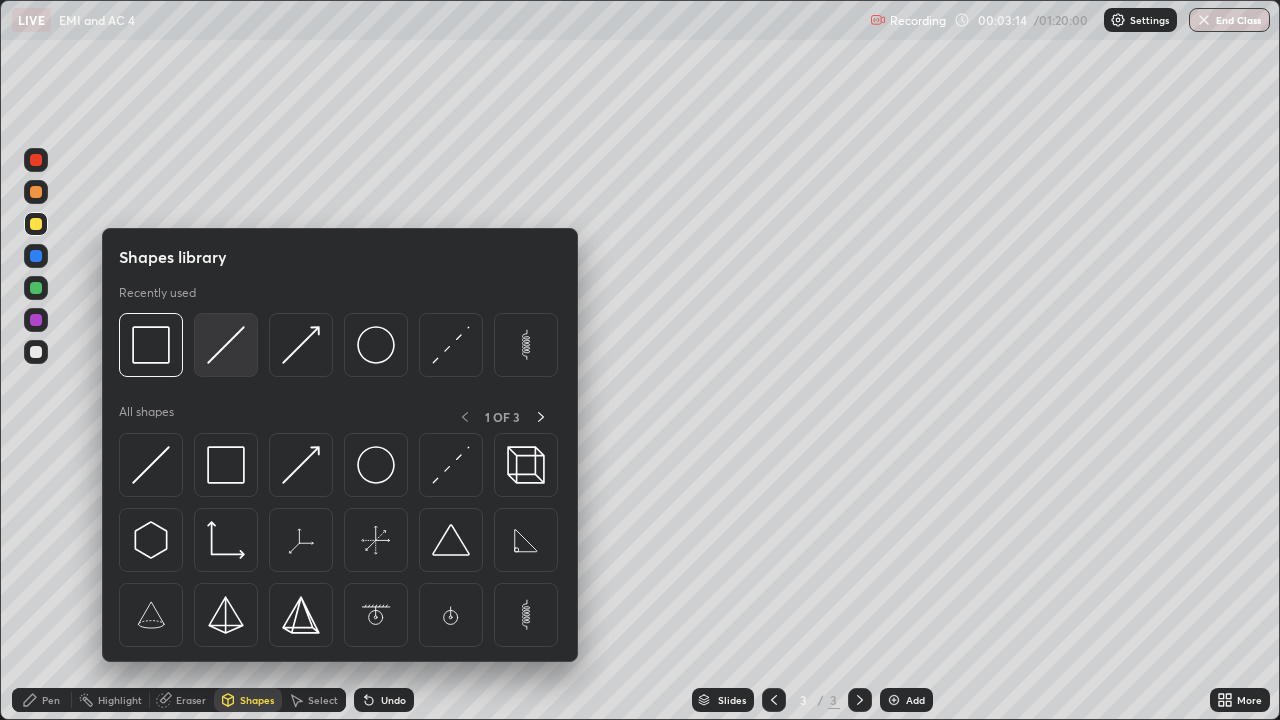 click at bounding box center (226, 345) 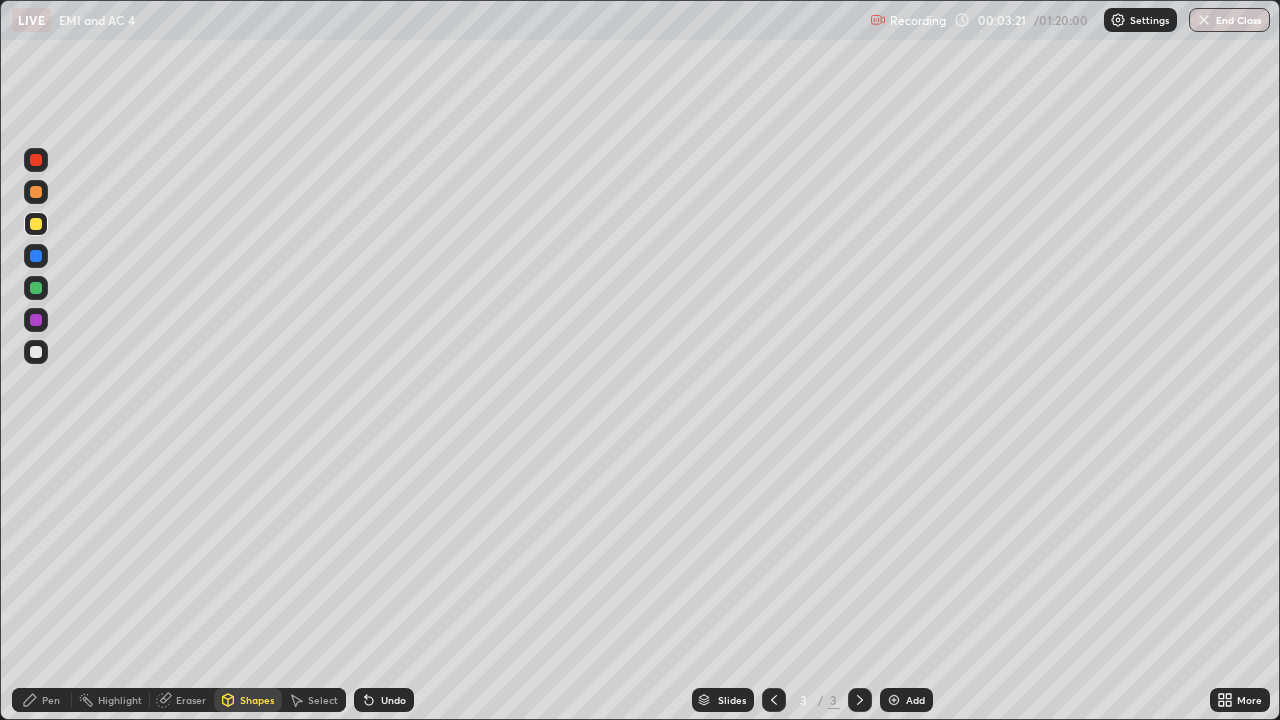 click on "Undo" at bounding box center [393, 700] 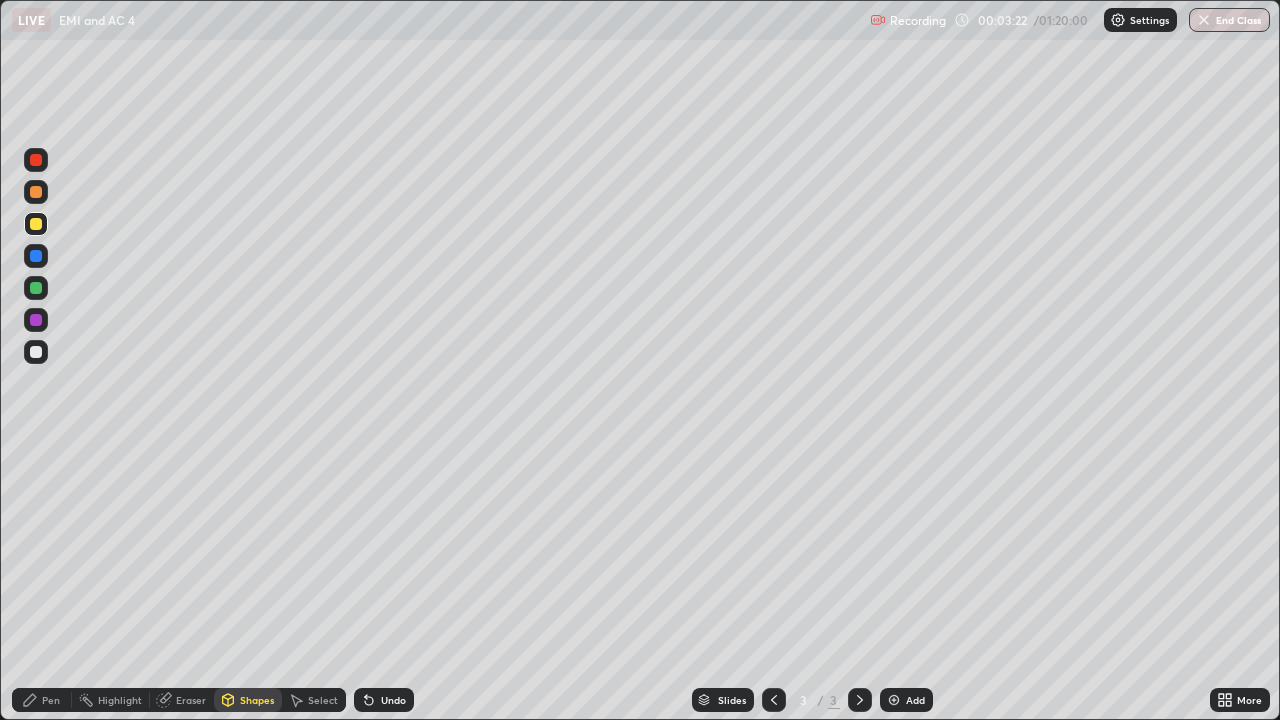 click on "Undo" at bounding box center (393, 700) 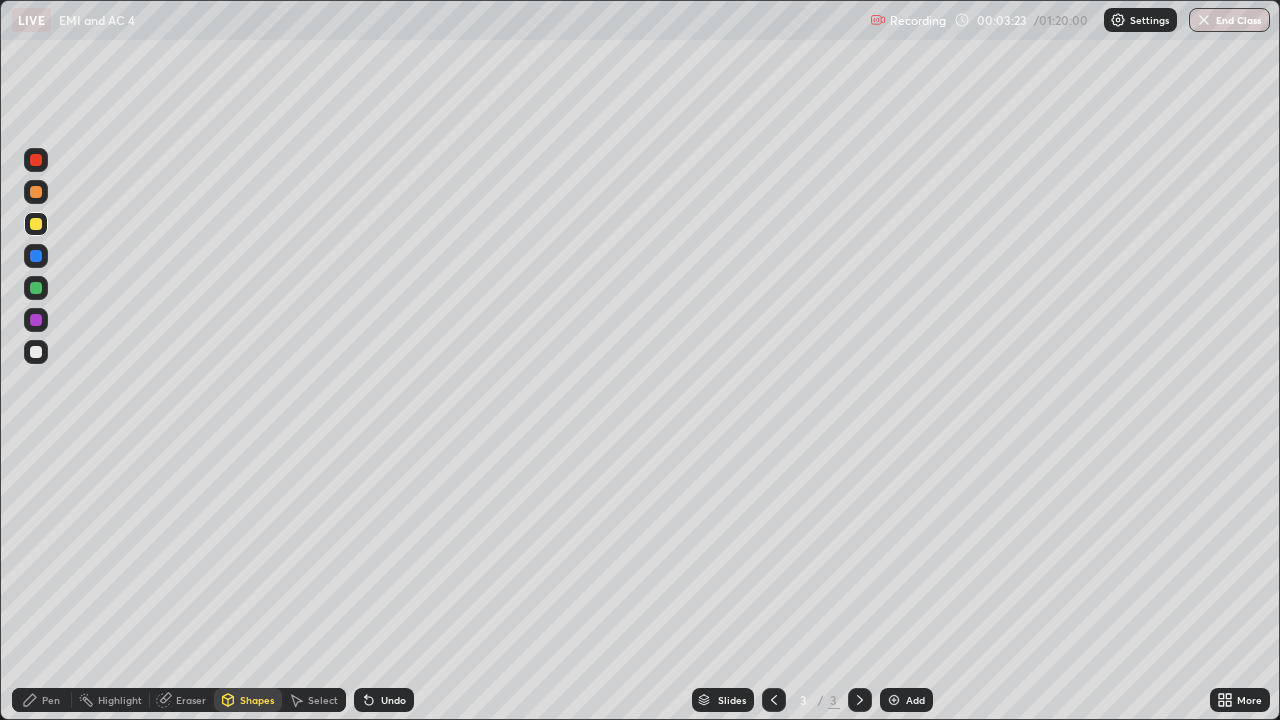 click at bounding box center (36, 352) 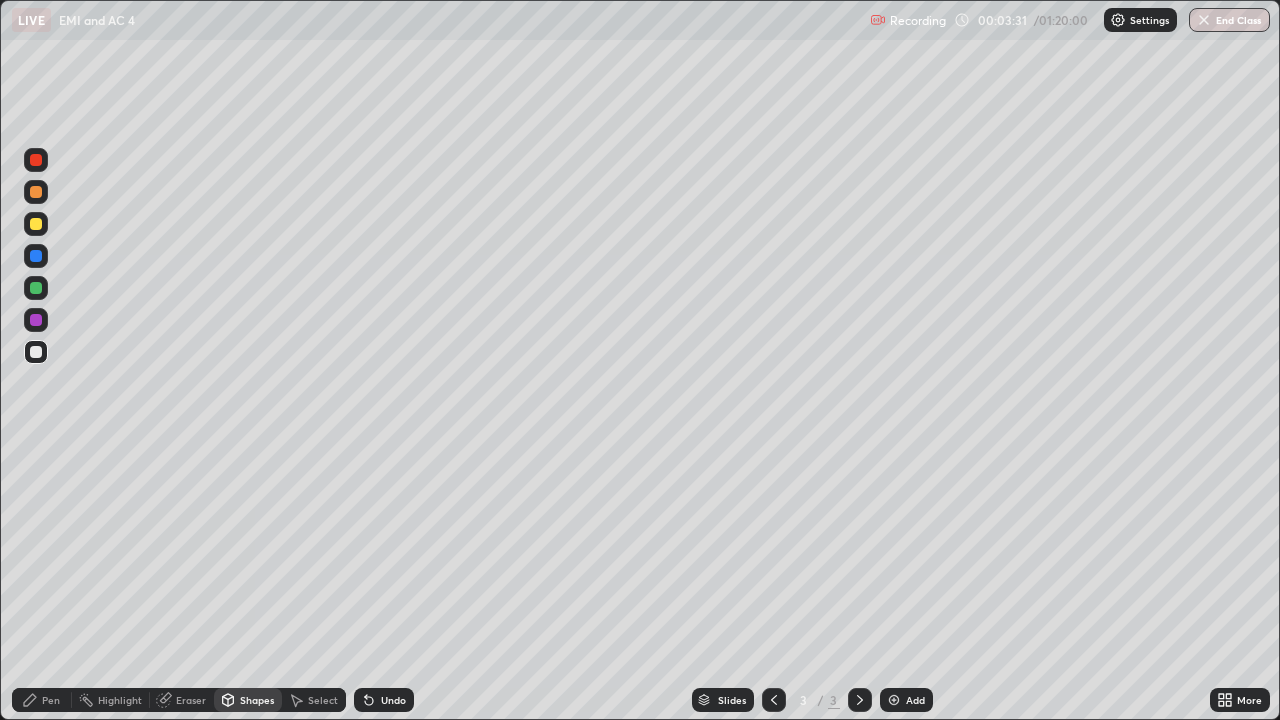 click on "Select" at bounding box center [323, 700] 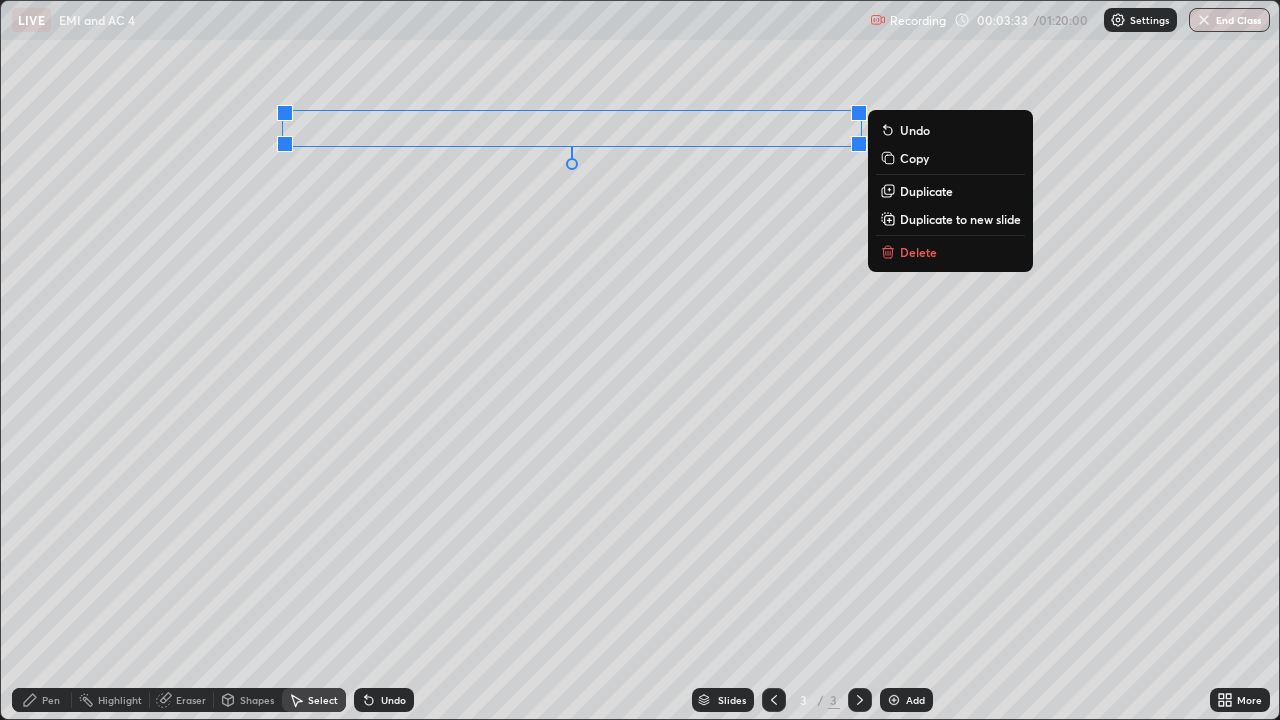click on "Duplicate" at bounding box center (926, 191) 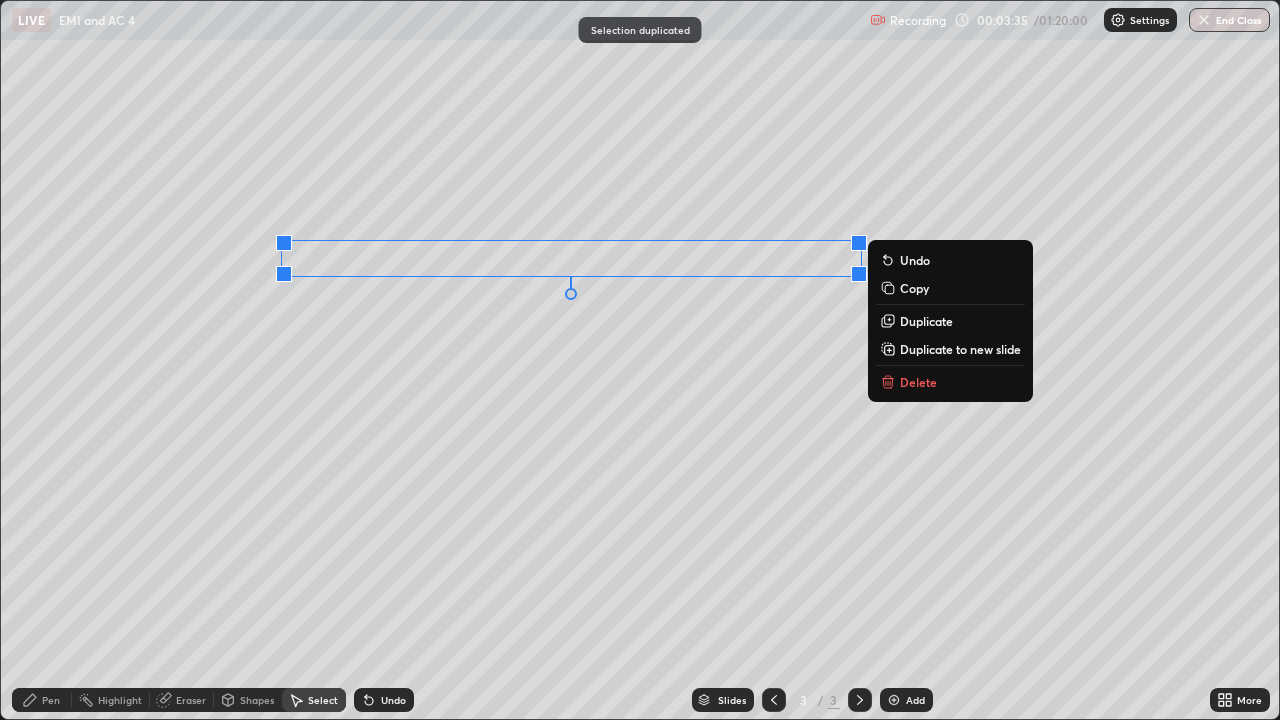 click on "Duplicate" at bounding box center (926, 321) 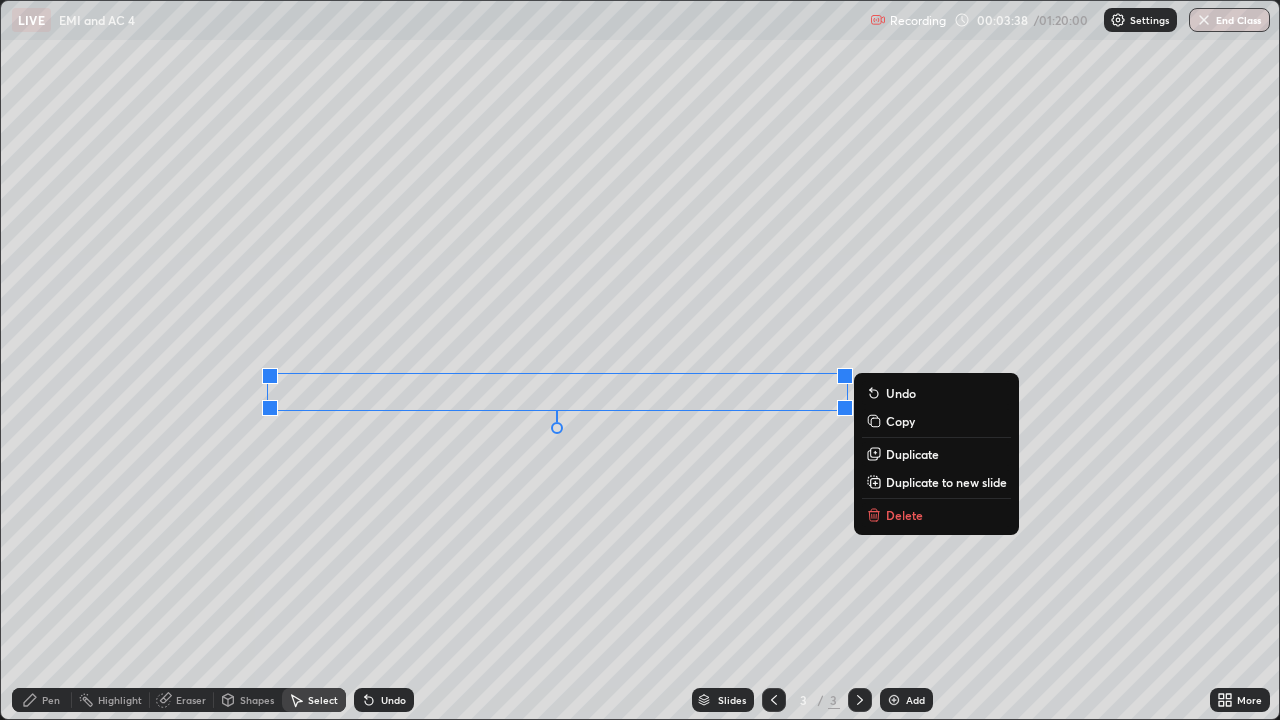 click on "Duplicate" at bounding box center [912, 454] 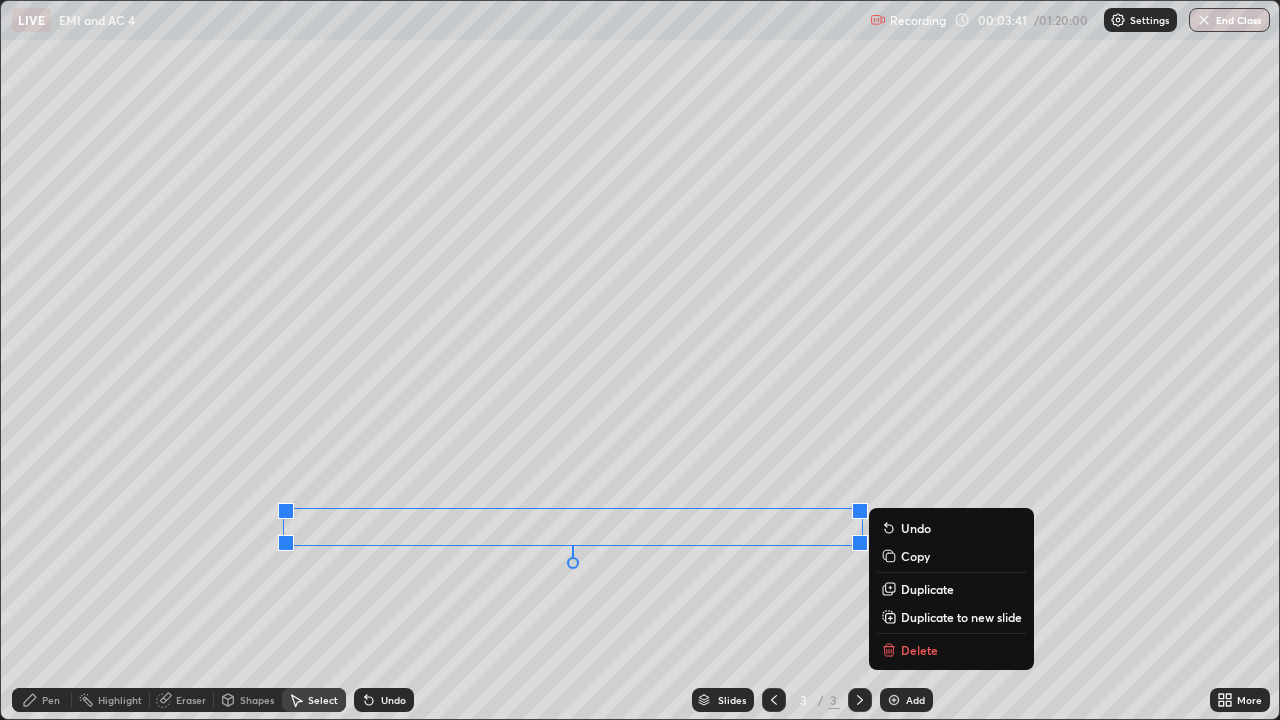 click on "Pen" at bounding box center [51, 700] 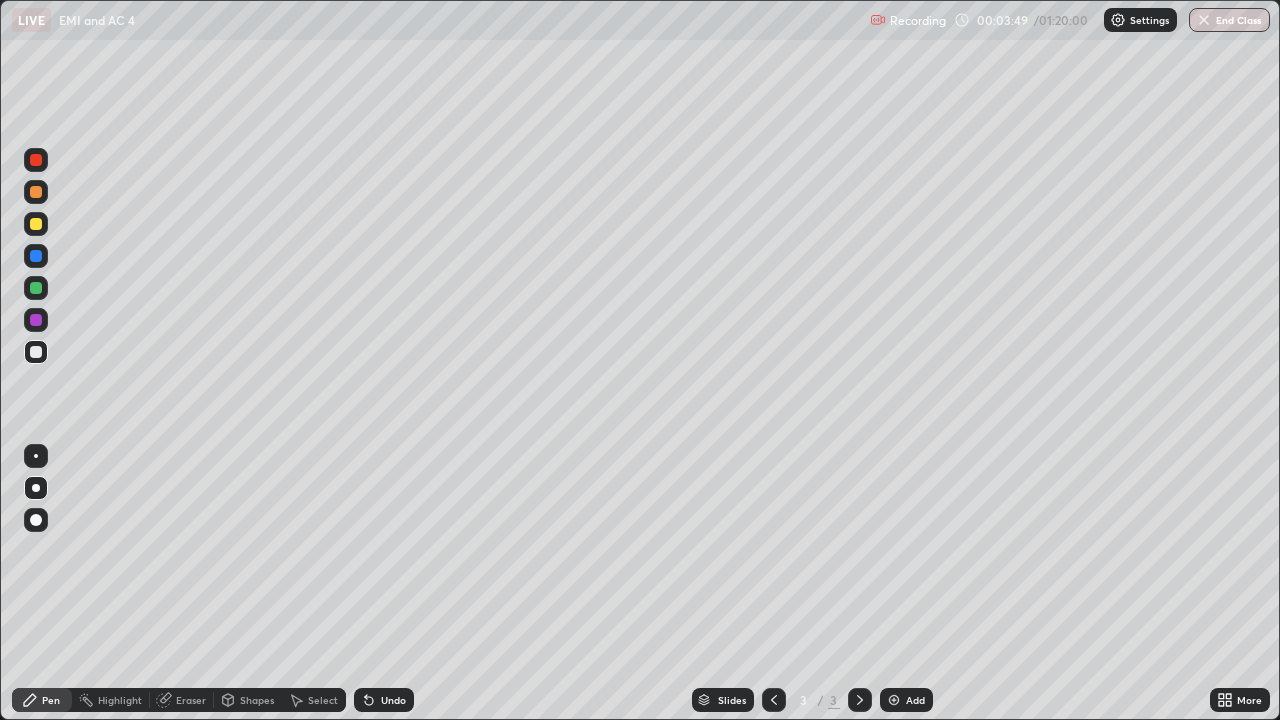 click on "Shapes" at bounding box center [257, 700] 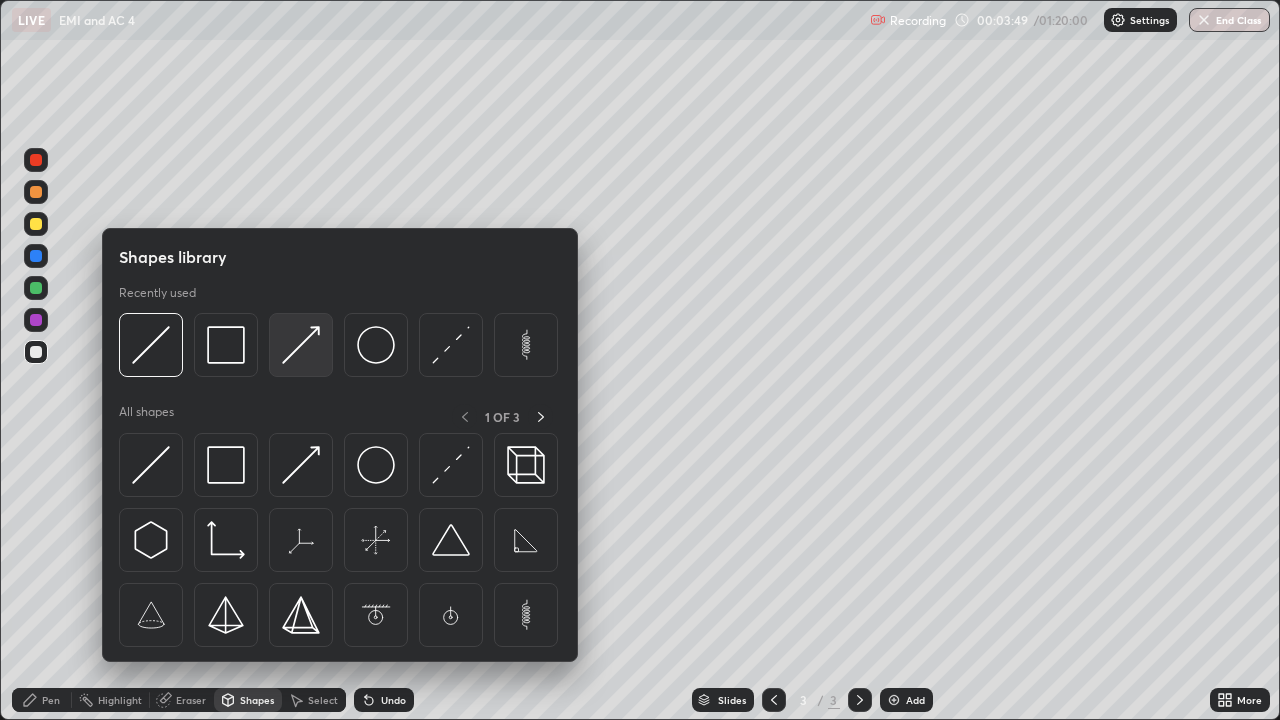 click at bounding box center [301, 345] 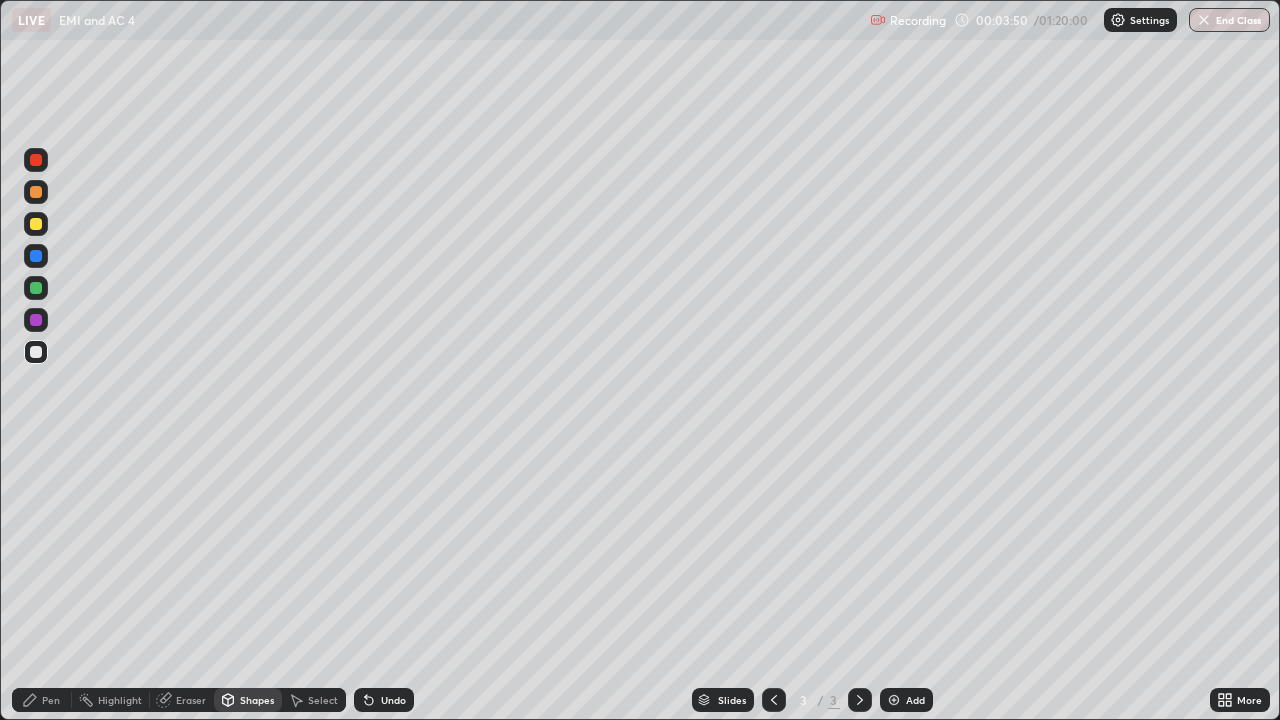 click at bounding box center (36, 288) 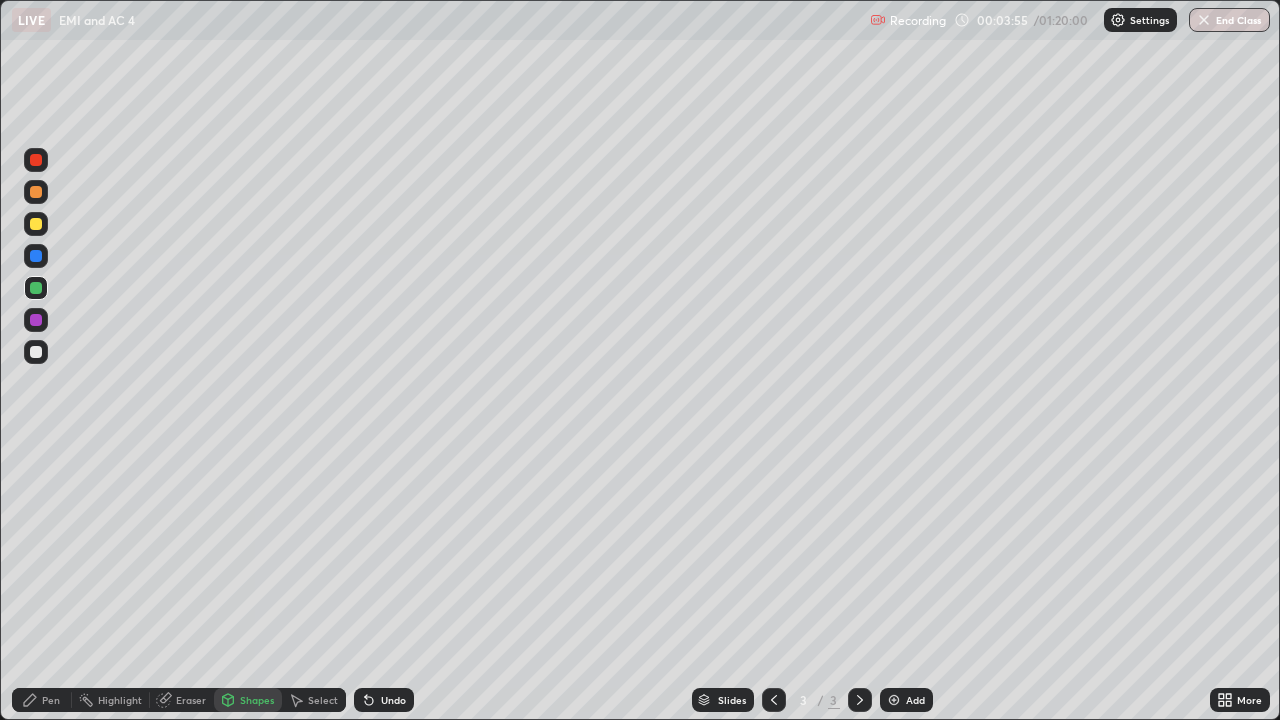 click on "Pen" at bounding box center (51, 700) 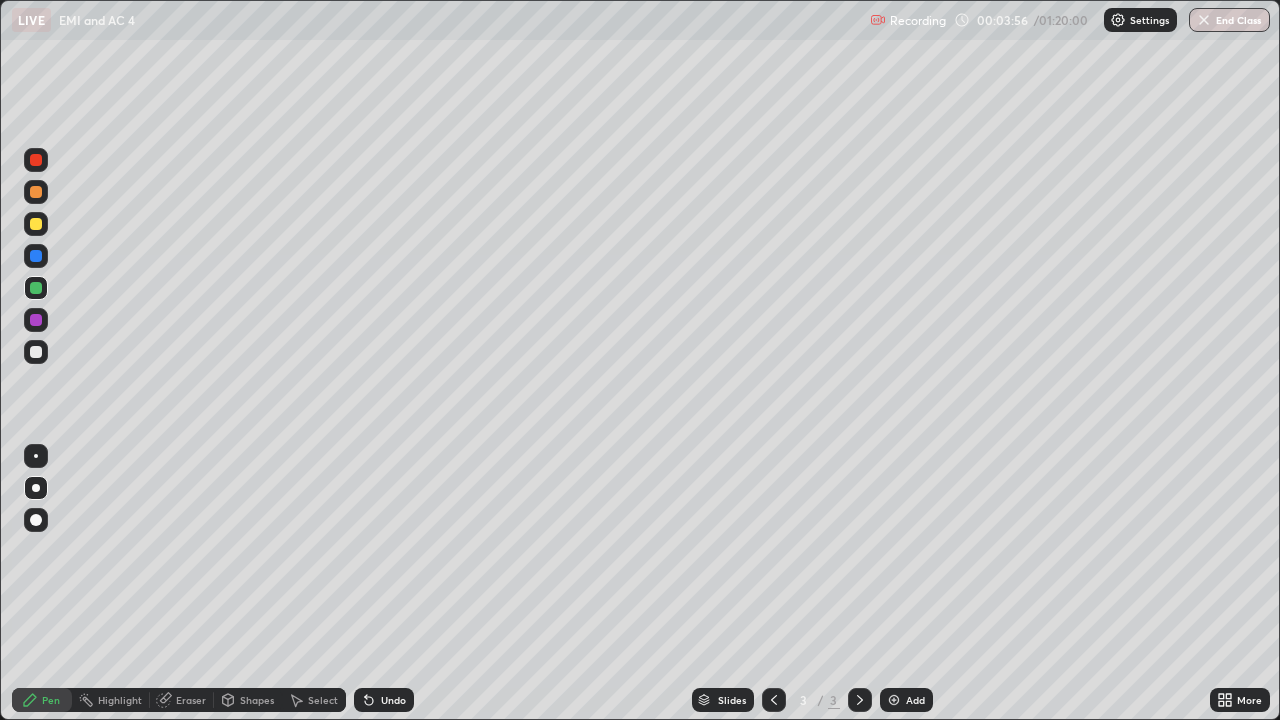 click at bounding box center (36, 352) 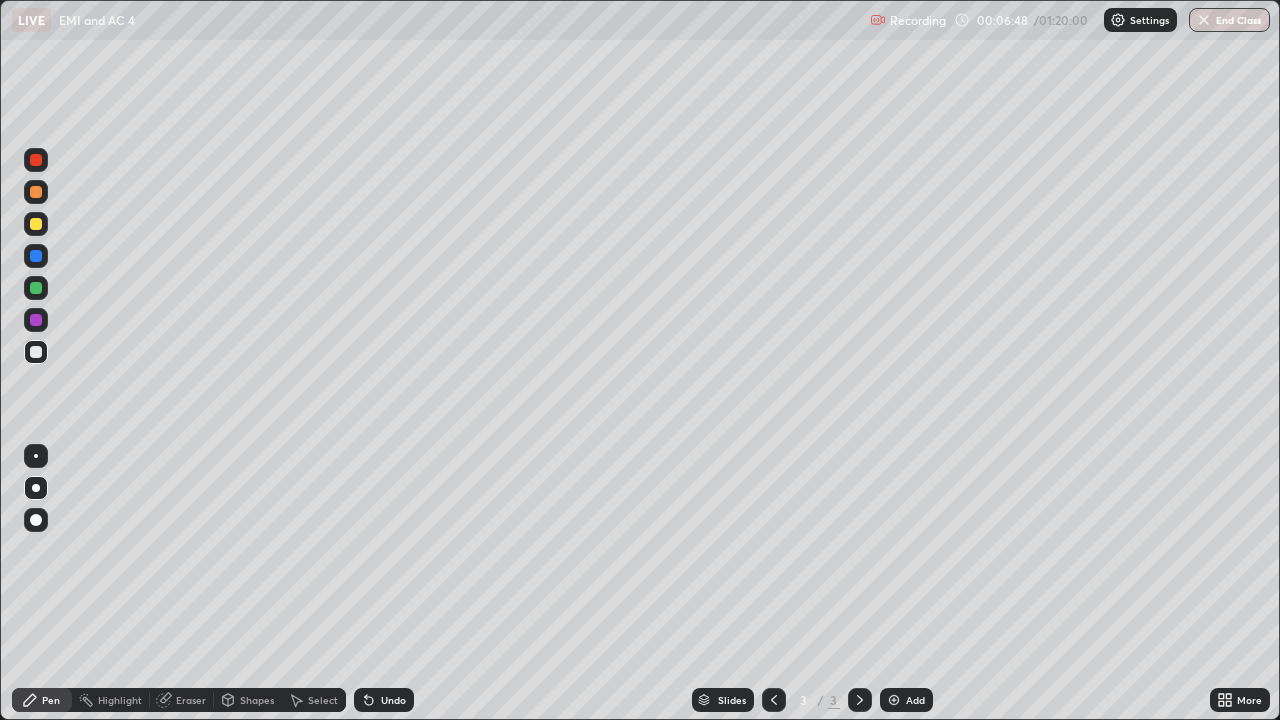 click on "Shapes" at bounding box center (257, 700) 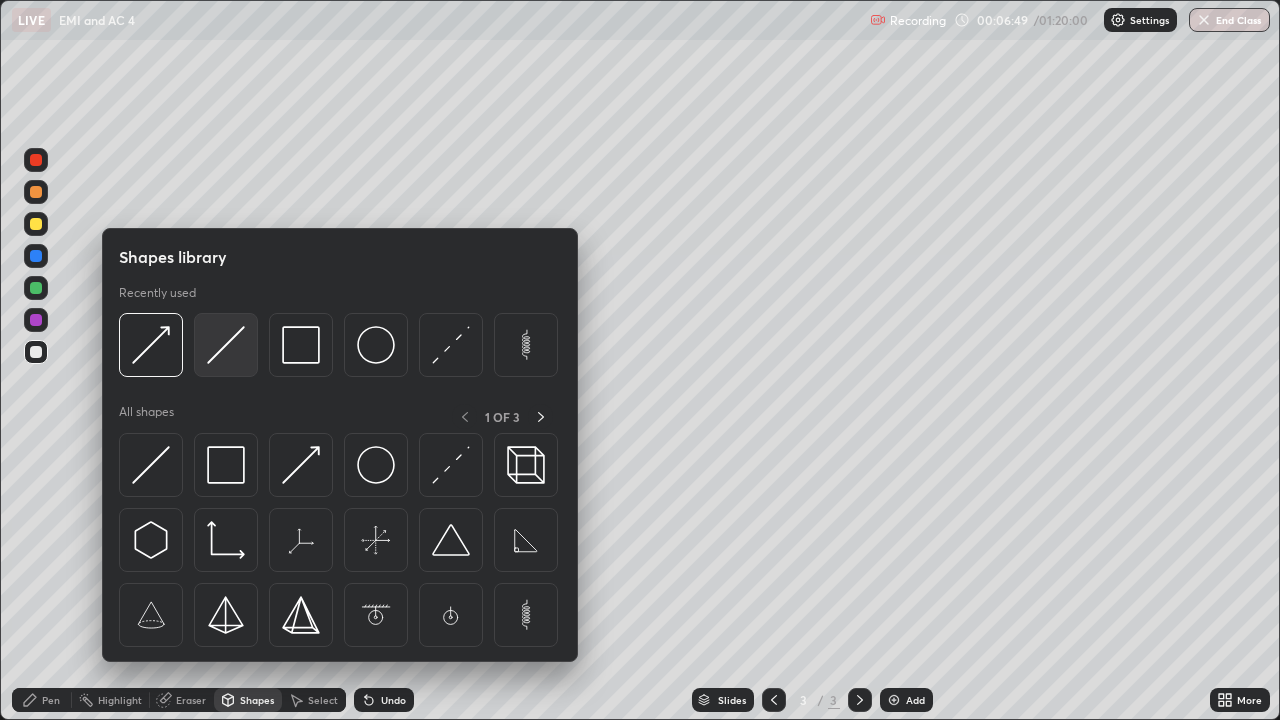 click at bounding box center (226, 345) 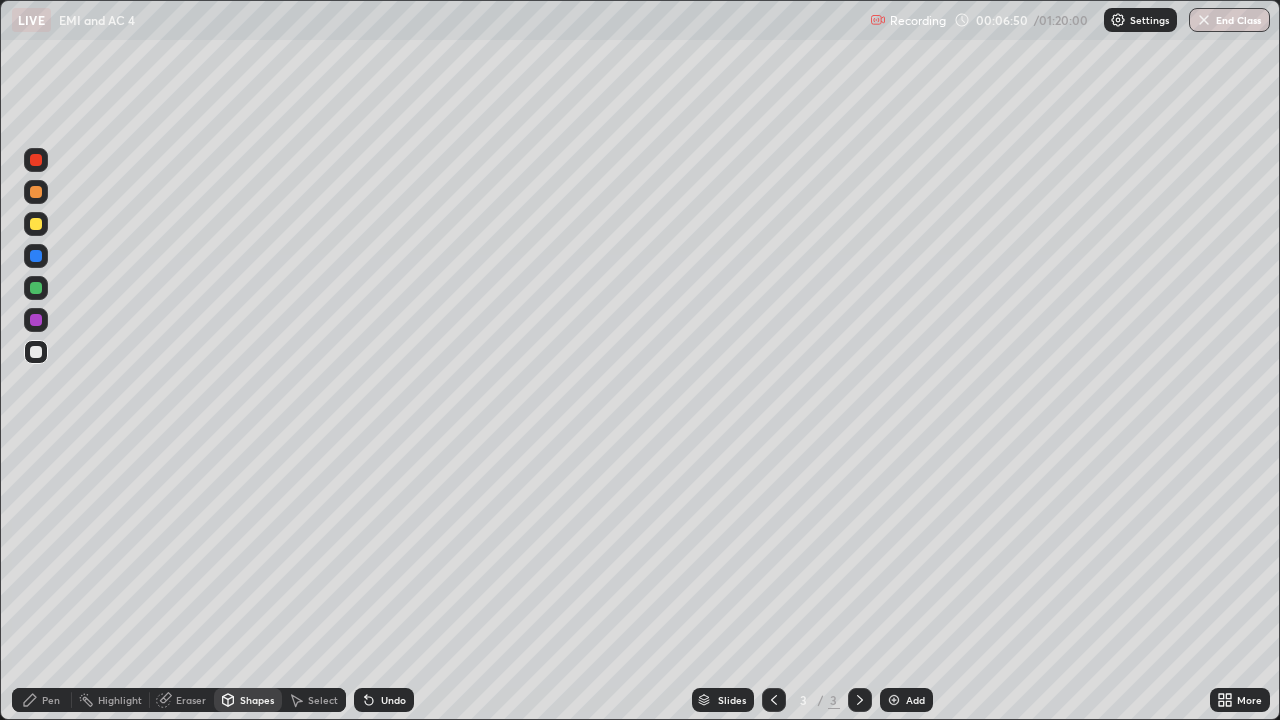 click at bounding box center (36, 192) 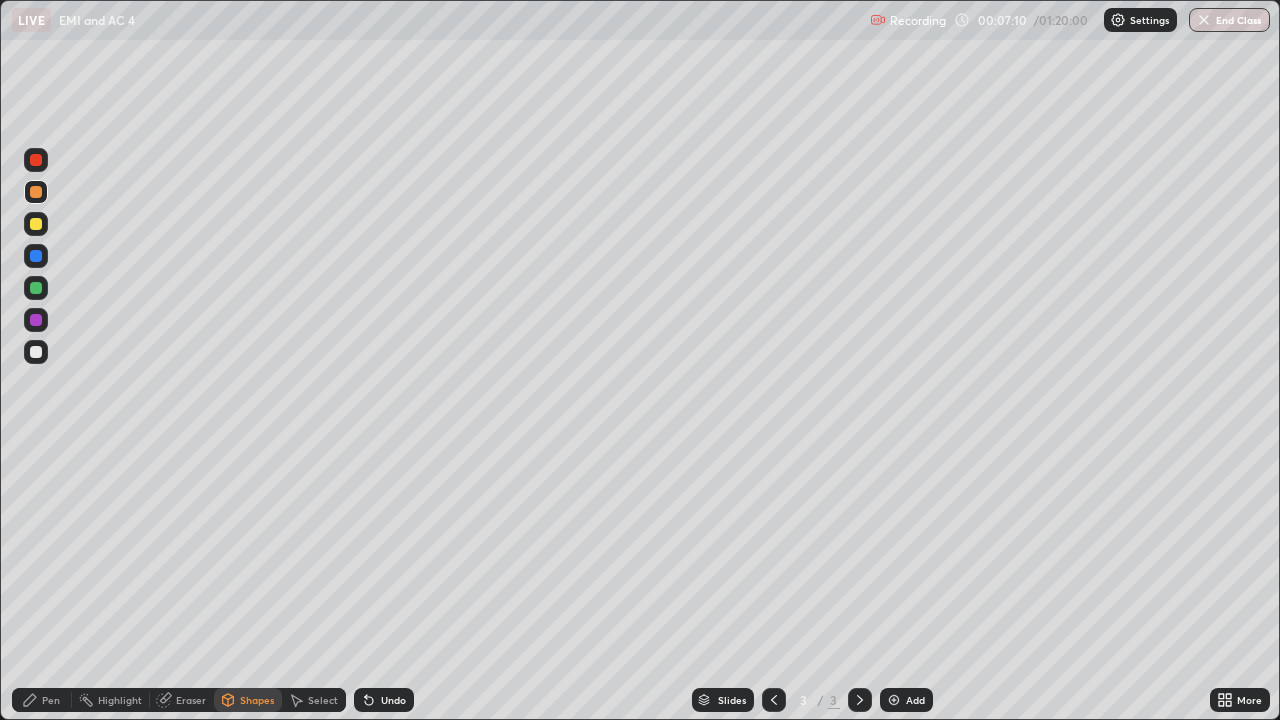 click on "Pen" at bounding box center [51, 700] 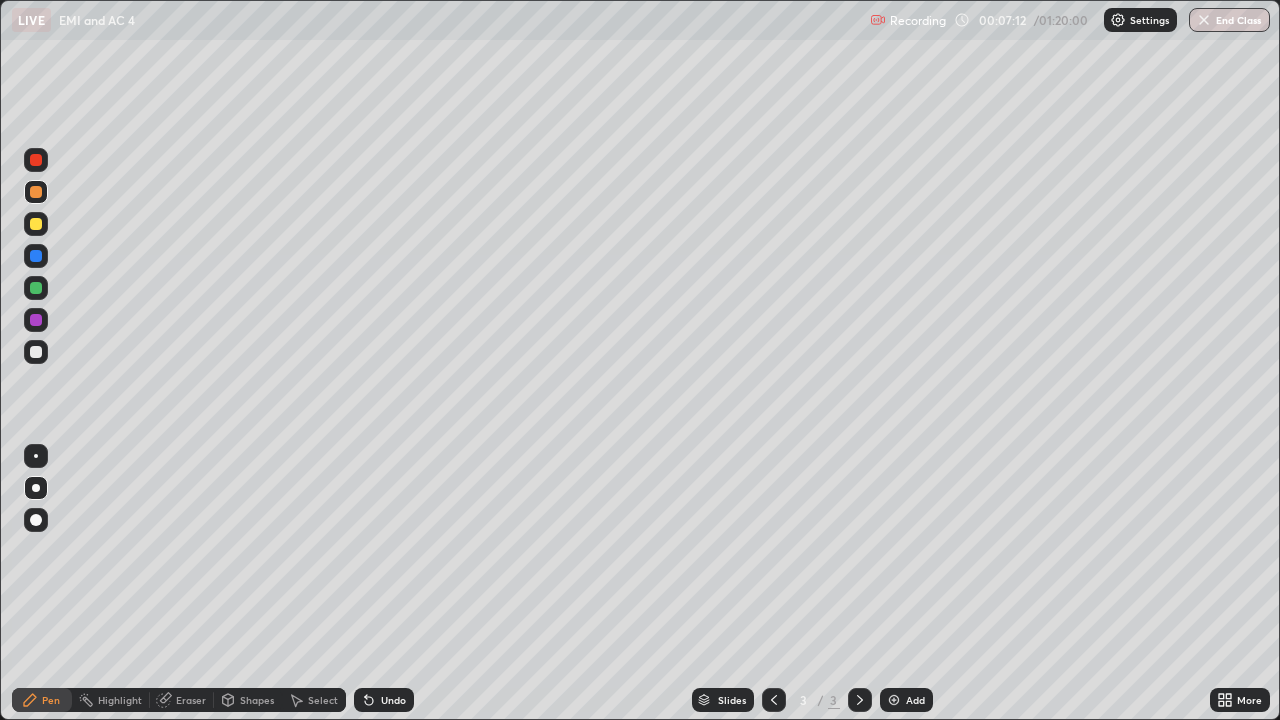 click 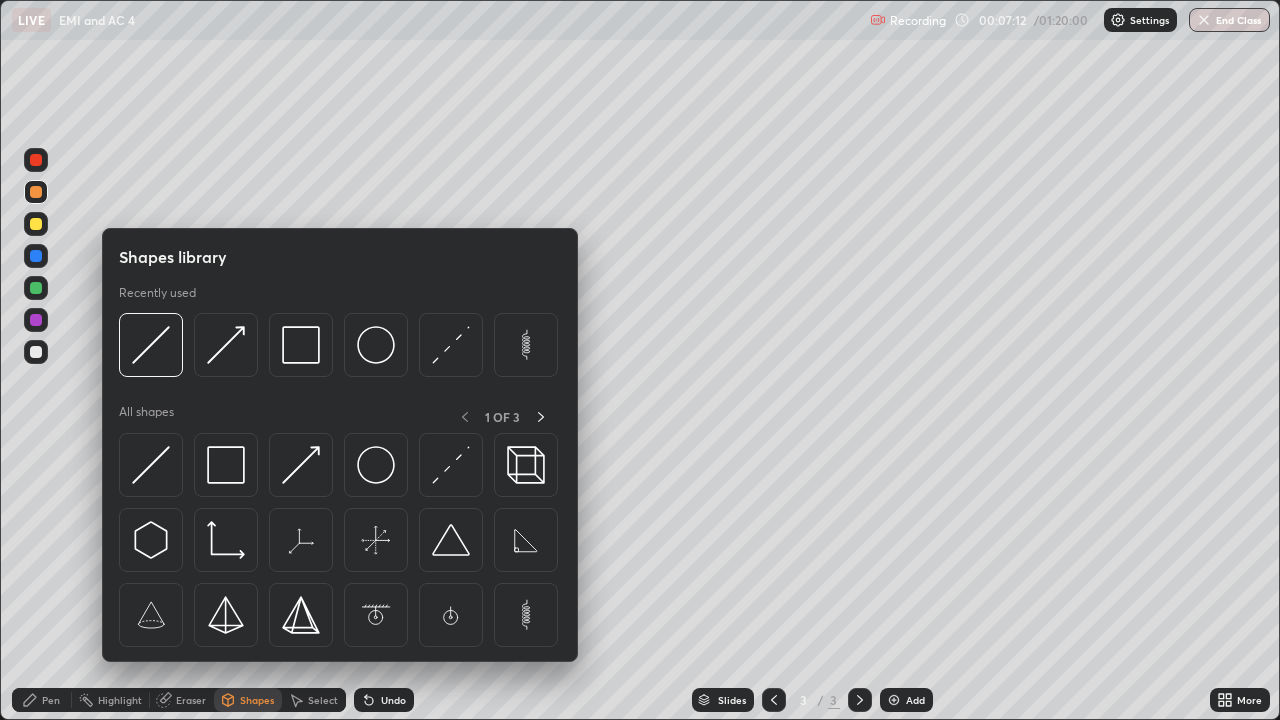 click on "Eraser" at bounding box center [191, 700] 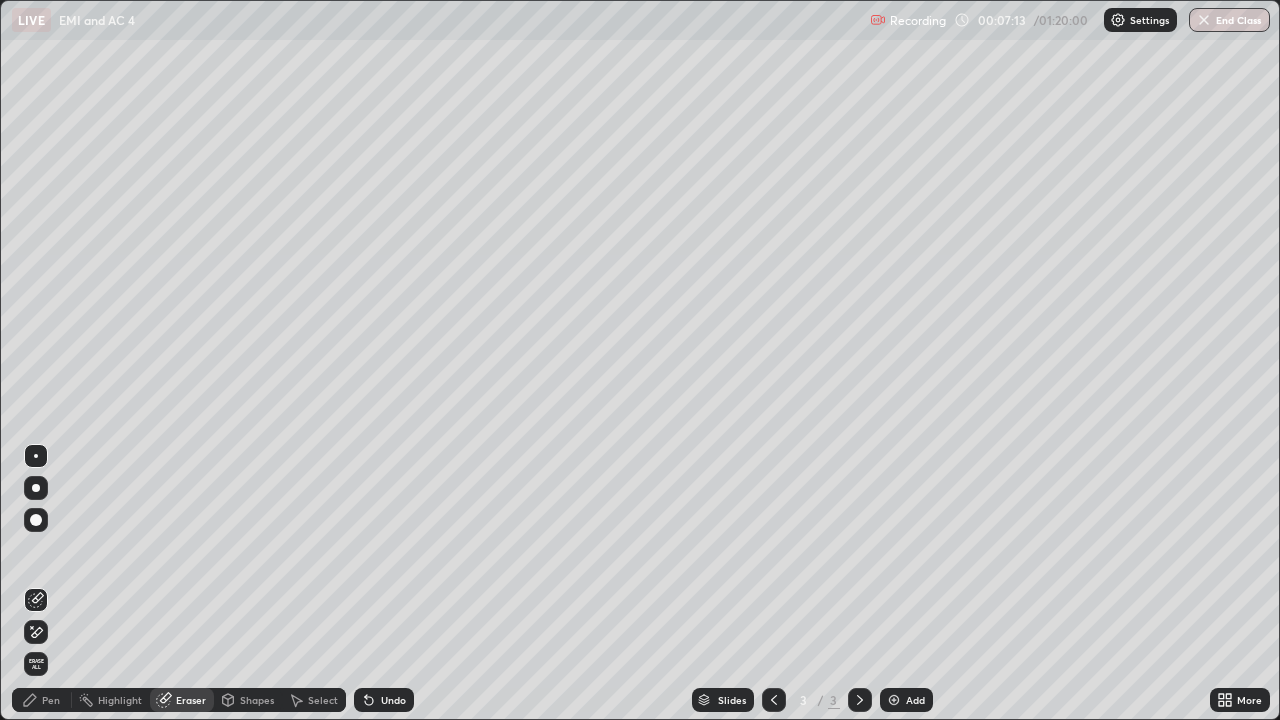 click 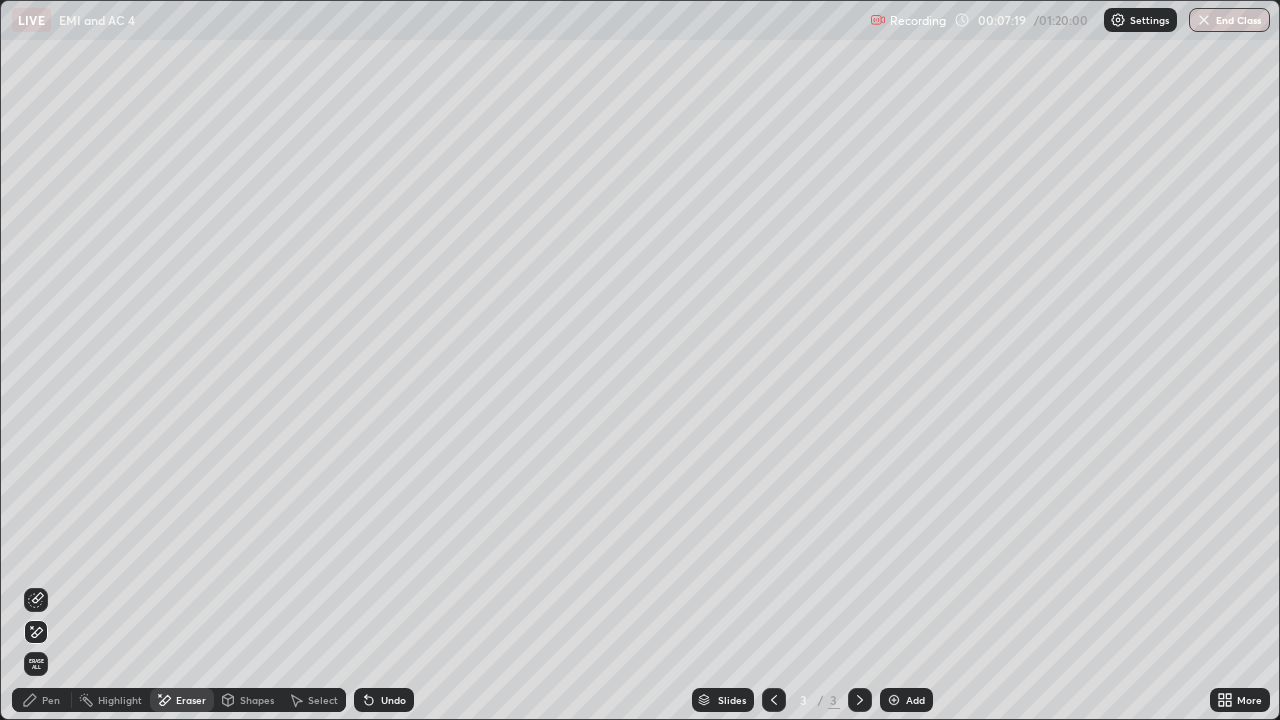 click on "Pen" at bounding box center (51, 700) 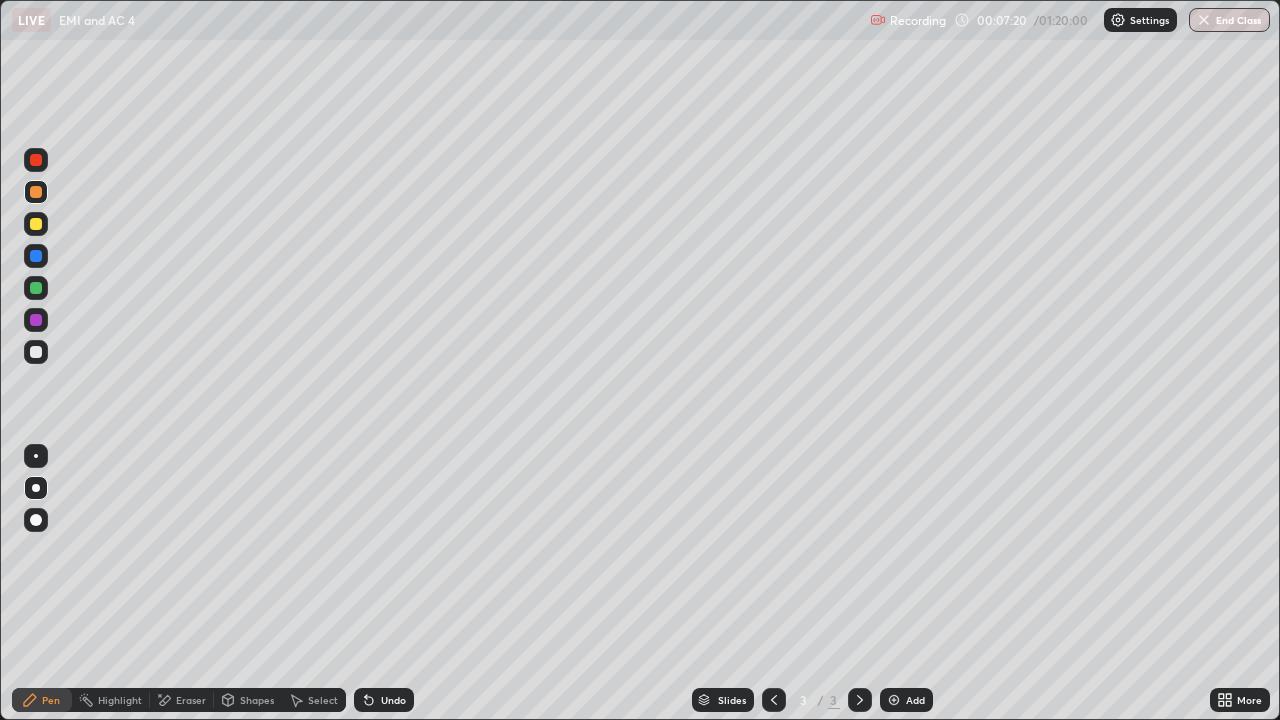 click at bounding box center [36, 352] 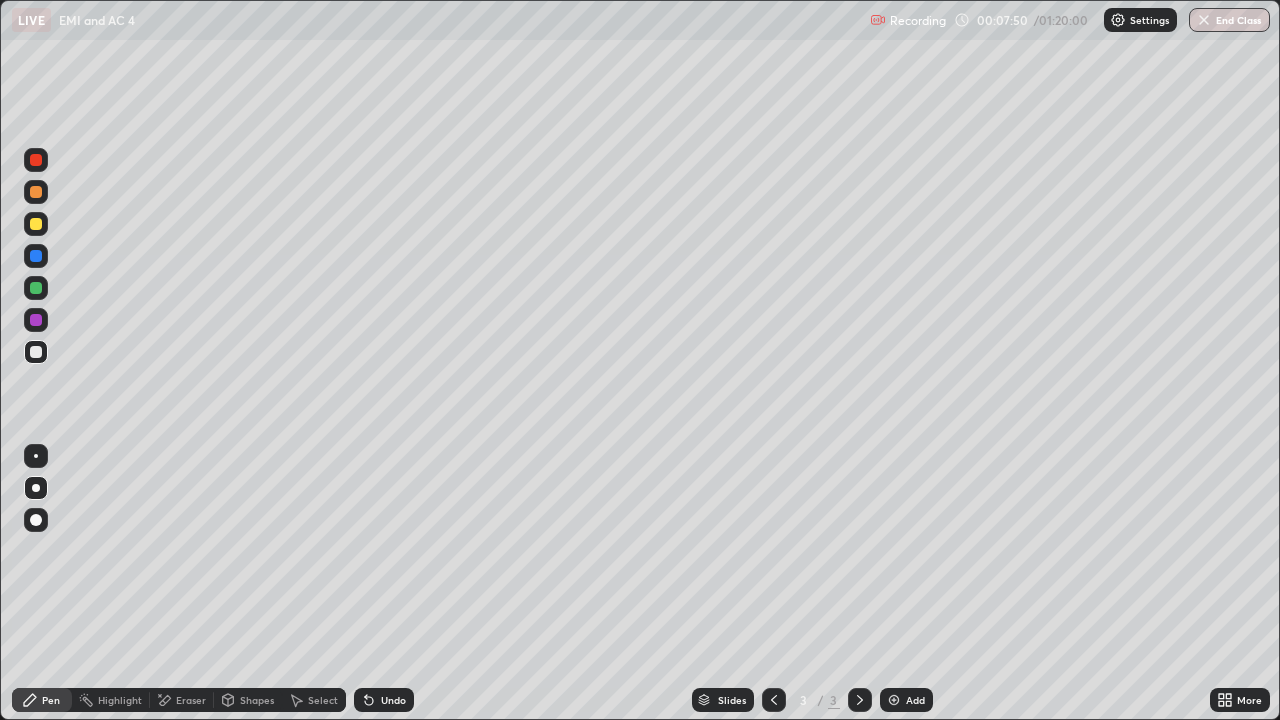 click on "Eraser" at bounding box center (191, 700) 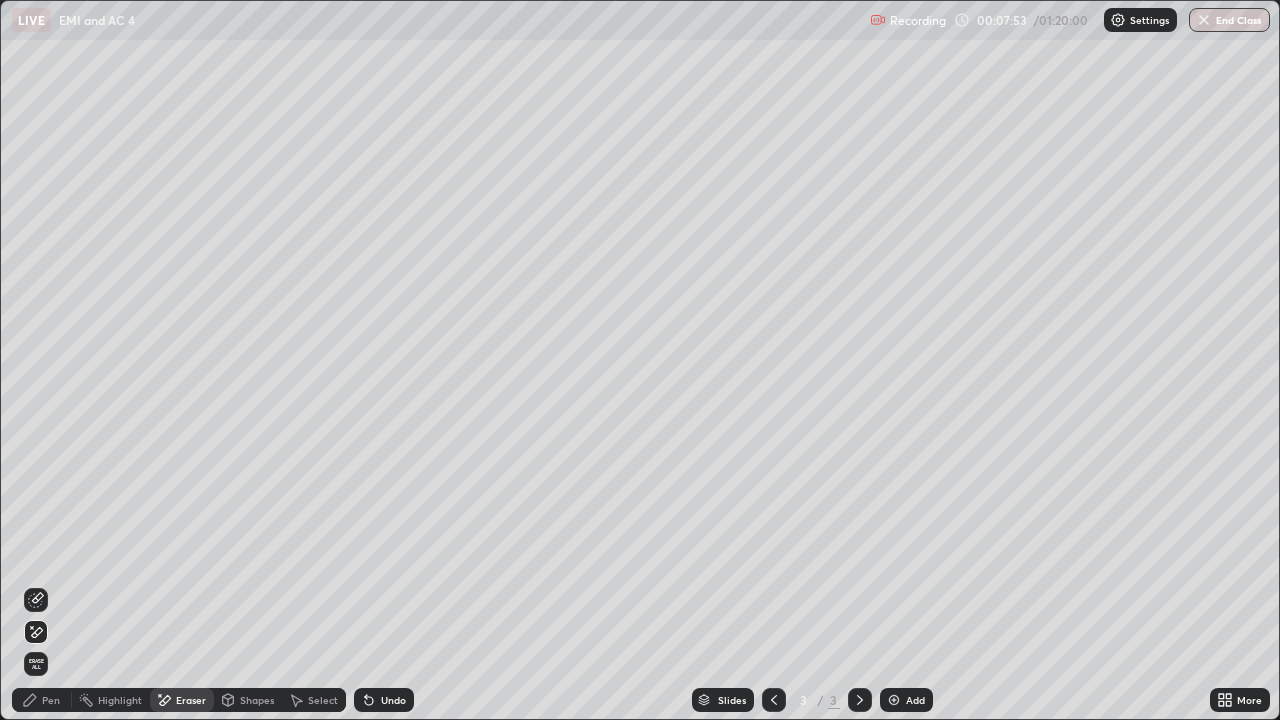 click 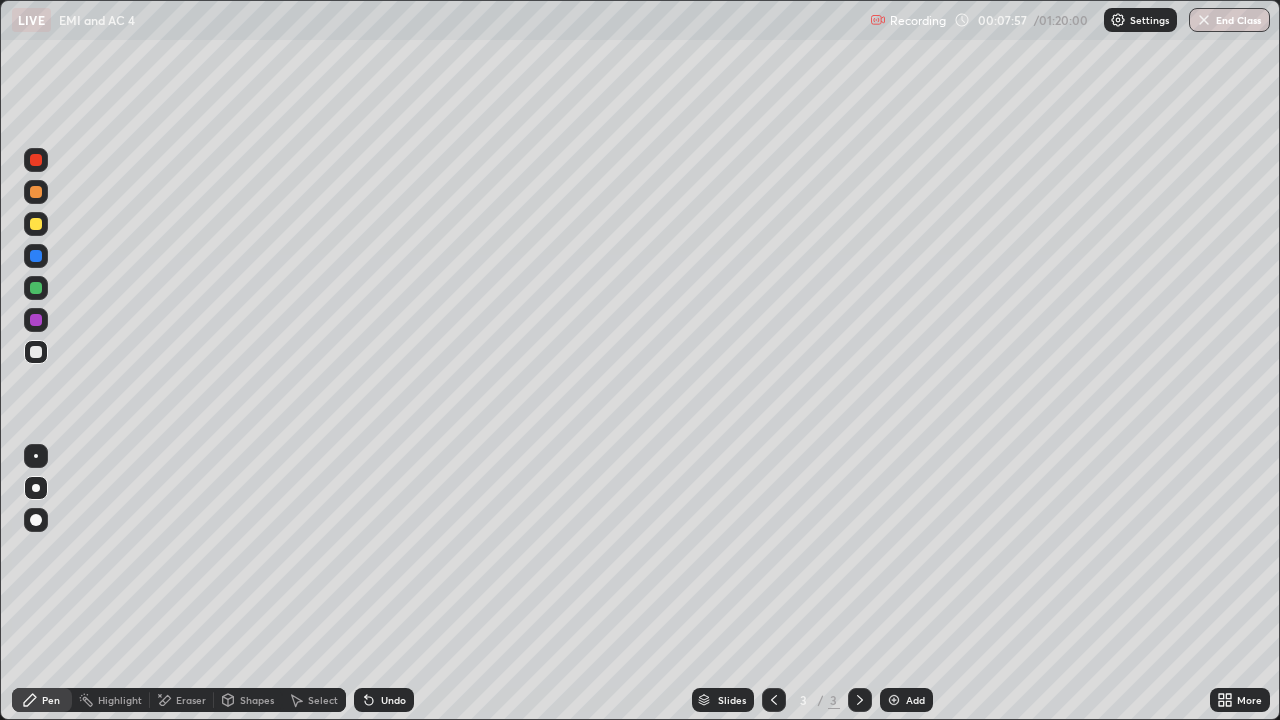 click at bounding box center [36, 224] 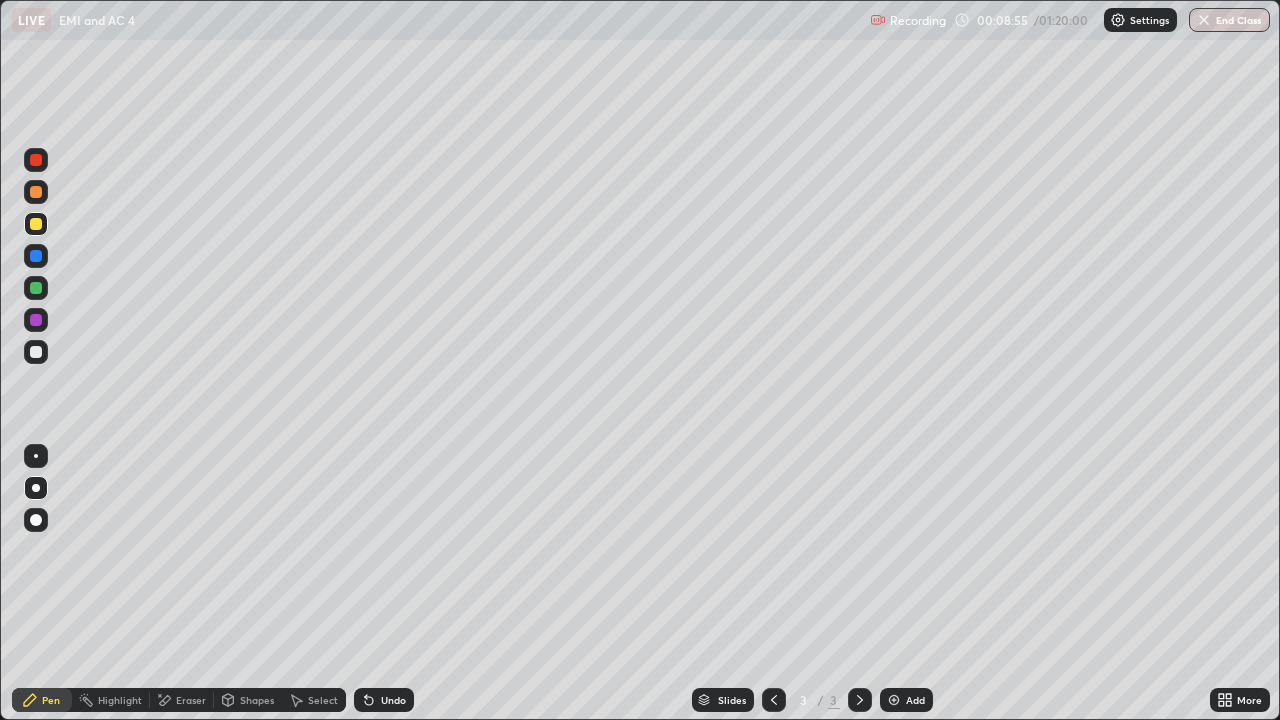 click on "Eraser" at bounding box center (182, 700) 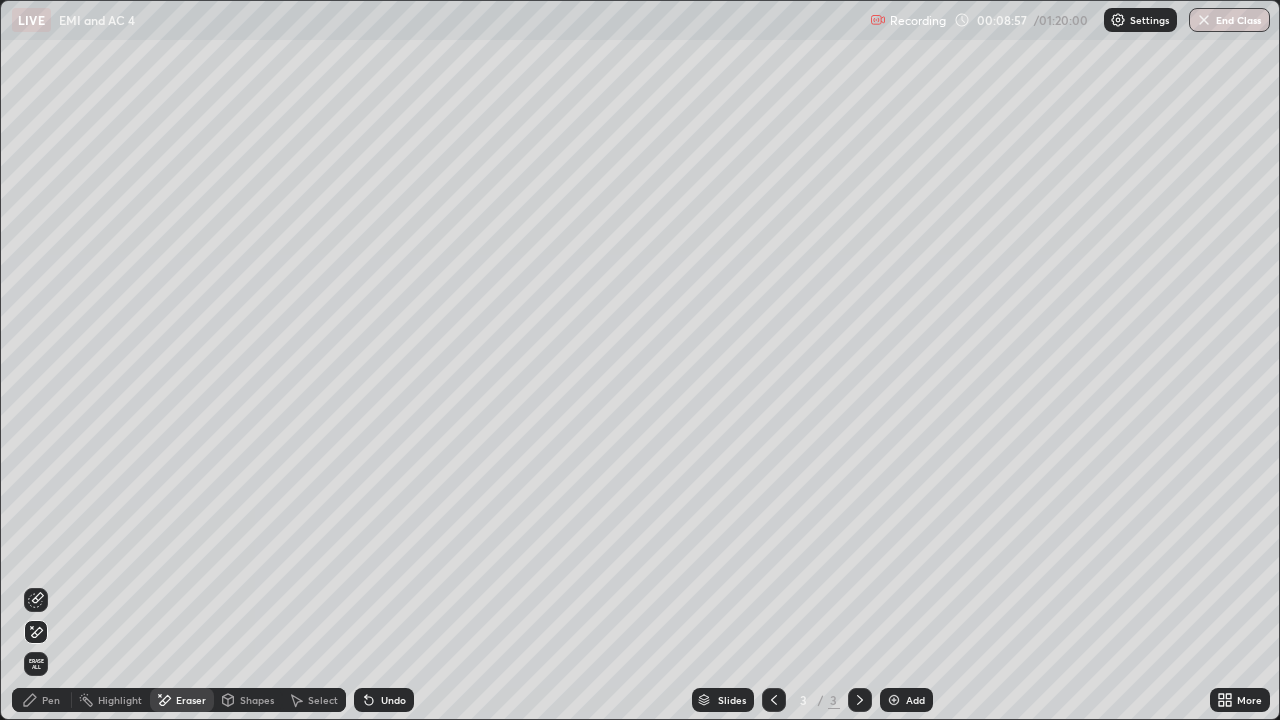 click 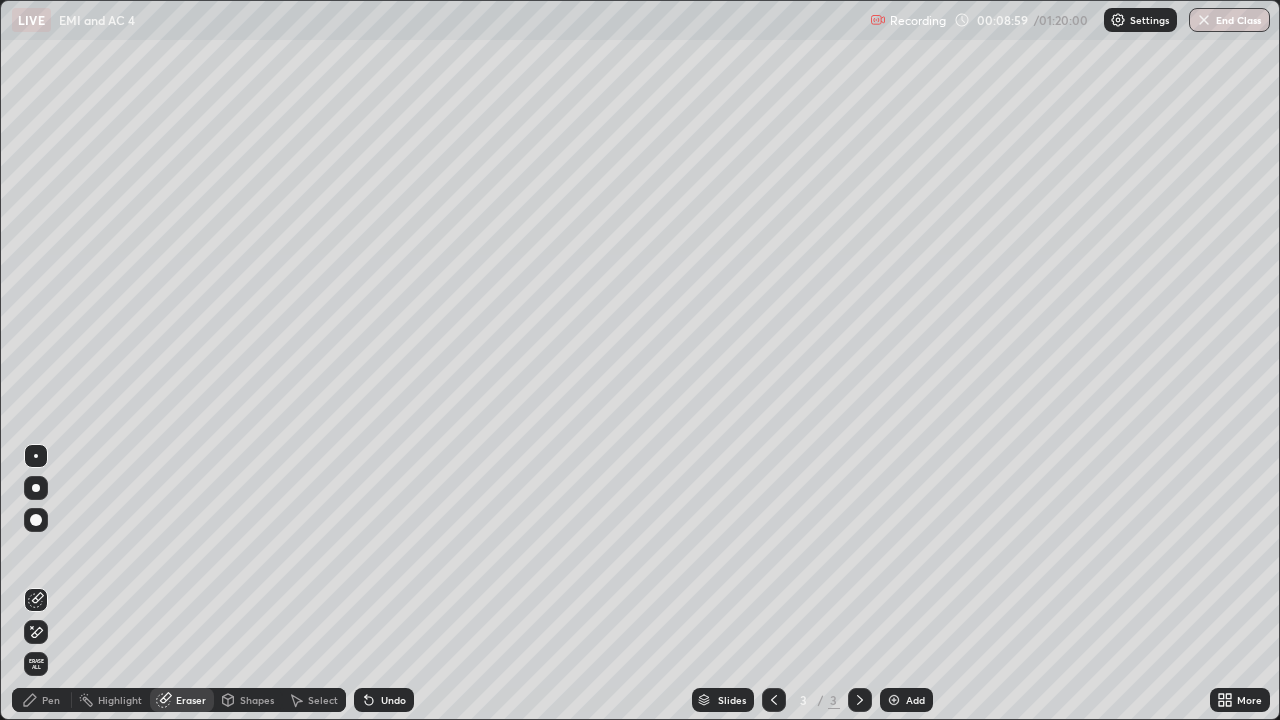 click on "Pen" at bounding box center (51, 700) 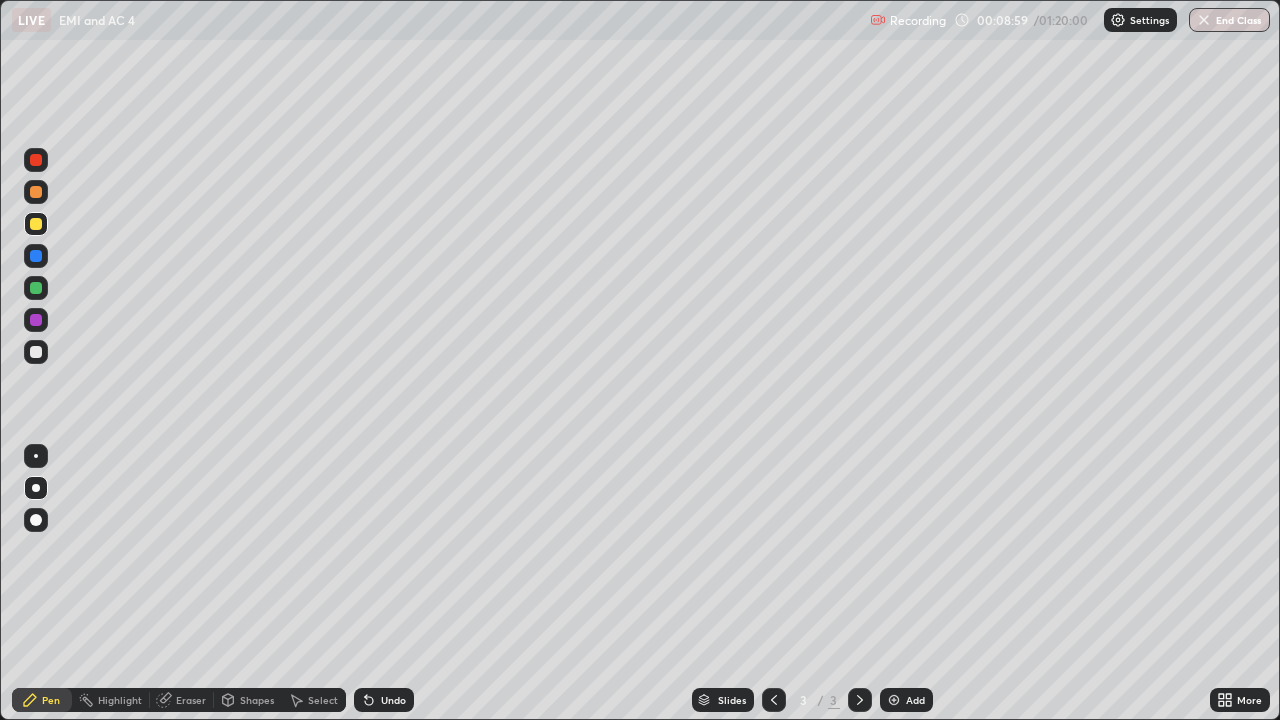 click at bounding box center (36, 352) 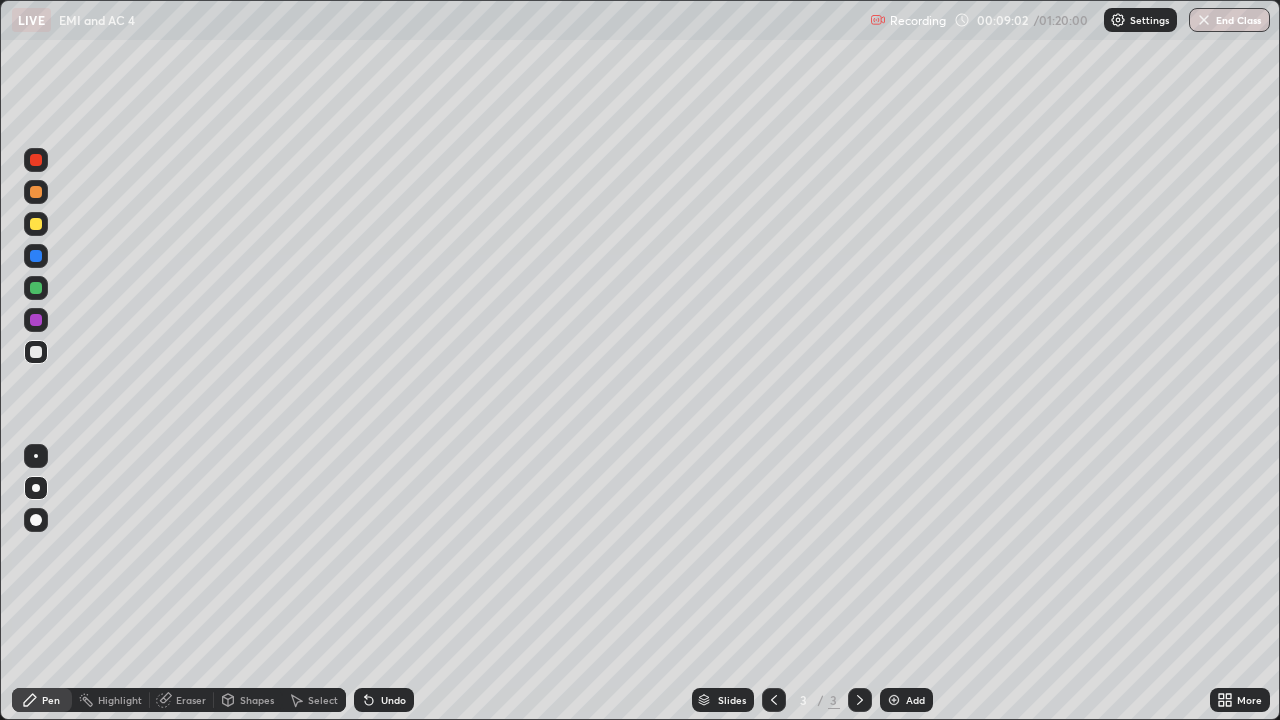 click on "Undo" at bounding box center (393, 700) 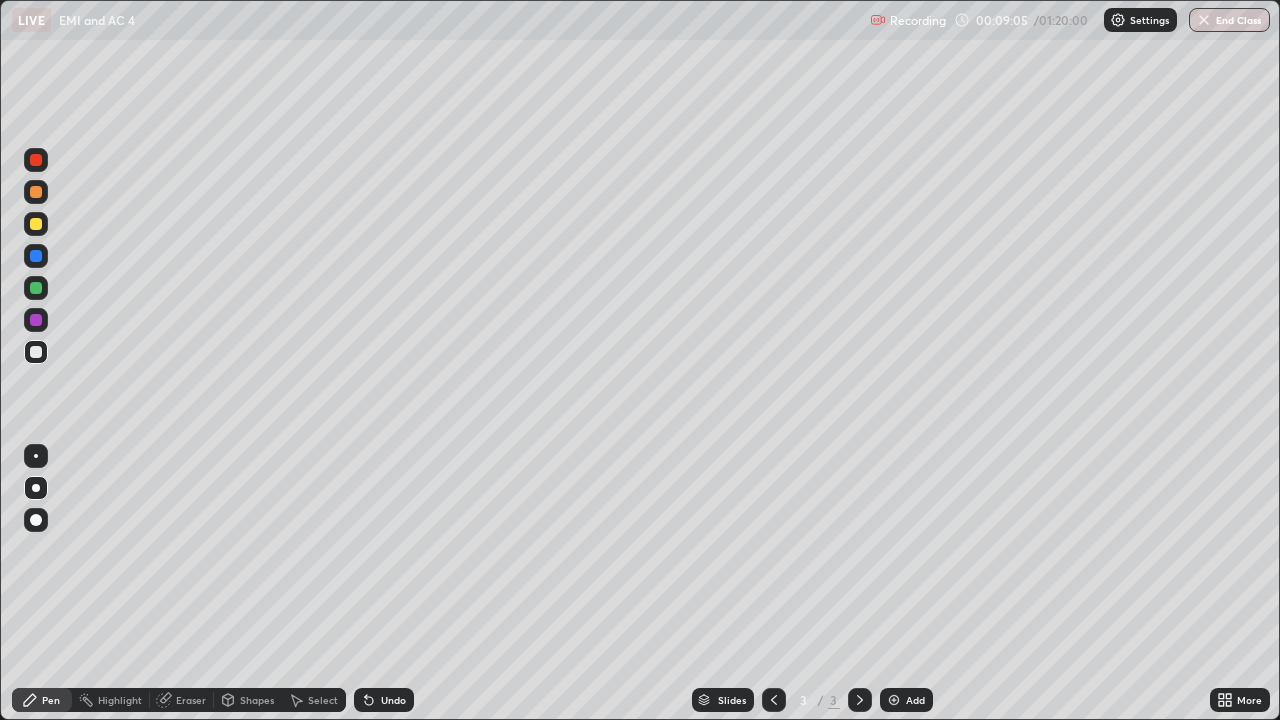 click at bounding box center (36, 224) 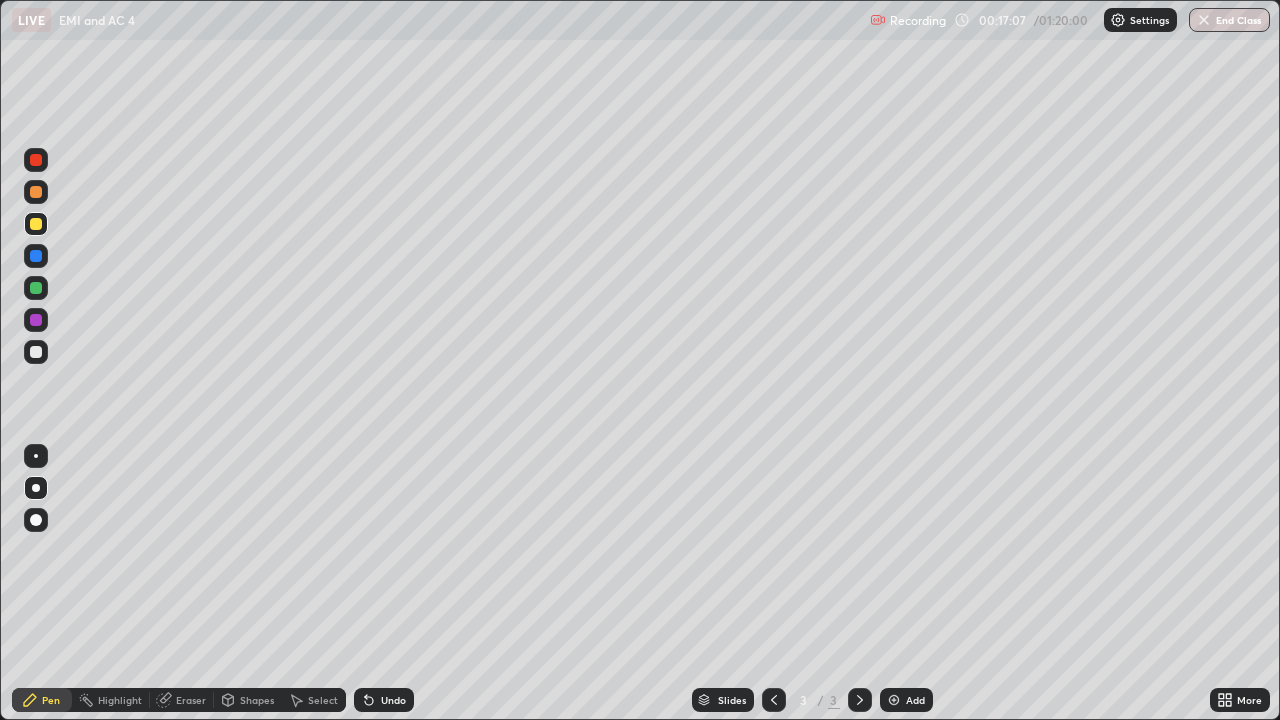 click on "Add" at bounding box center (906, 700) 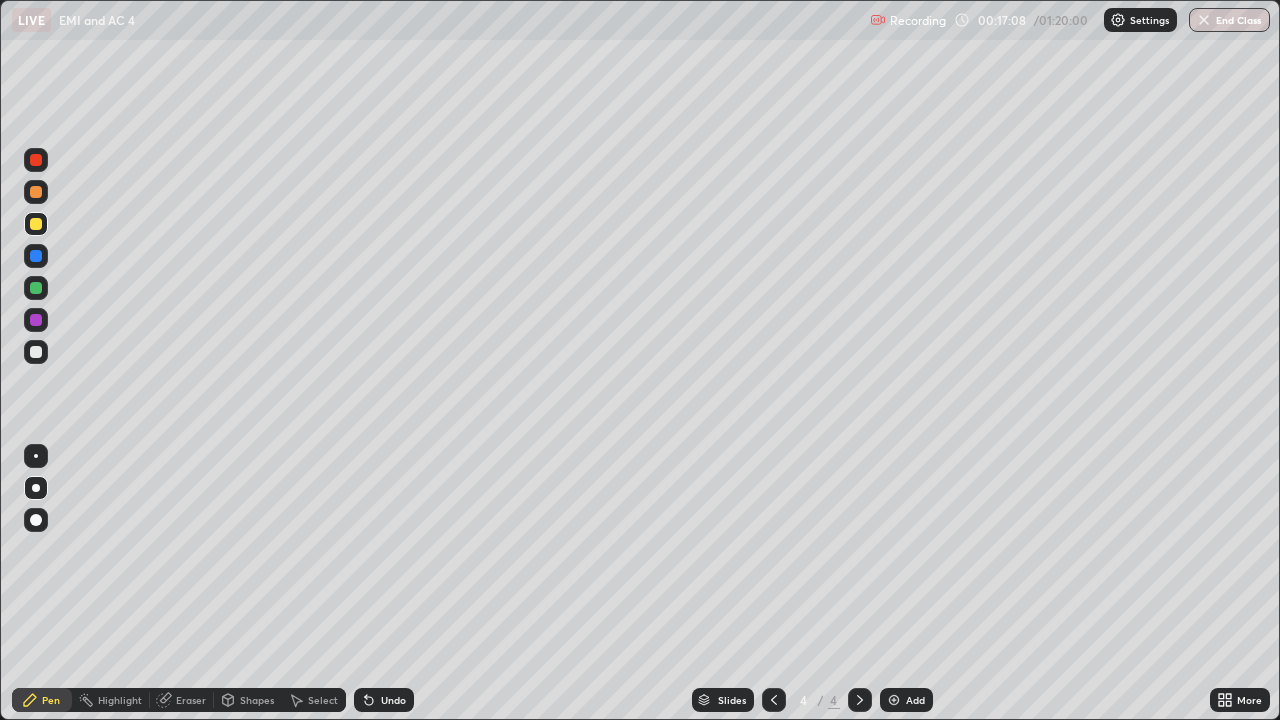 click on "Shapes" at bounding box center (257, 700) 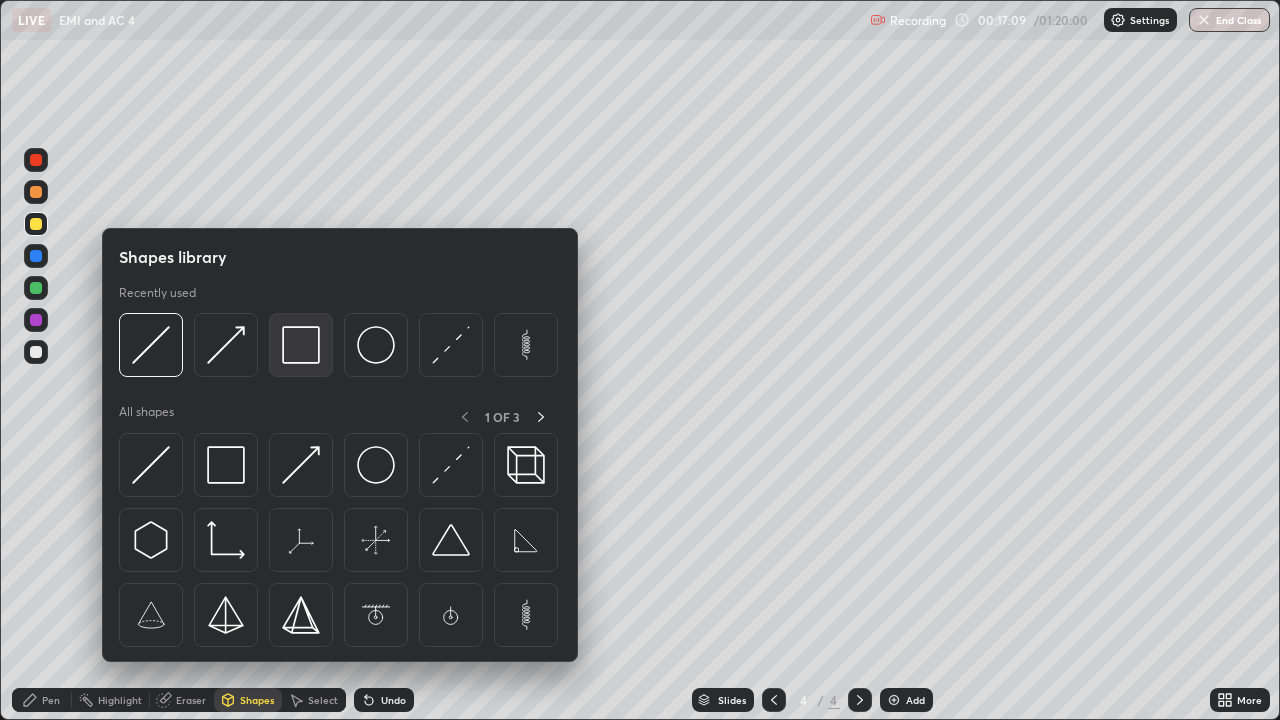 click at bounding box center (301, 345) 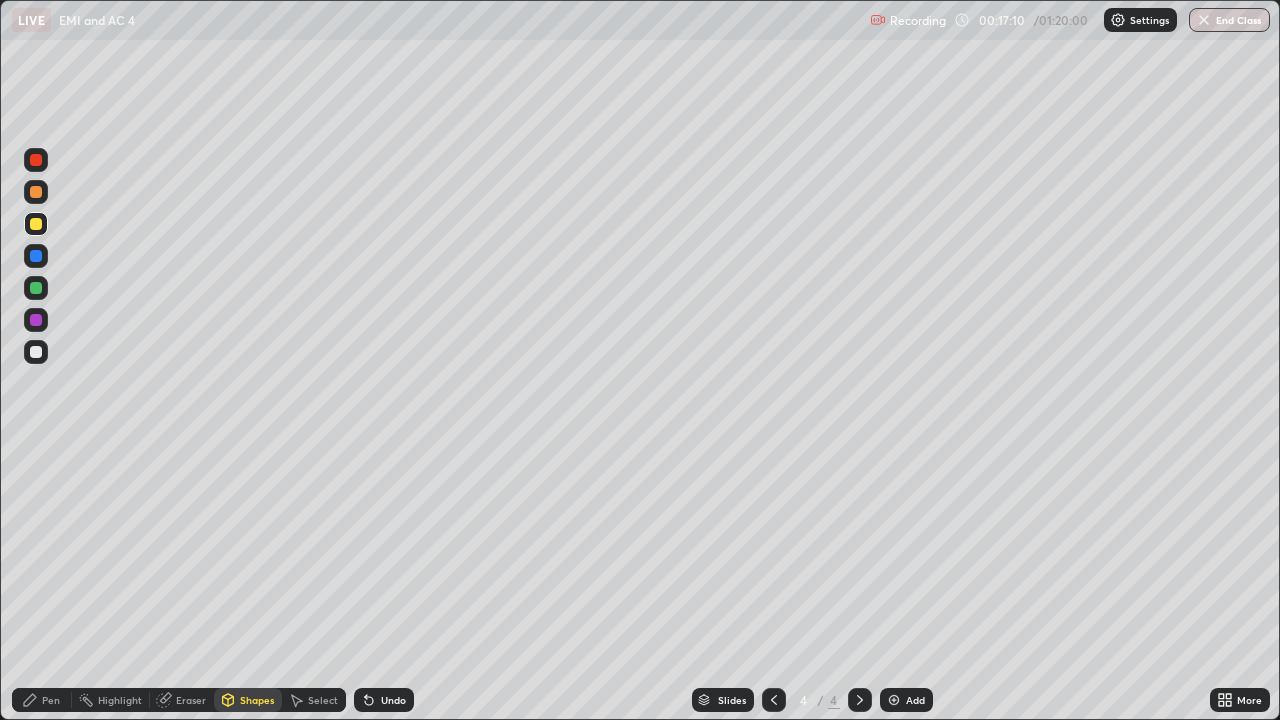 click at bounding box center [36, 352] 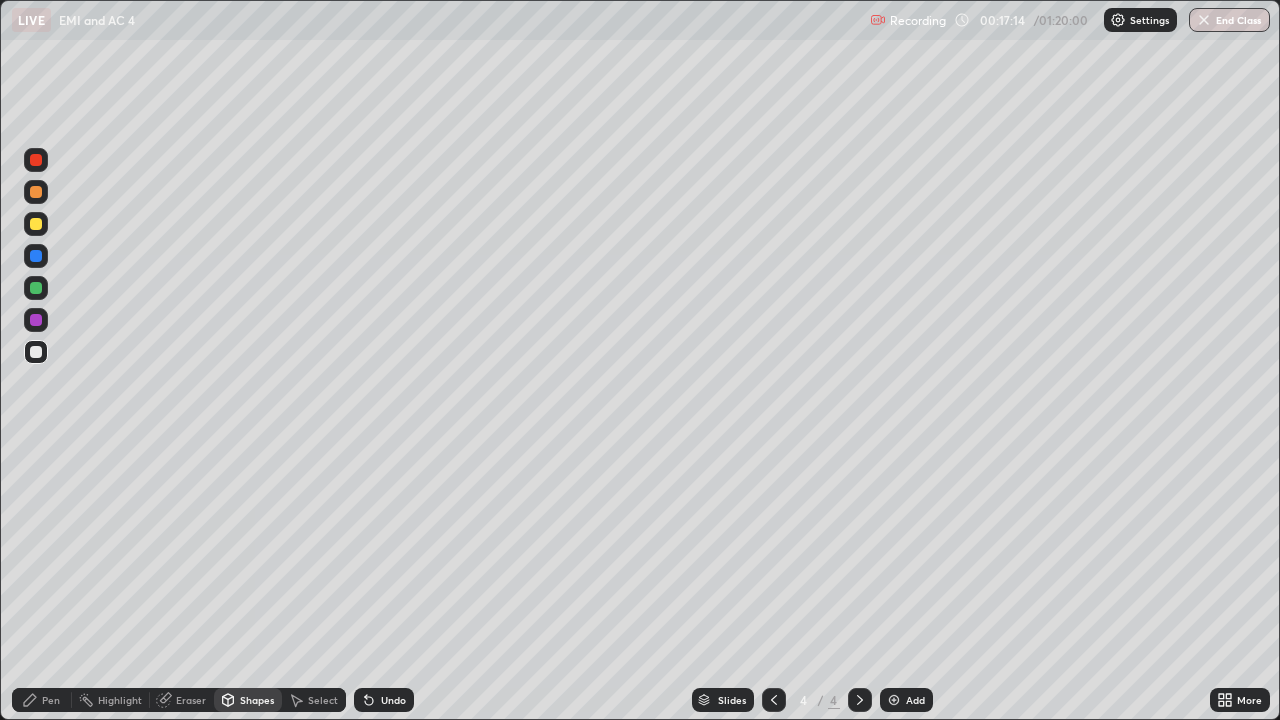 click on "Shapes" at bounding box center (248, 700) 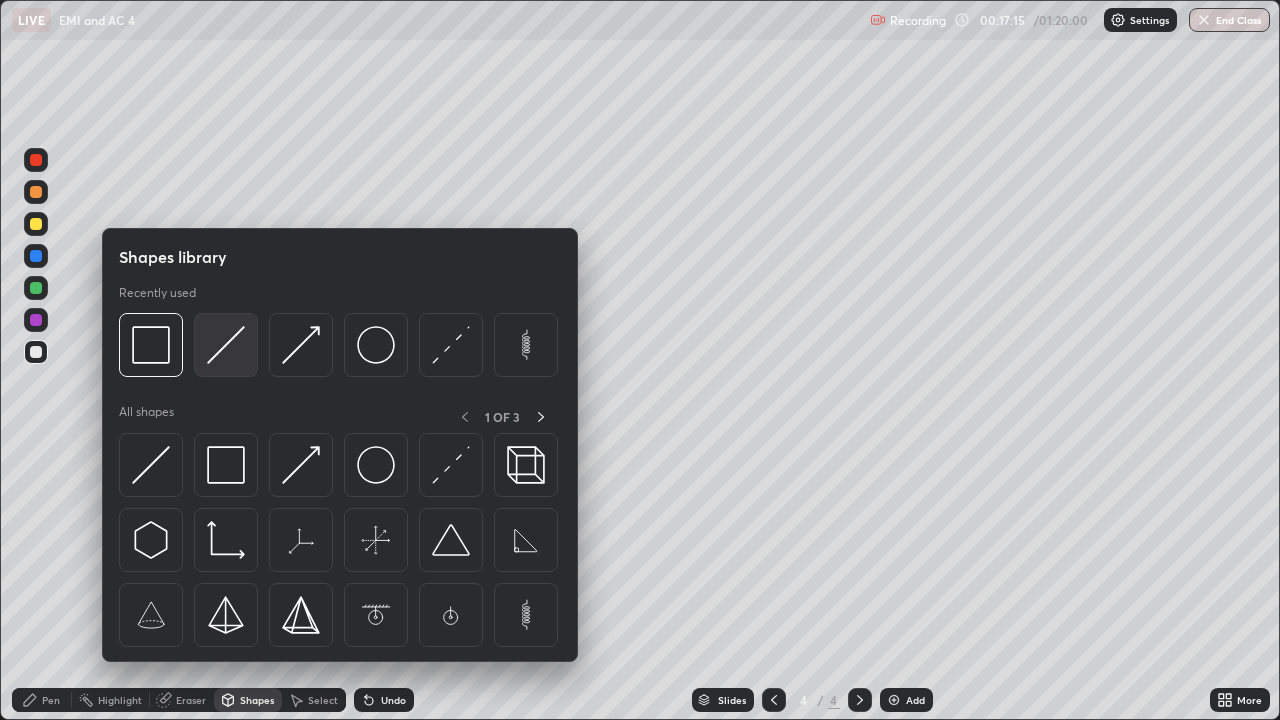 click at bounding box center [226, 345] 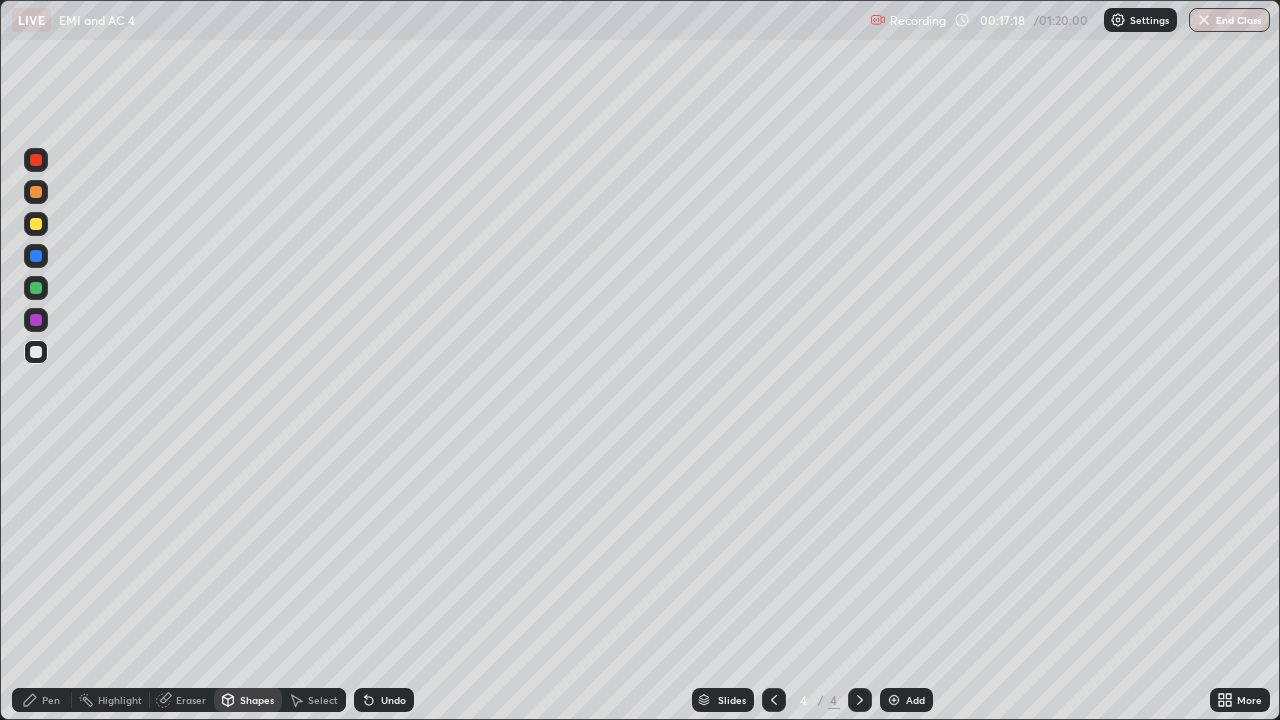 click on "Pen" at bounding box center (51, 700) 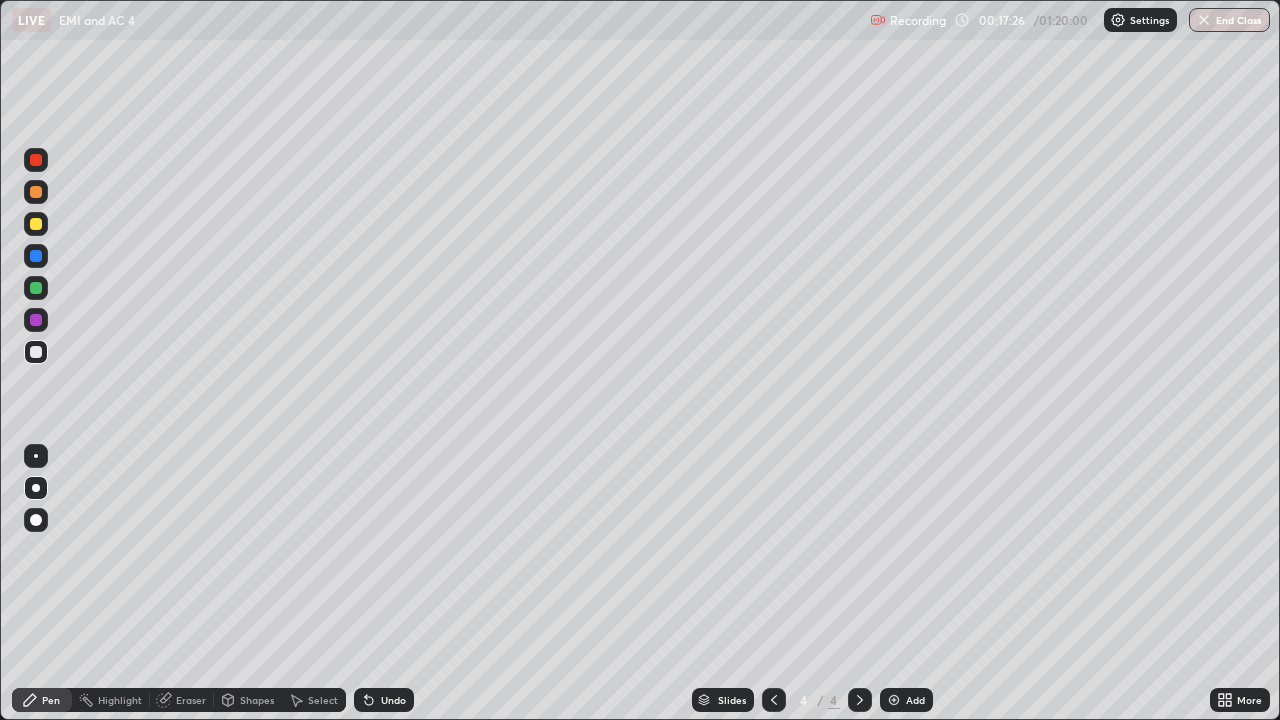 click on "Eraser" at bounding box center (182, 700) 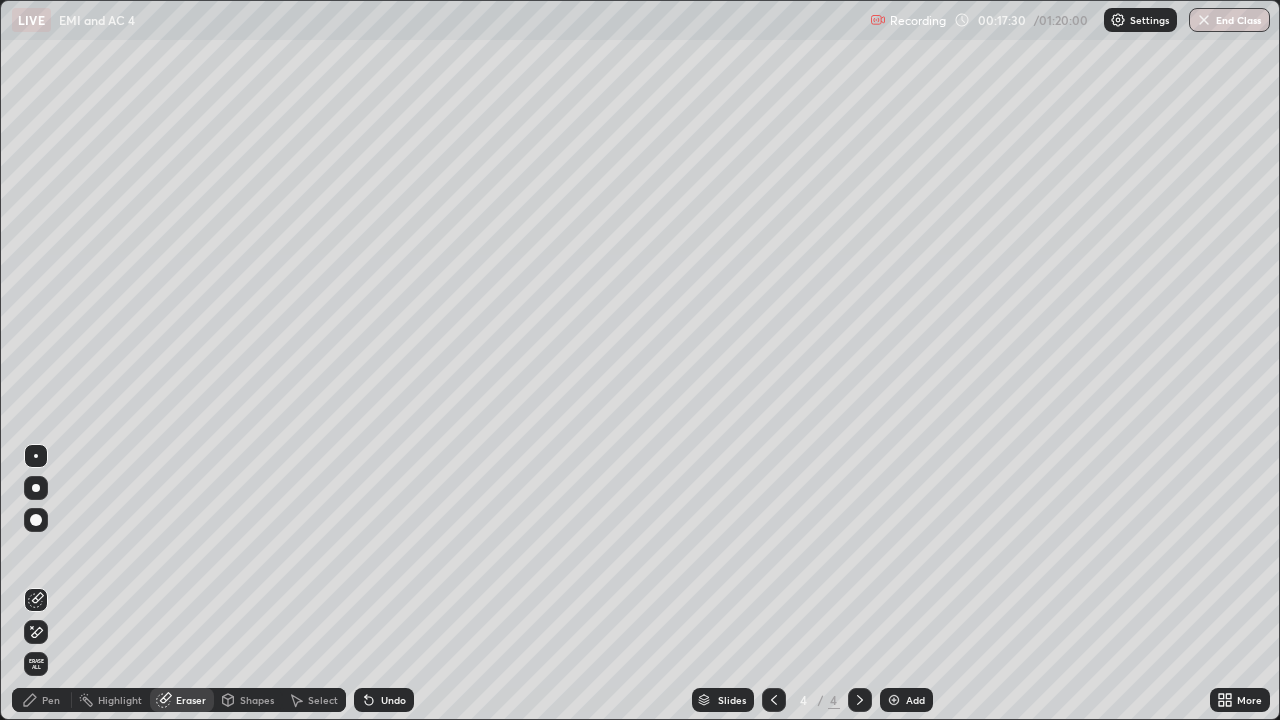 click on "Shapes" at bounding box center [257, 700] 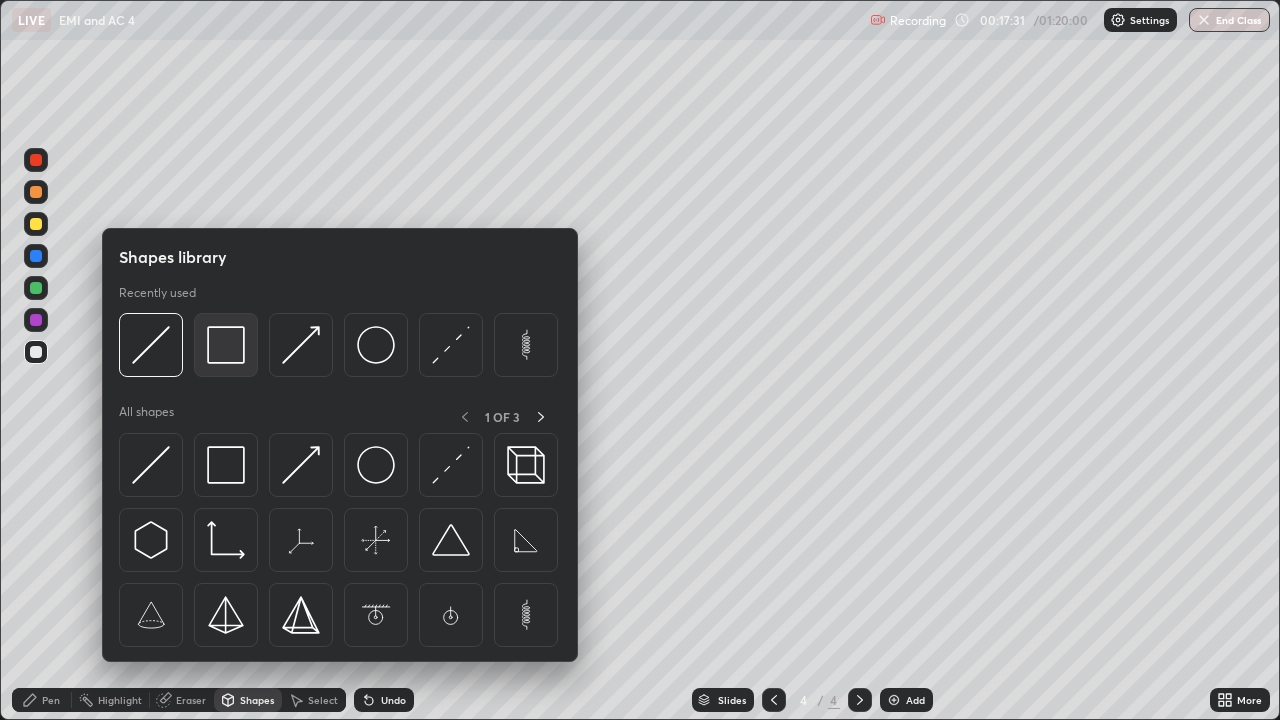click at bounding box center (226, 345) 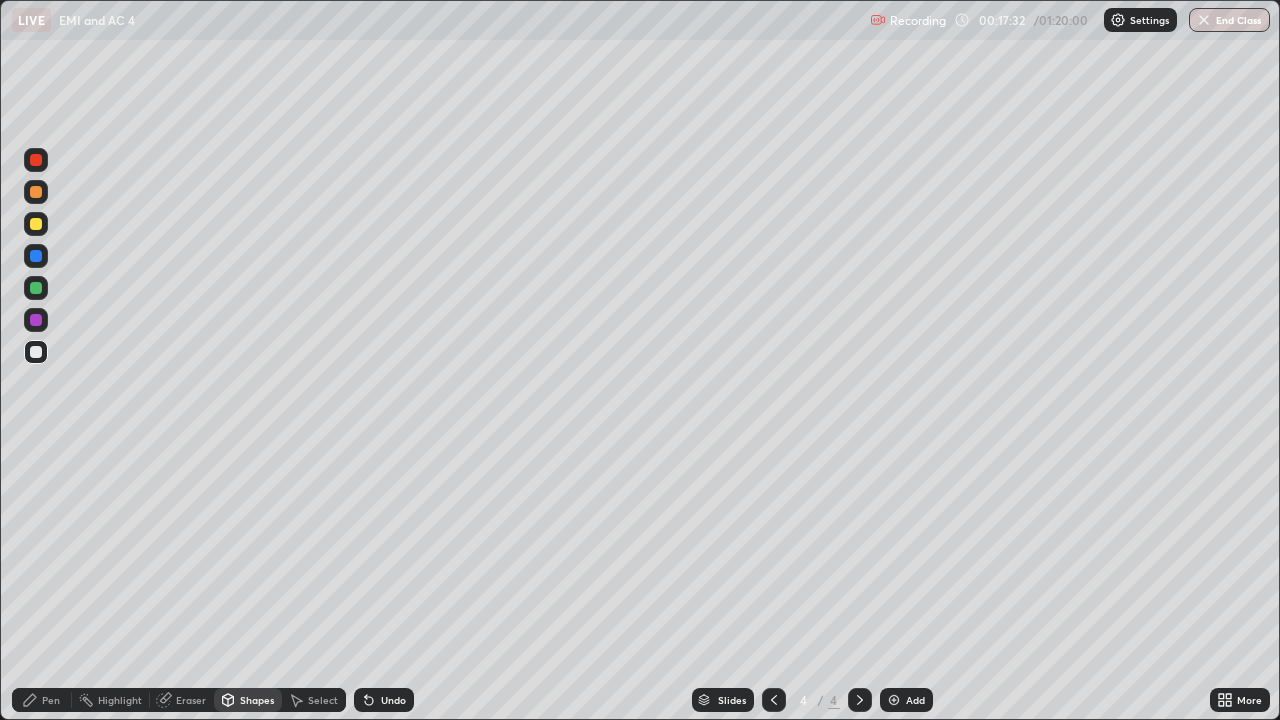 click at bounding box center (36, 224) 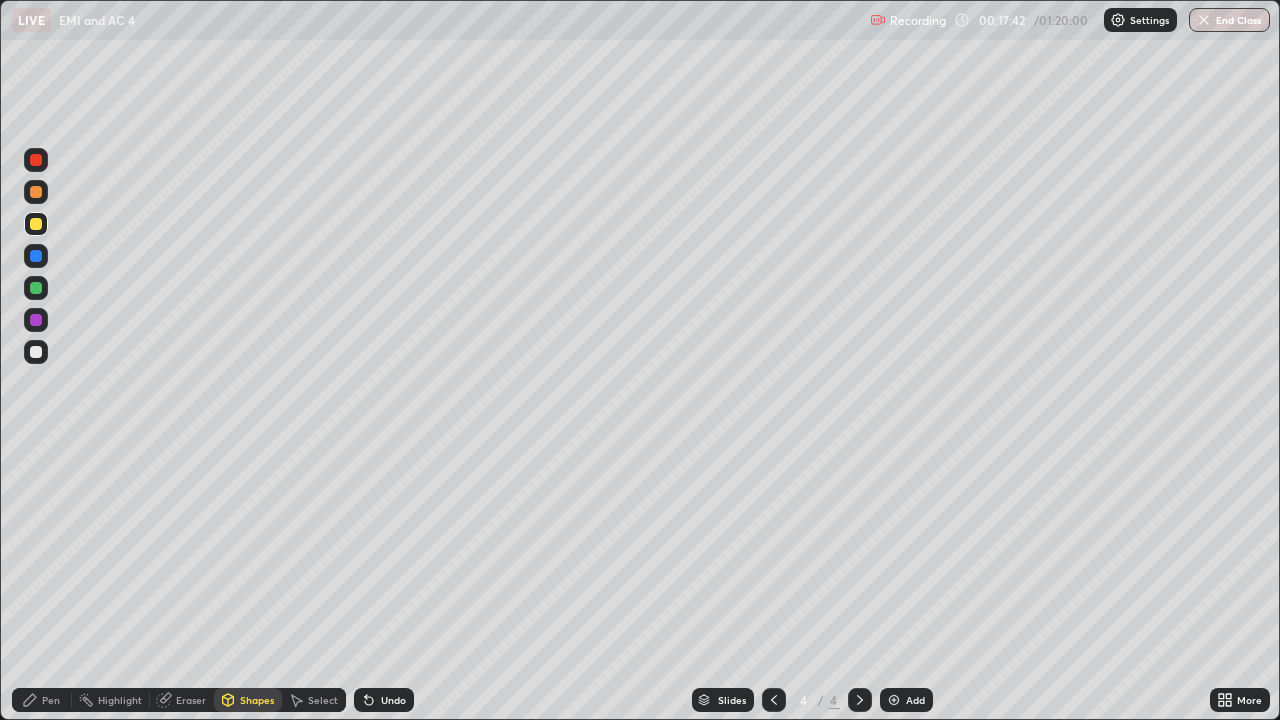 click on "Shapes" at bounding box center (257, 700) 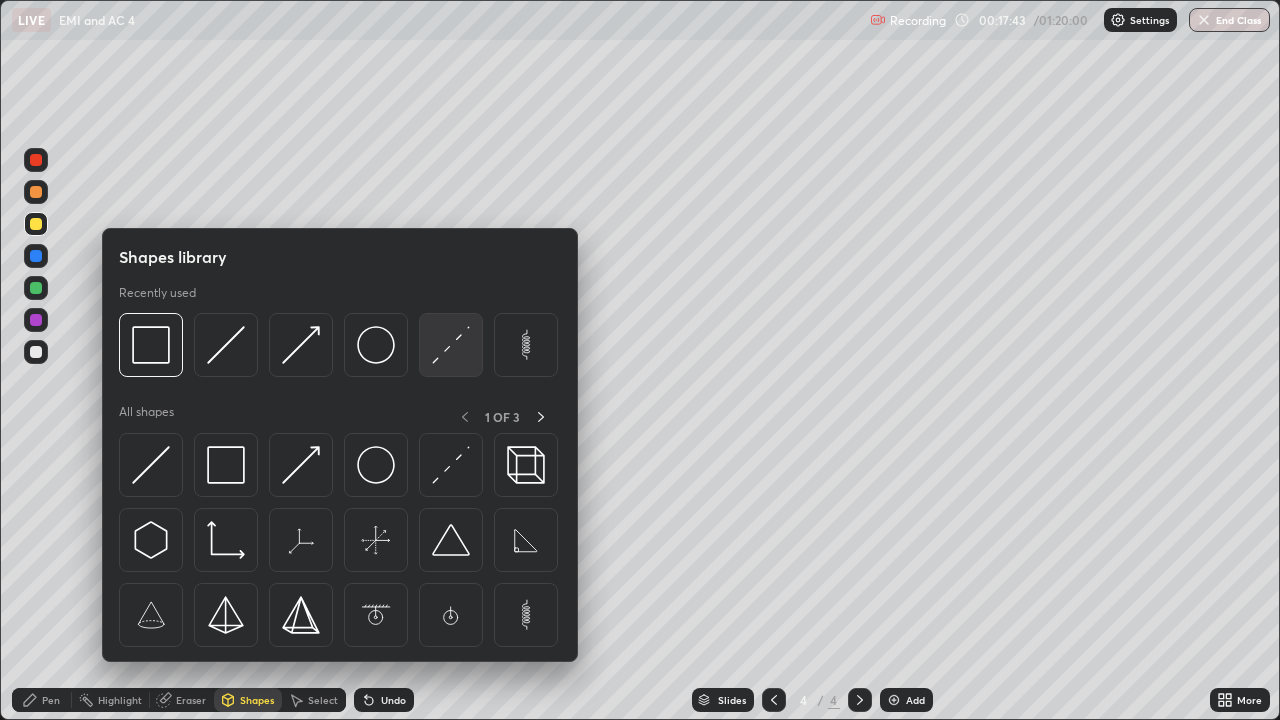 click at bounding box center (451, 345) 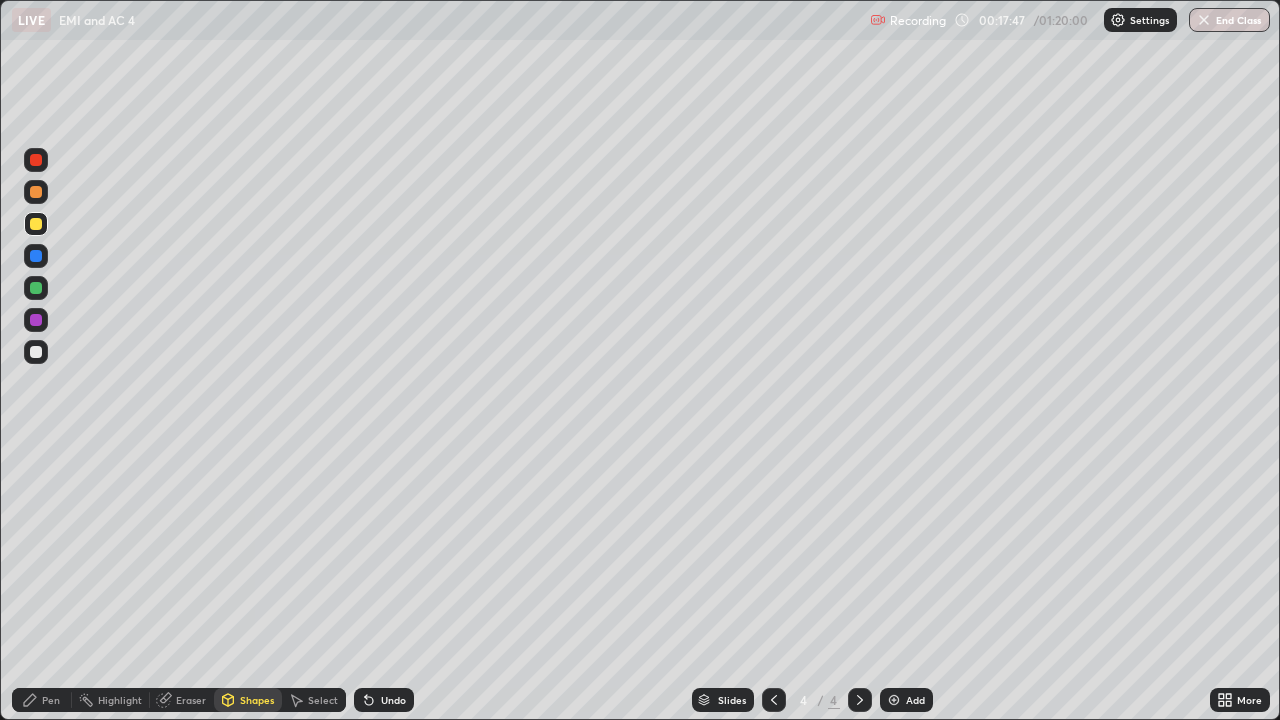 click on "Pen" at bounding box center (51, 700) 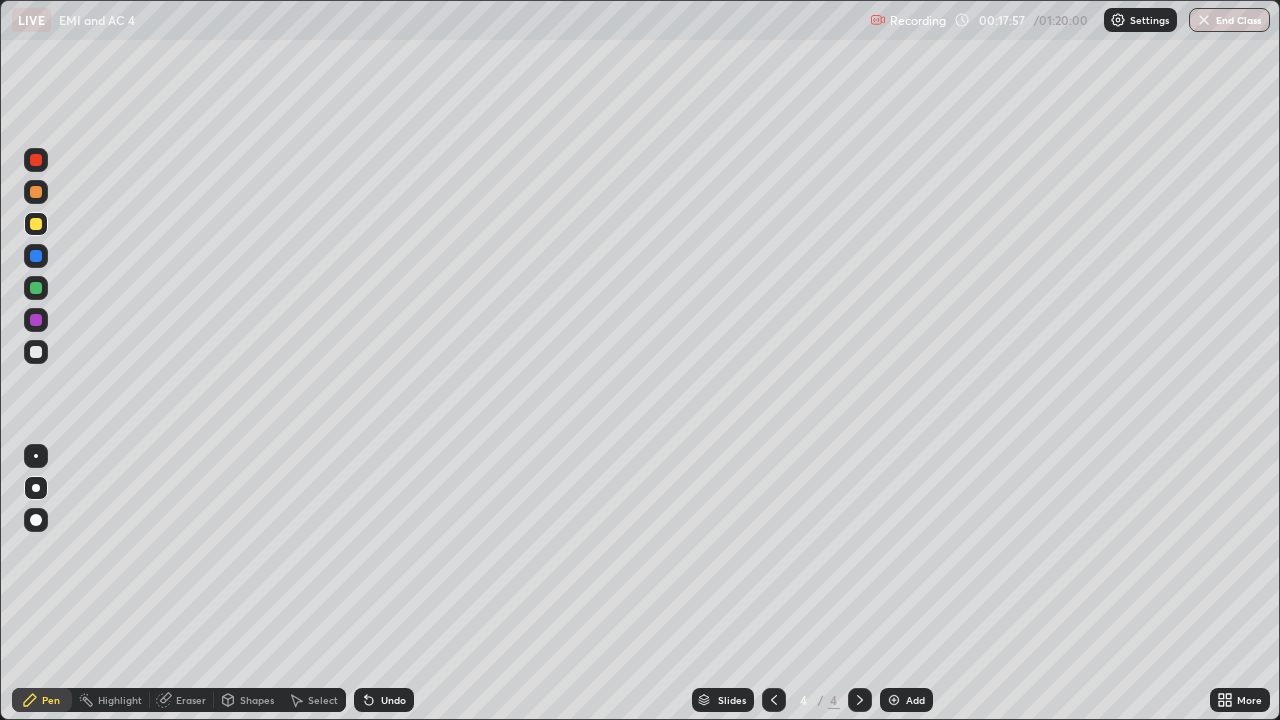 click on "Shapes" at bounding box center [257, 700] 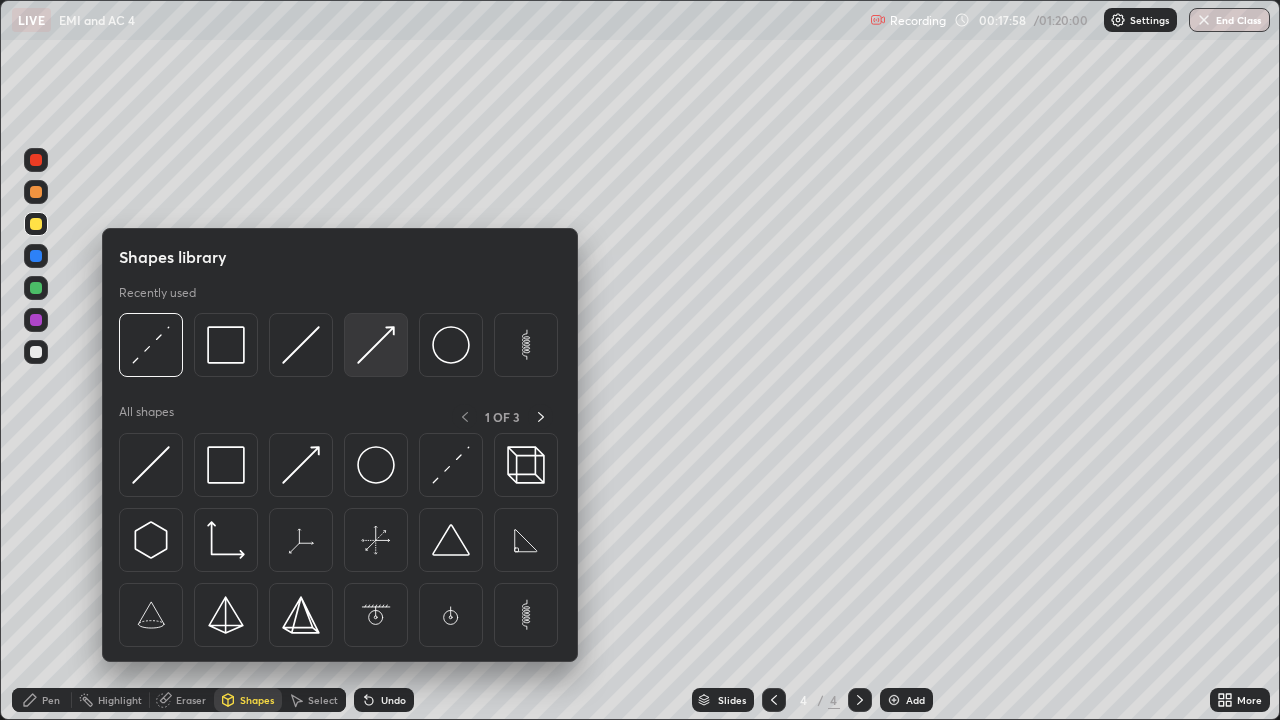 click at bounding box center (376, 345) 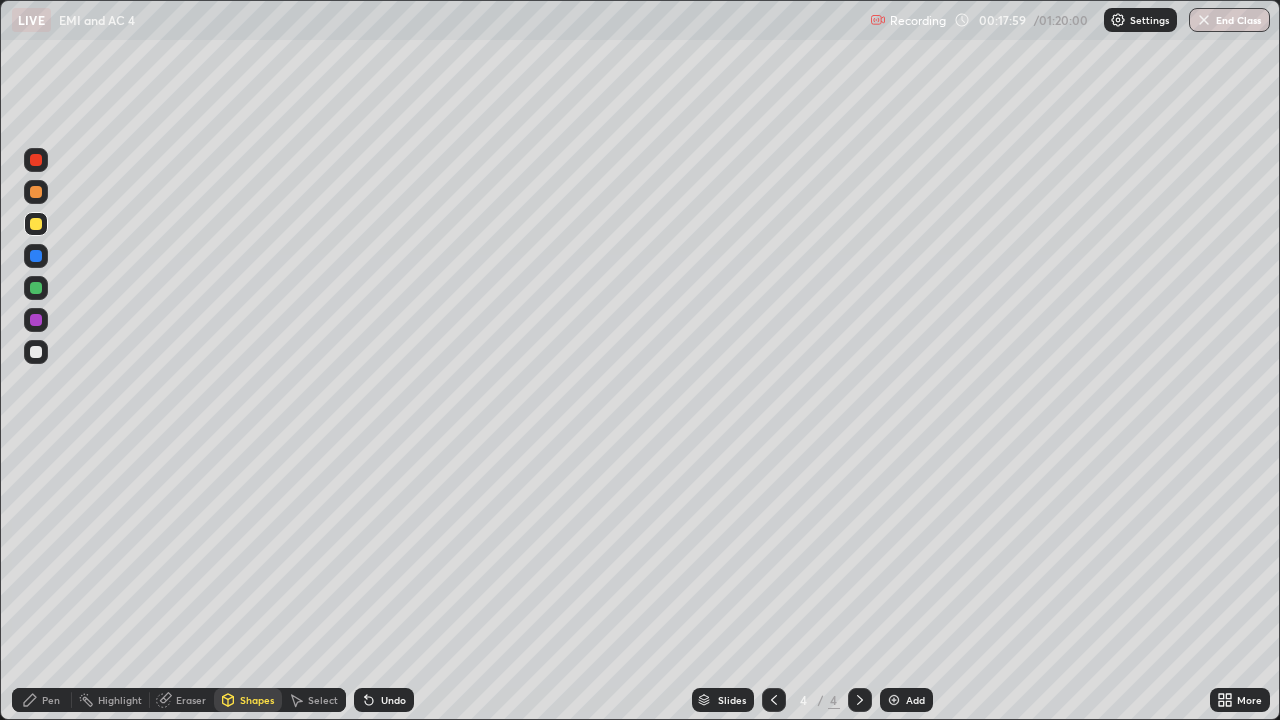 click at bounding box center [36, 288] 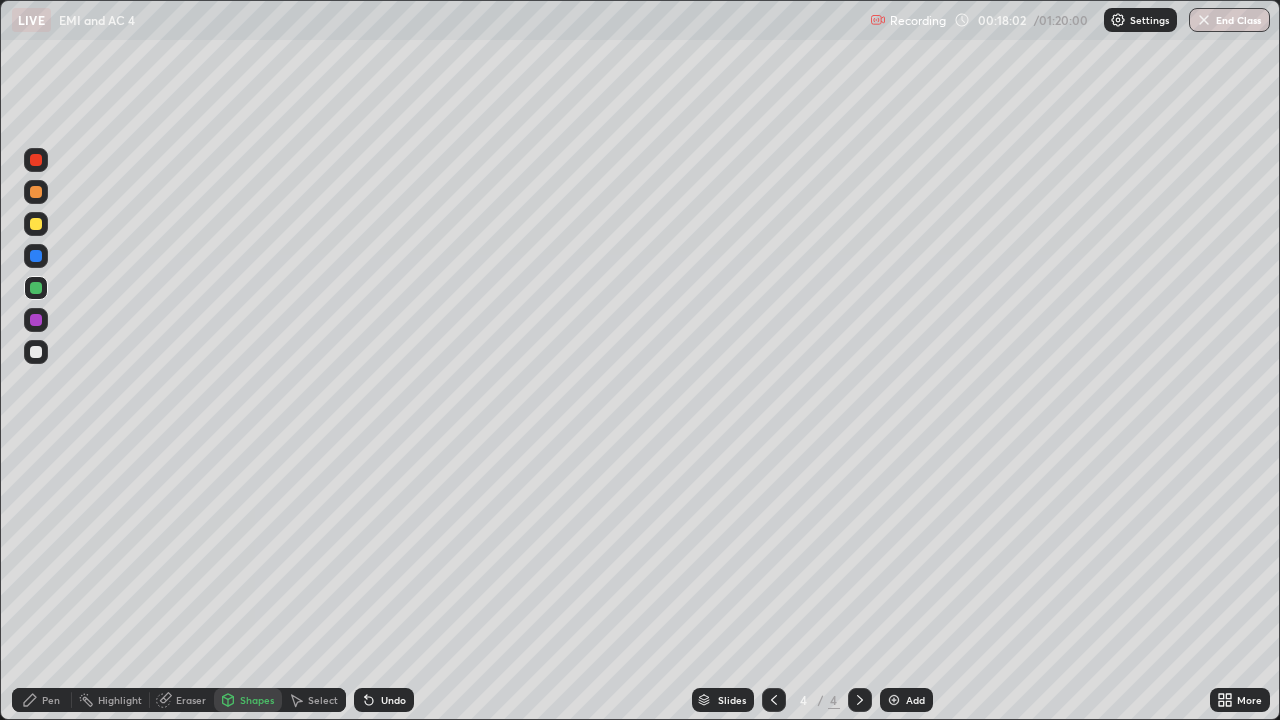 click on "Pen" at bounding box center (51, 700) 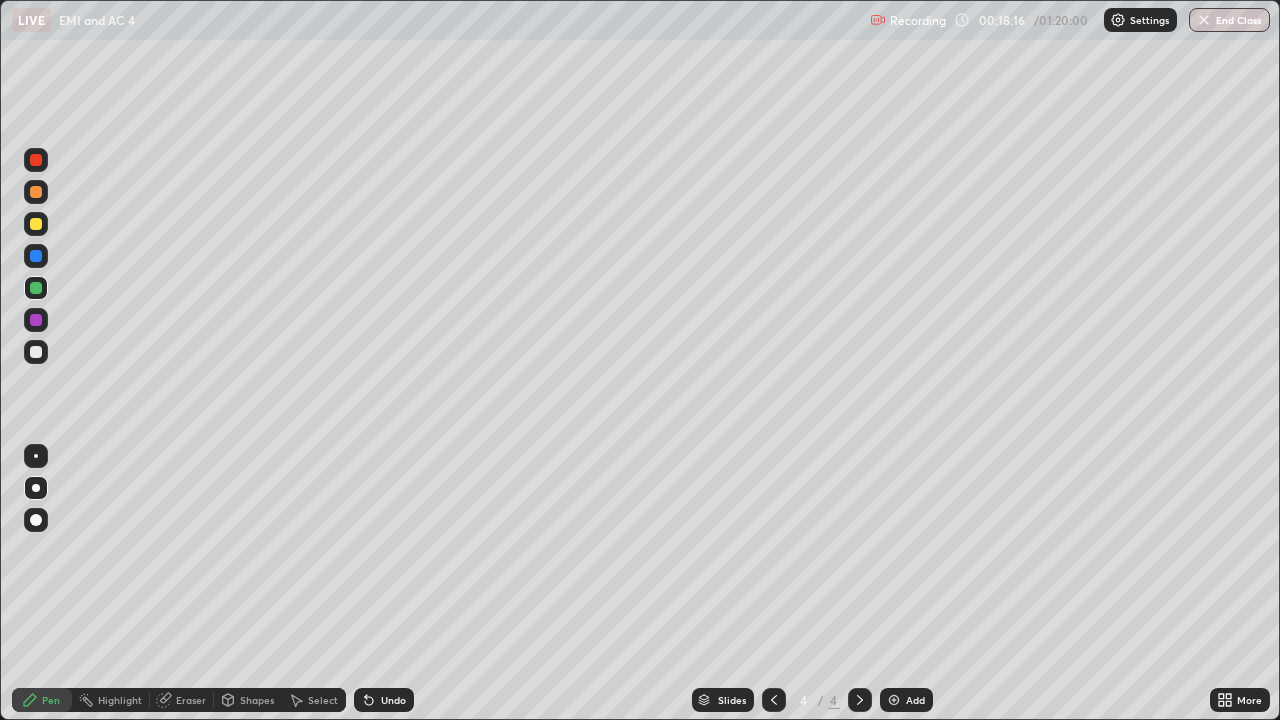 click at bounding box center [36, 192] 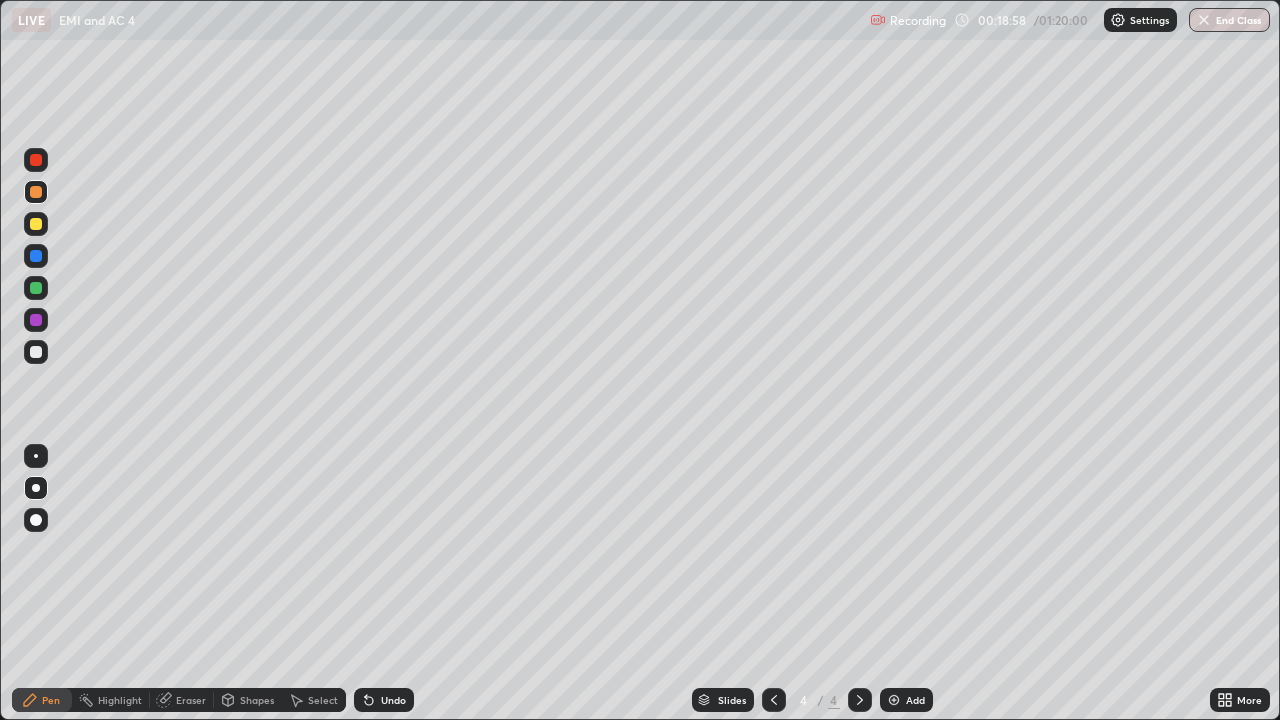 click at bounding box center (36, 320) 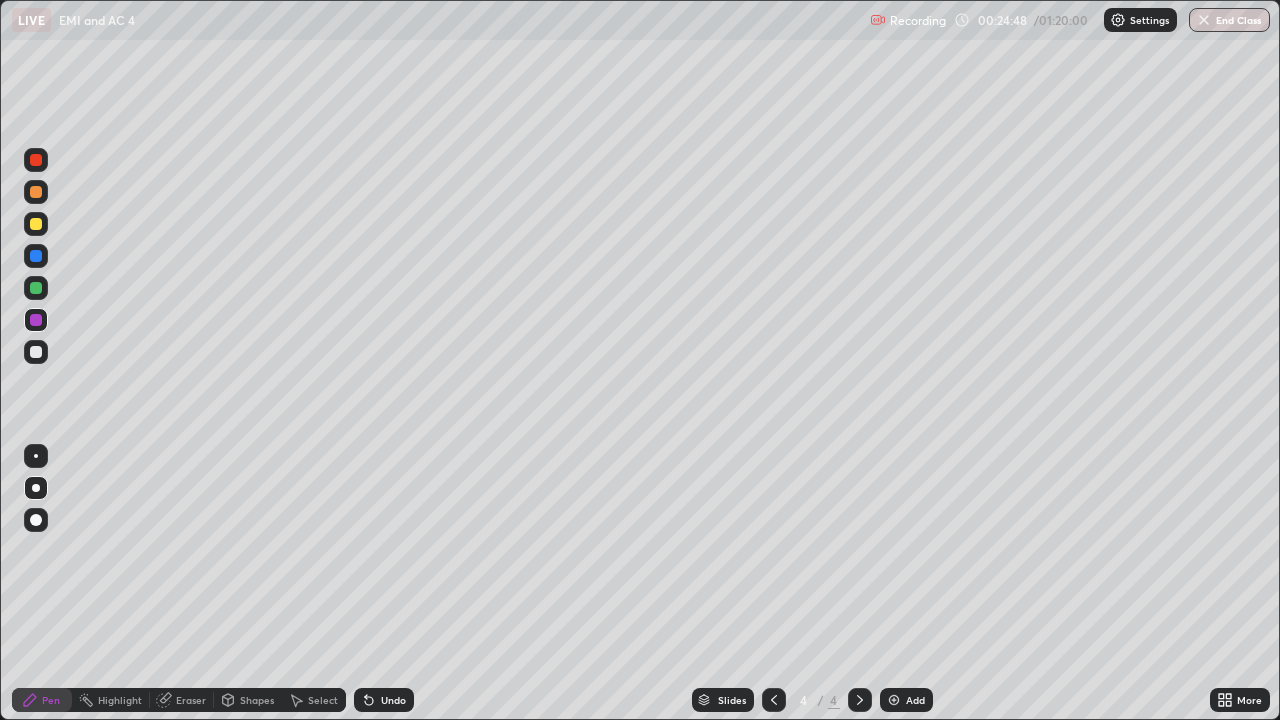 click on "Shapes" at bounding box center [248, 700] 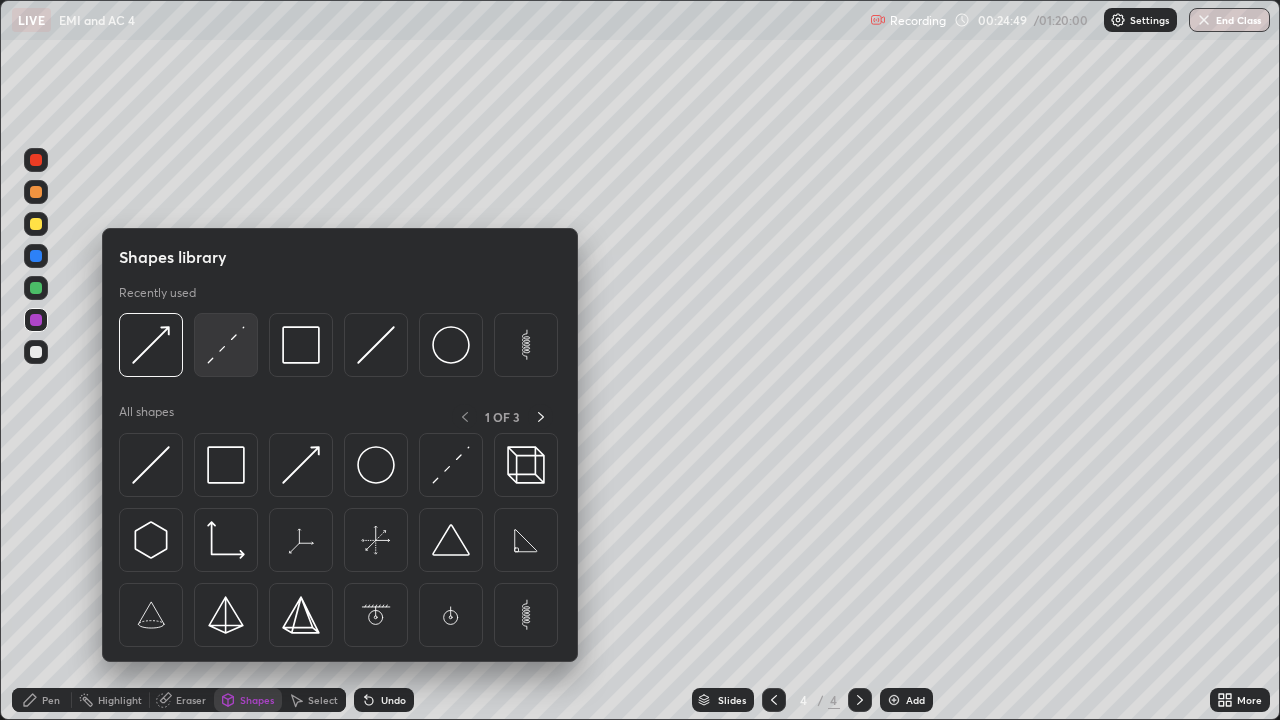 click at bounding box center (226, 345) 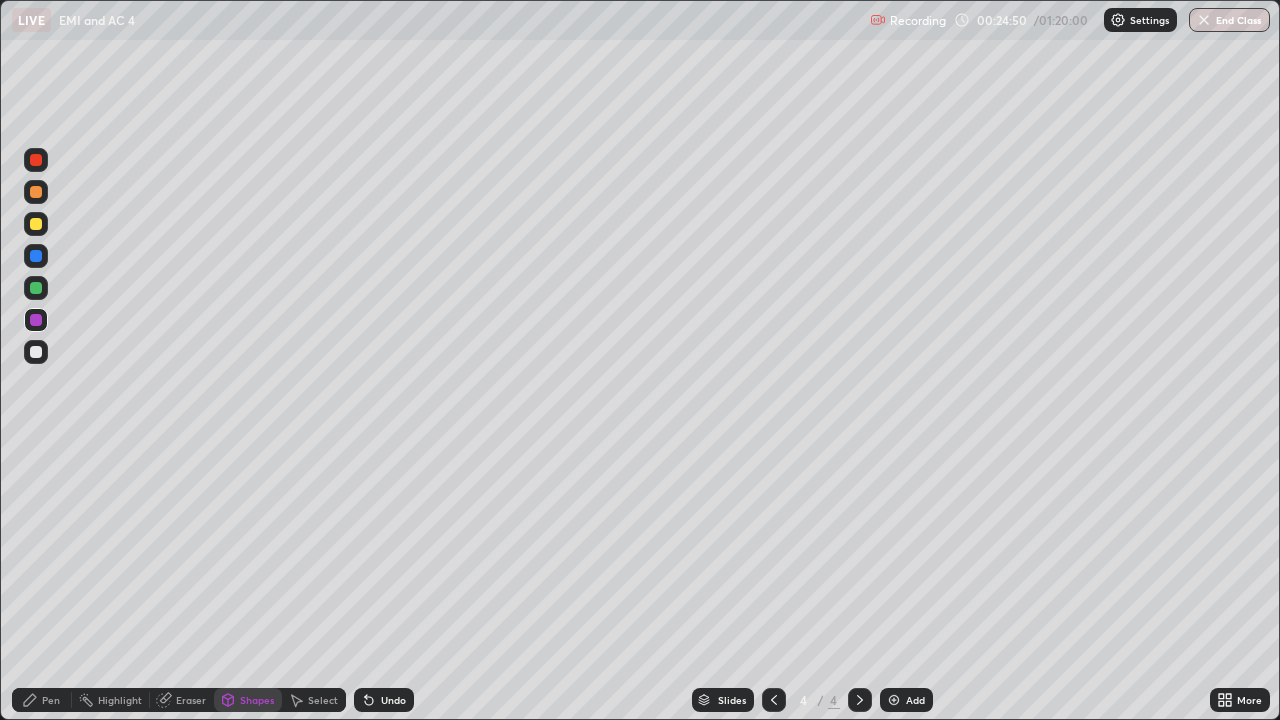 click at bounding box center (36, 352) 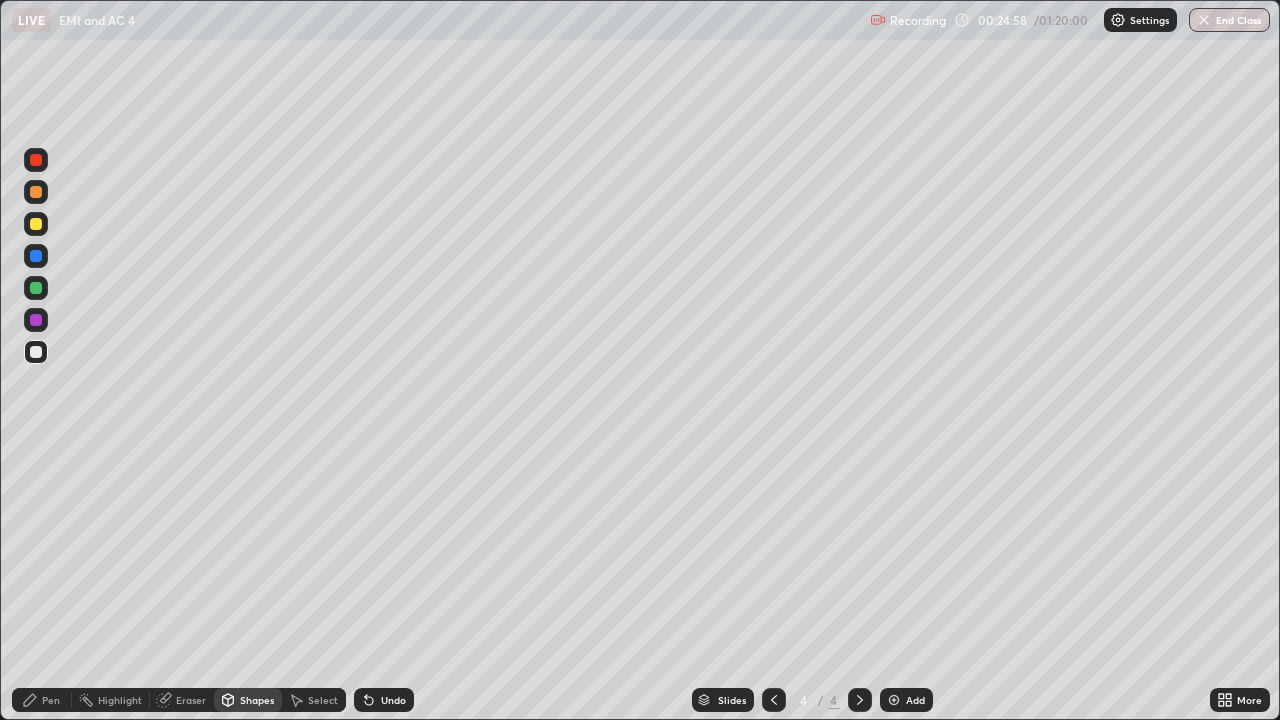 click on "Shapes" at bounding box center [248, 700] 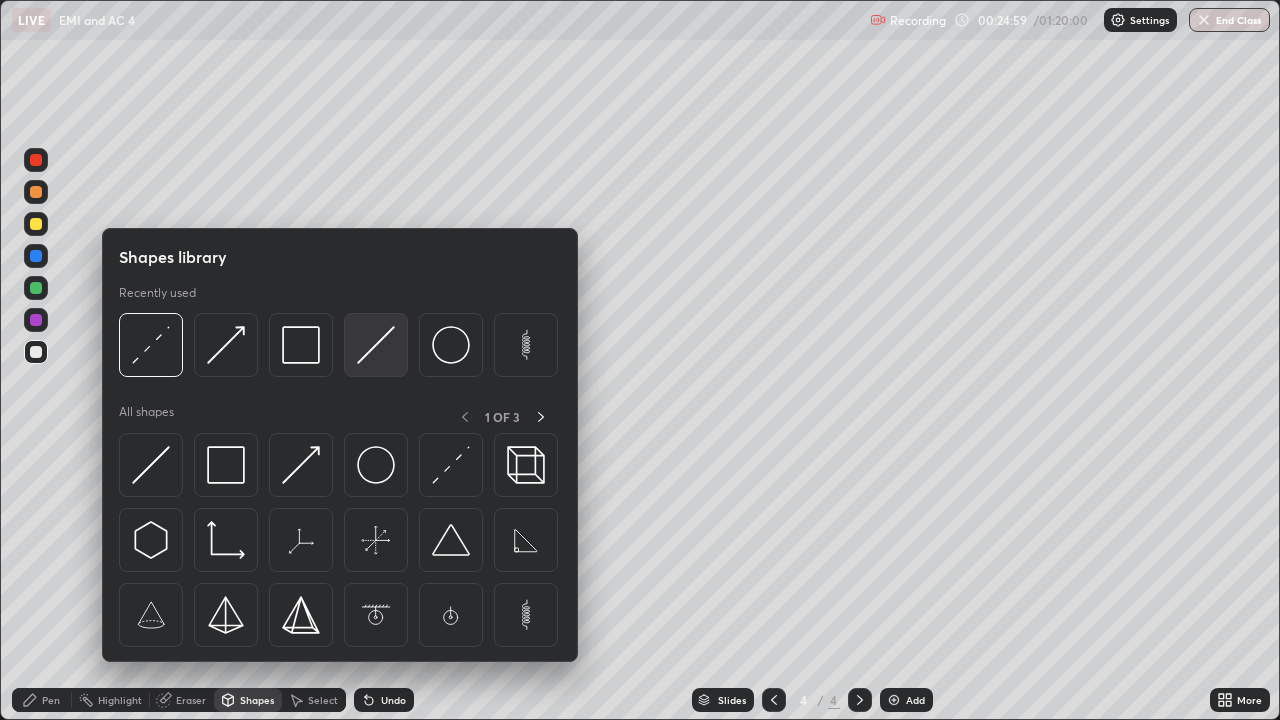 click at bounding box center [376, 345] 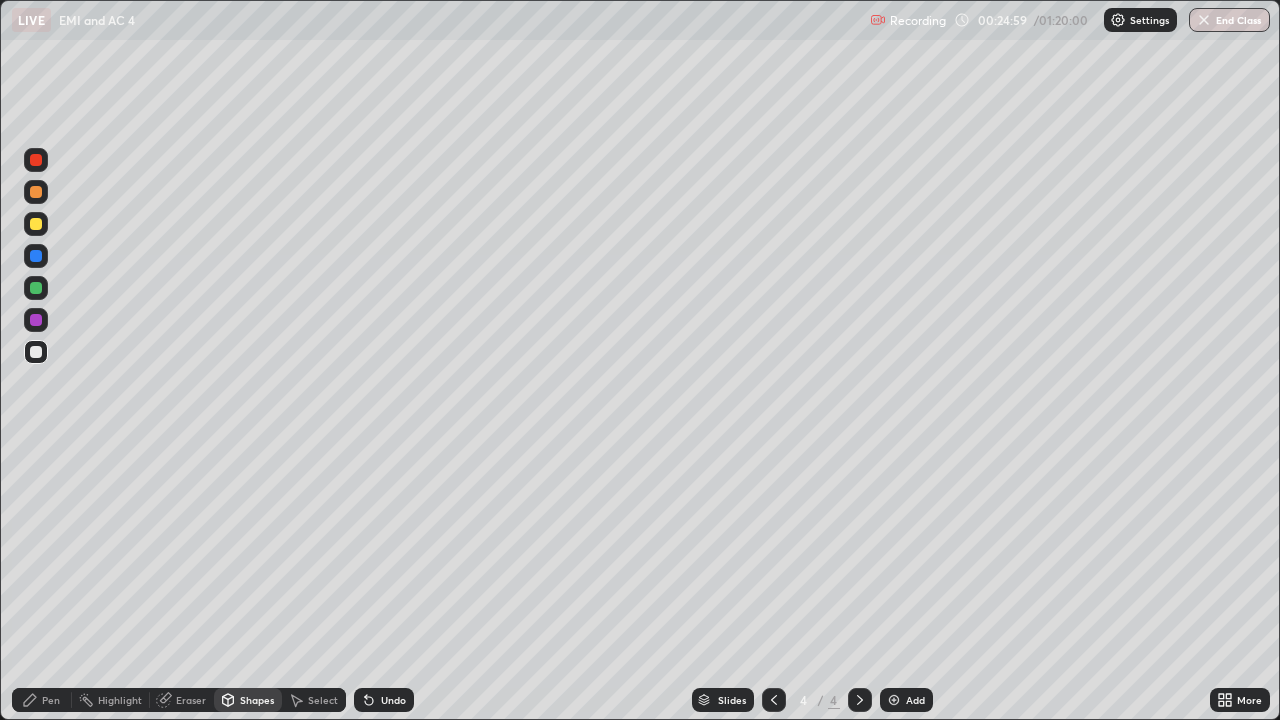 click at bounding box center (36, 192) 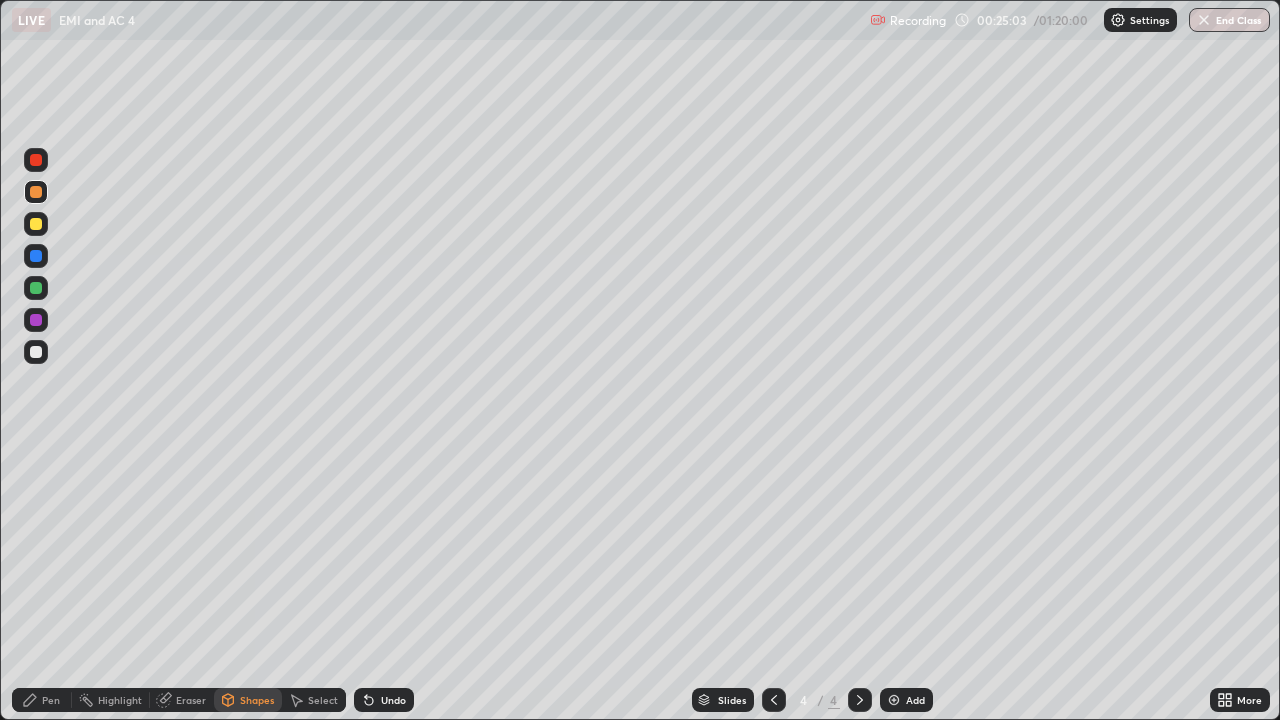 click on "Pen" at bounding box center (51, 700) 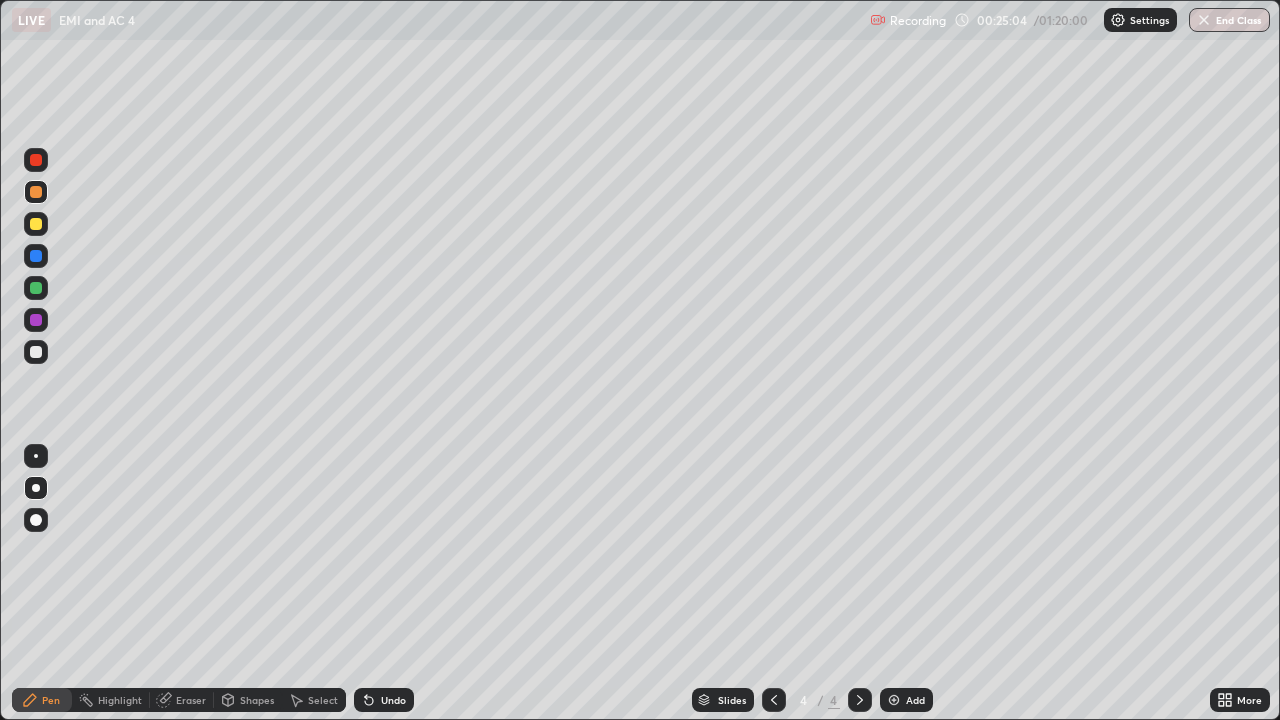 click at bounding box center (36, 352) 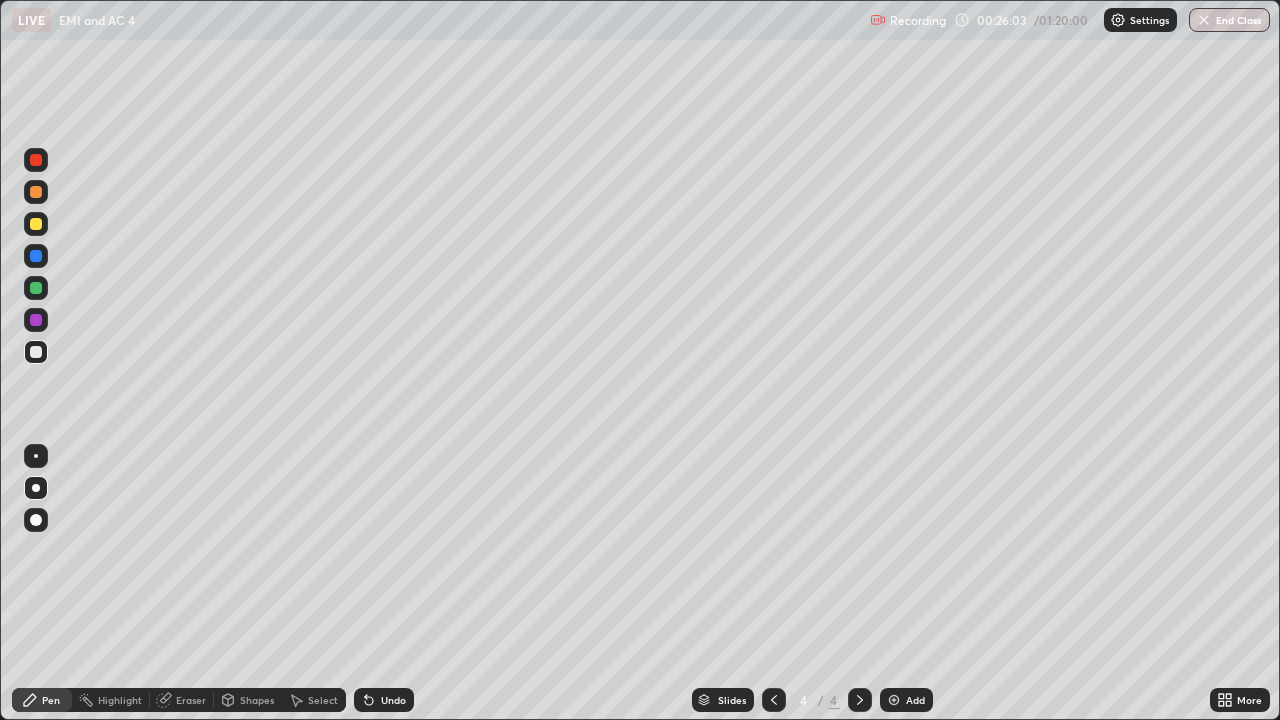 click on "Undo" at bounding box center (393, 700) 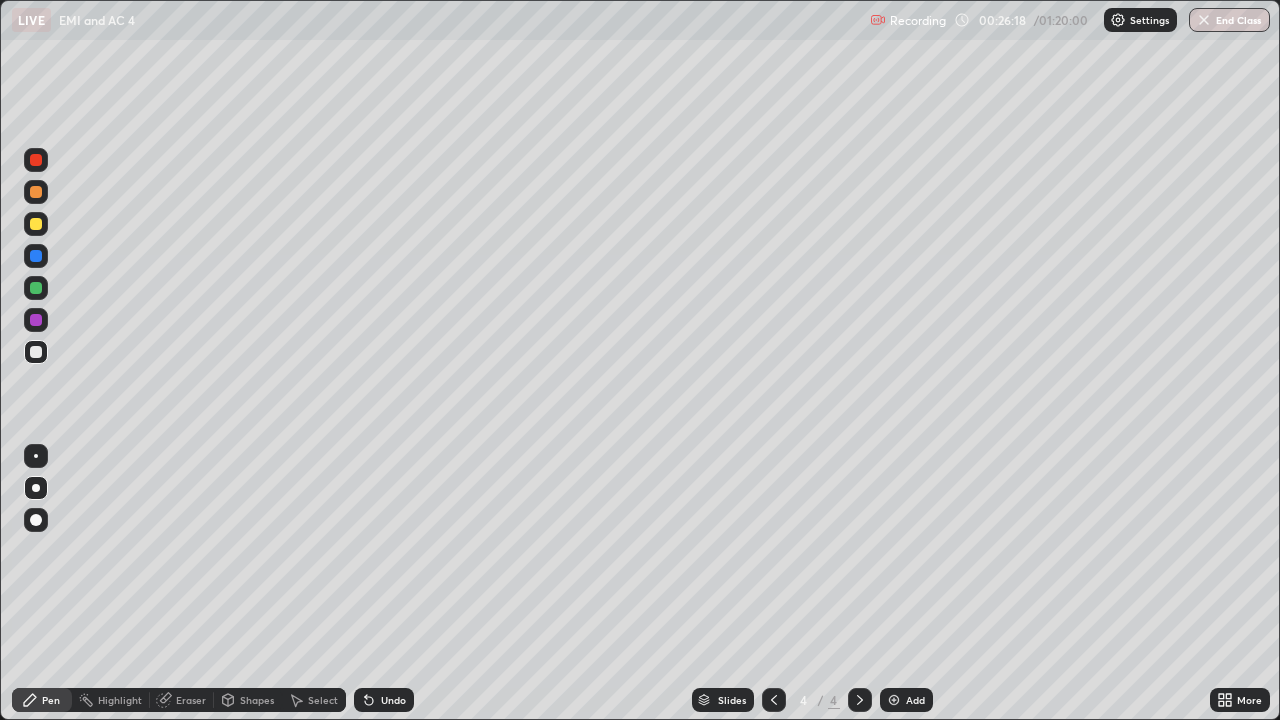 click on "Eraser" at bounding box center [191, 700] 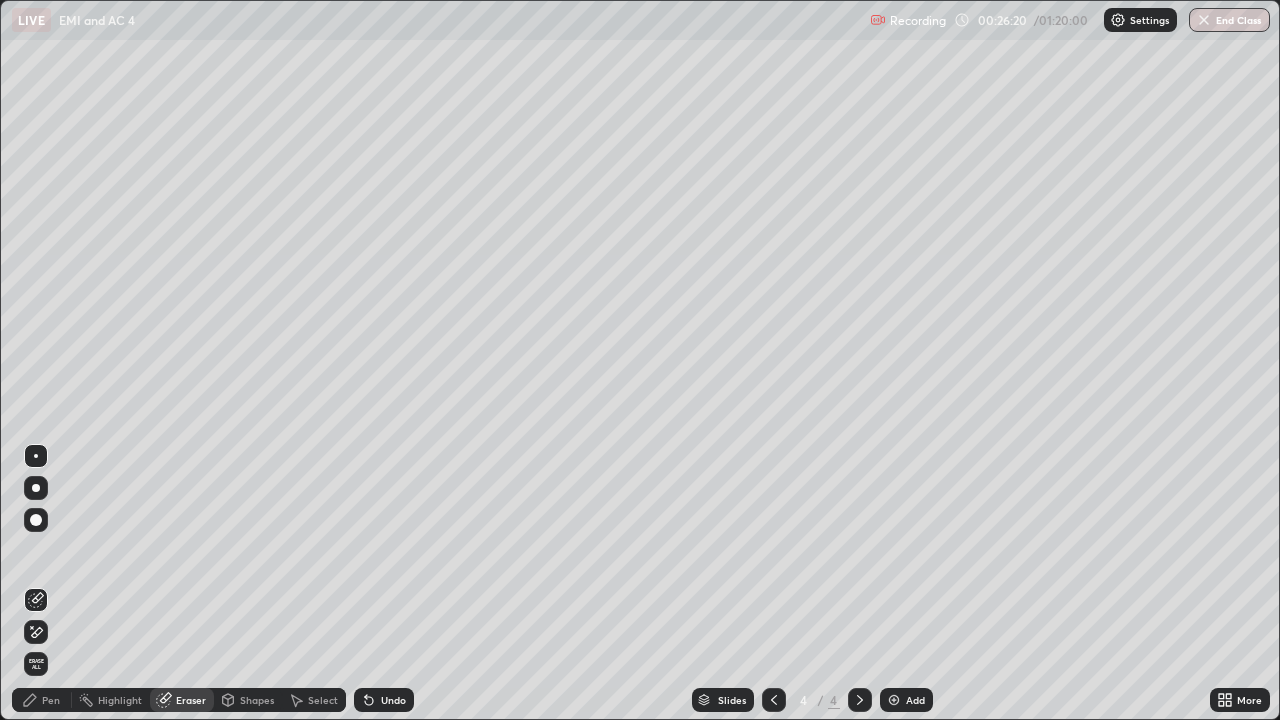 click on "Pen" at bounding box center (51, 700) 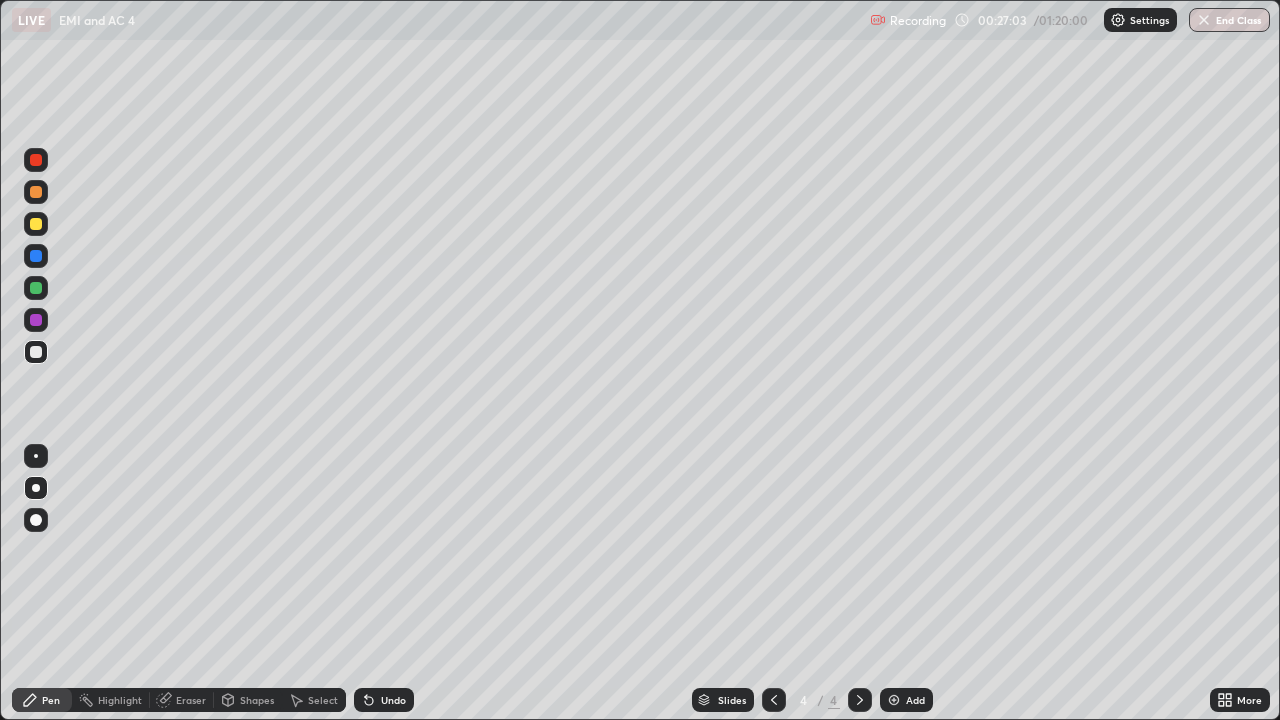 click on "Undo" at bounding box center (393, 700) 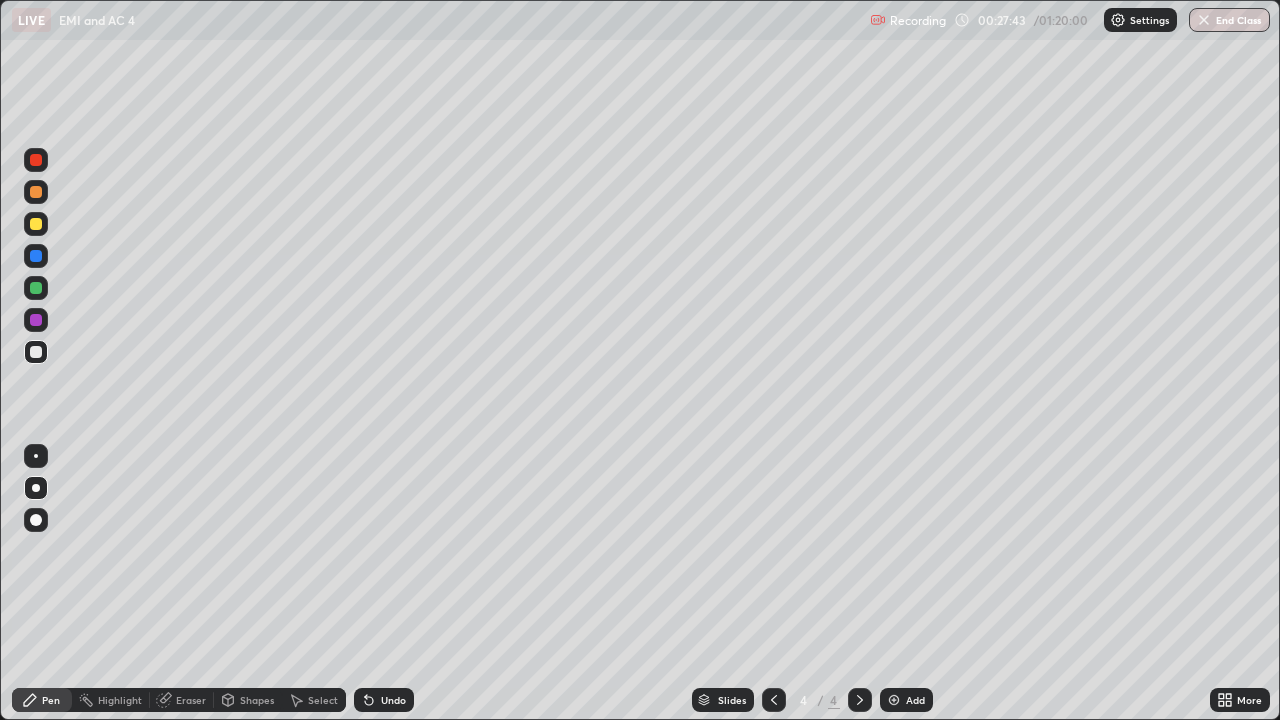 click on "Undo" at bounding box center [393, 700] 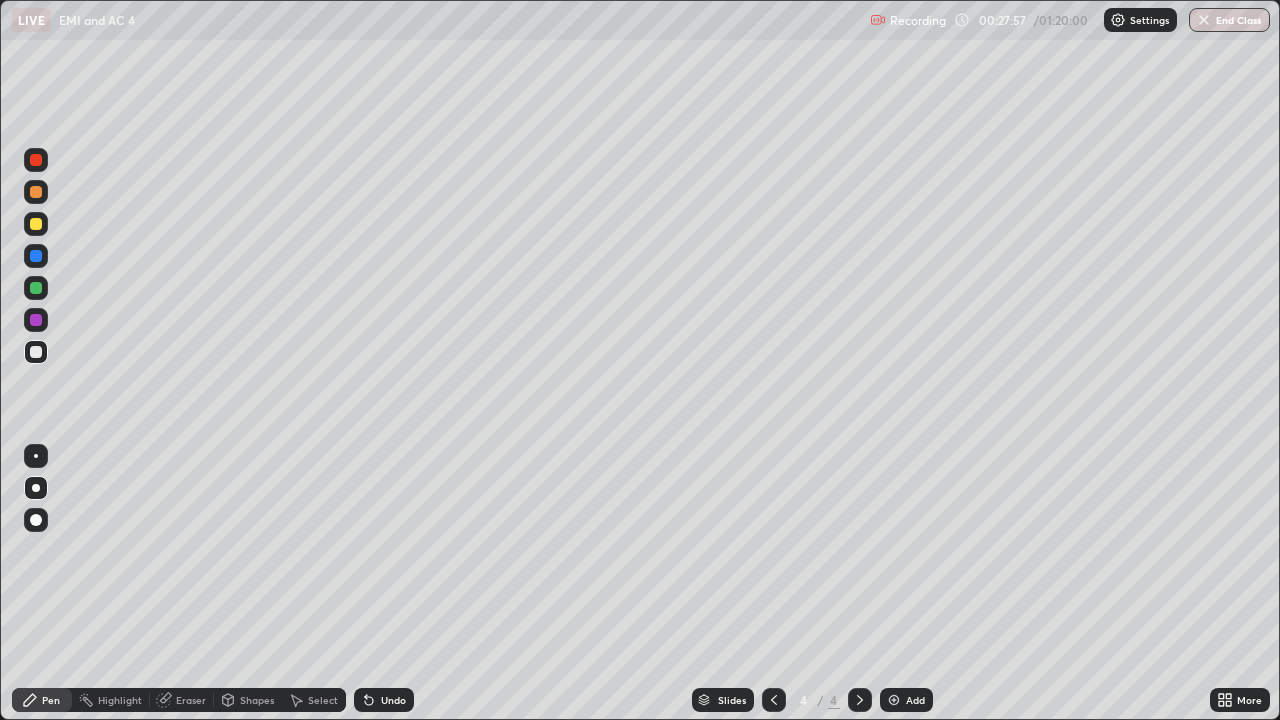 click on "Undo" at bounding box center [384, 700] 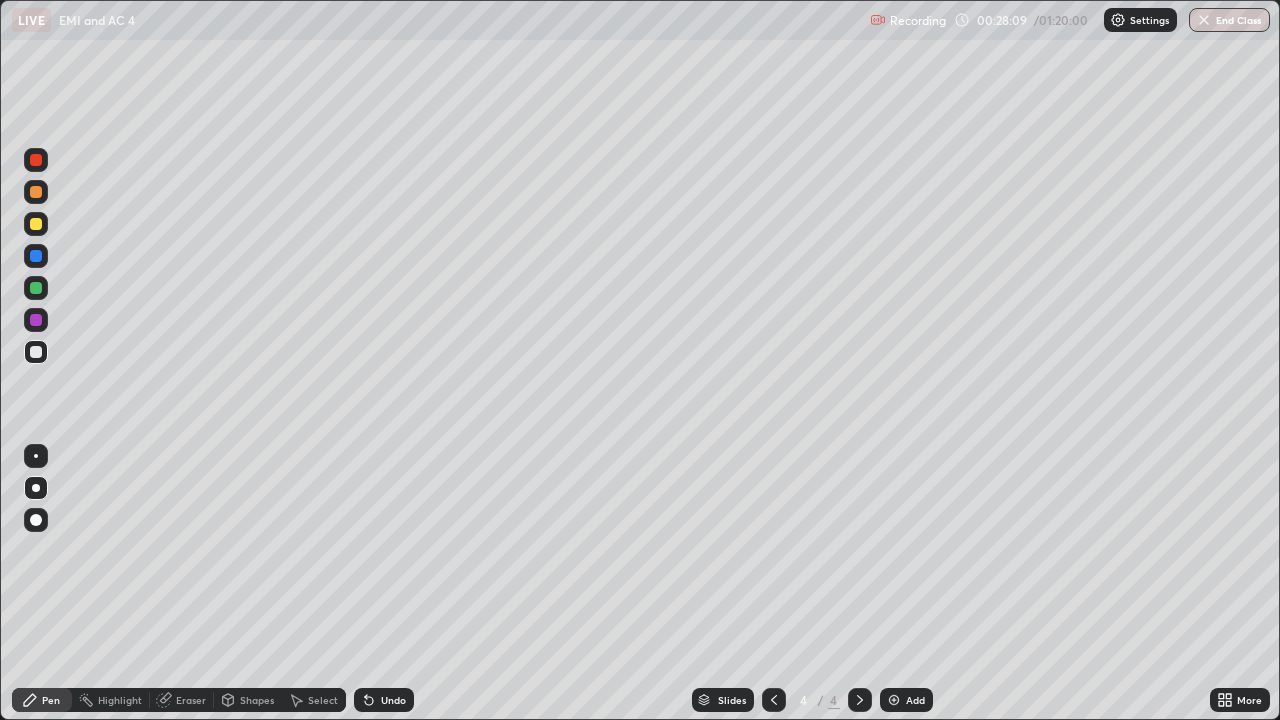 click on "Undo" at bounding box center [384, 700] 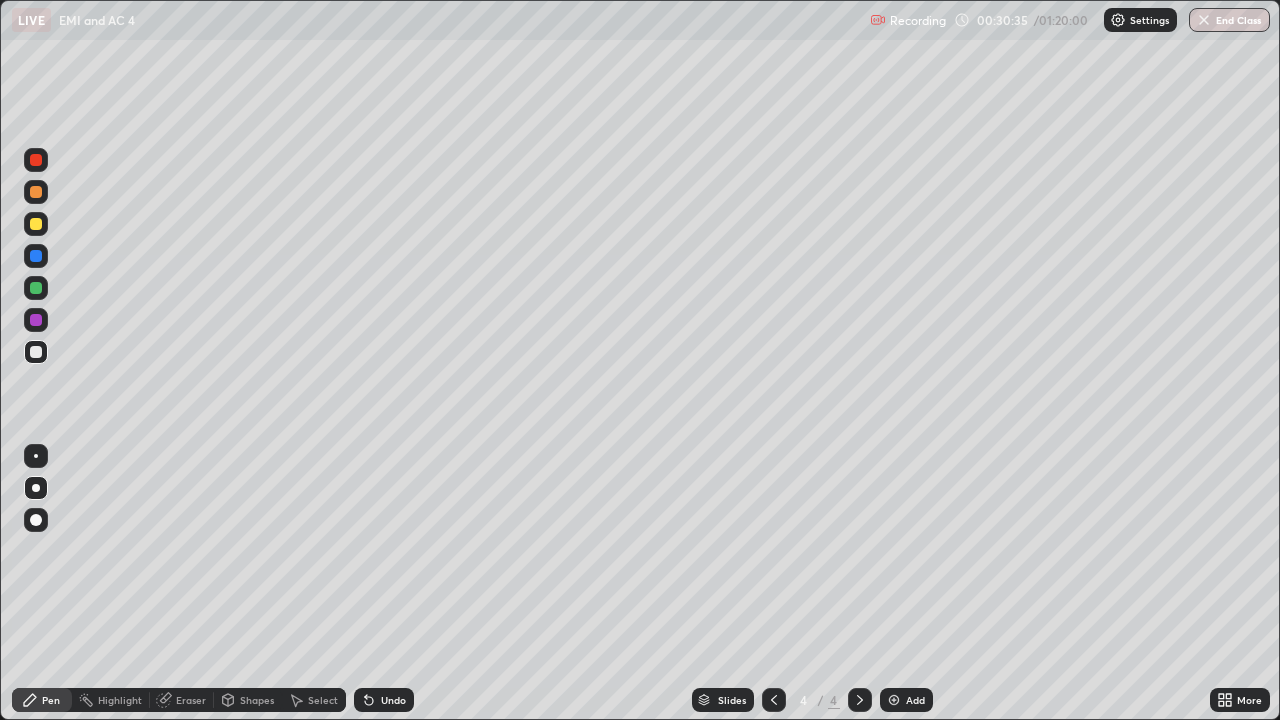 click at bounding box center (894, 700) 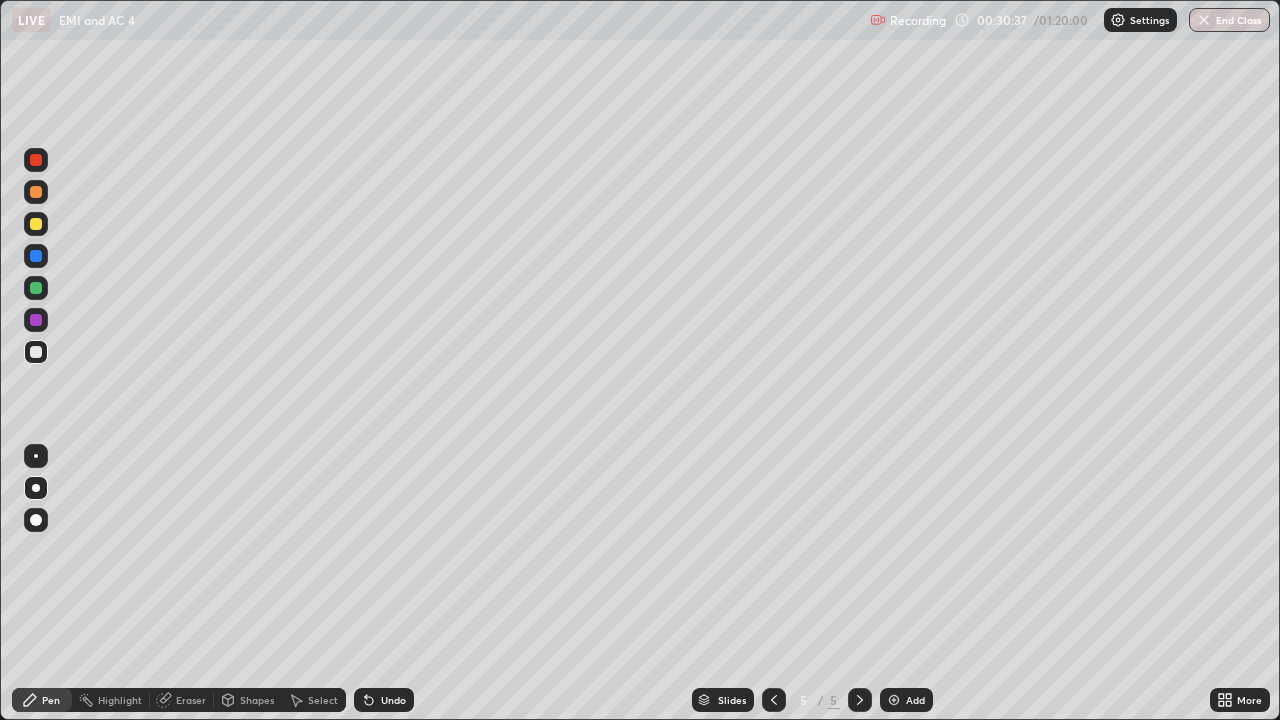 click on "Shapes" at bounding box center (257, 700) 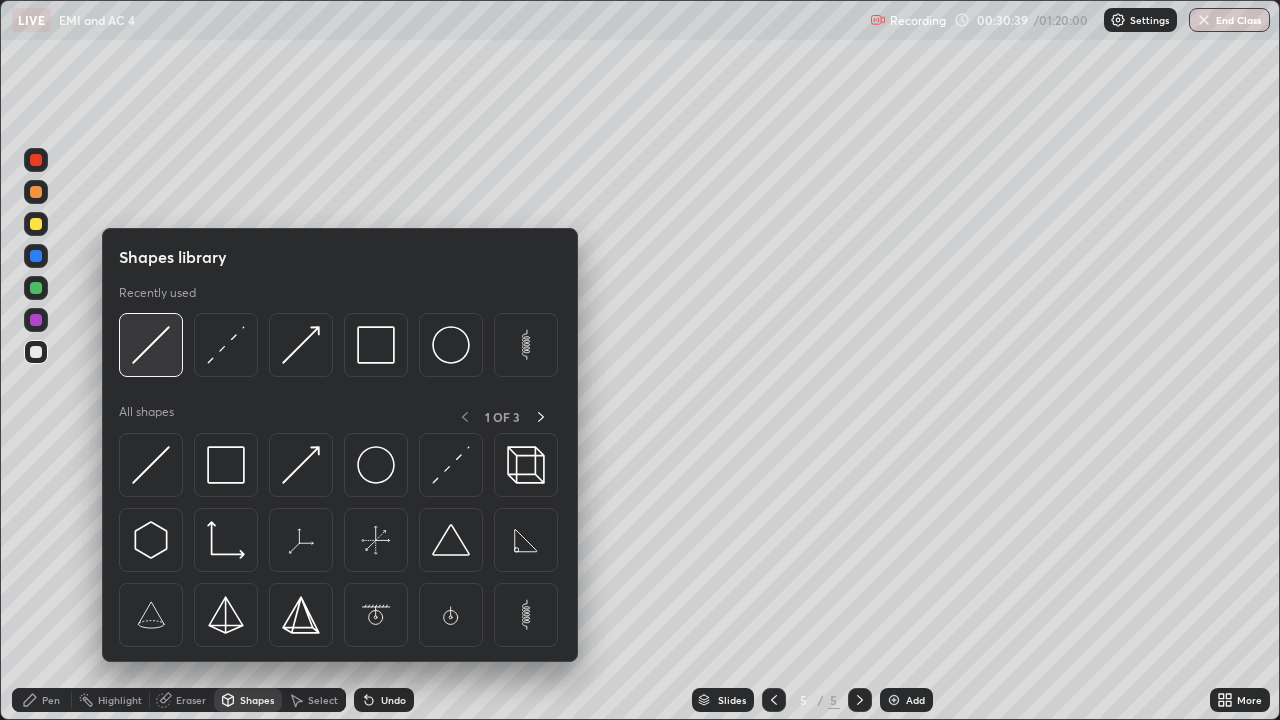 click at bounding box center [151, 345] 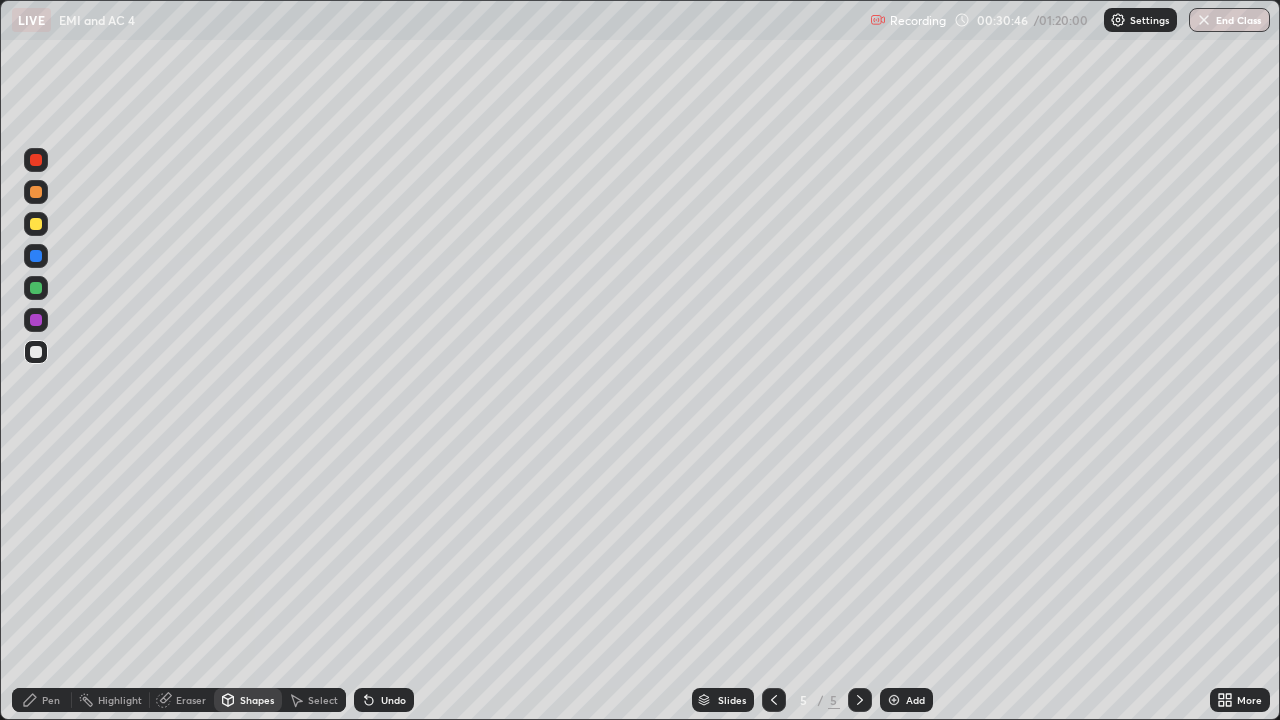 click on "Select" at bounding box center (323, 700) 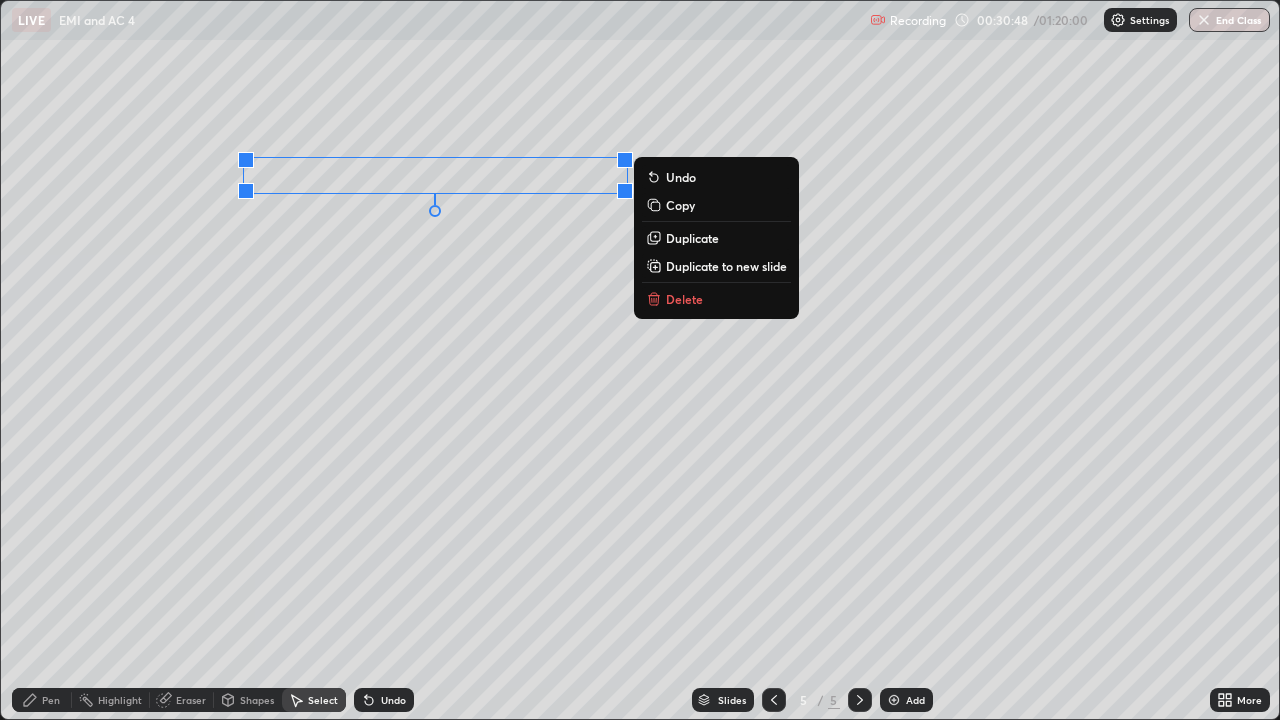 click on "Duplicate" at bounding box center (692, 238) 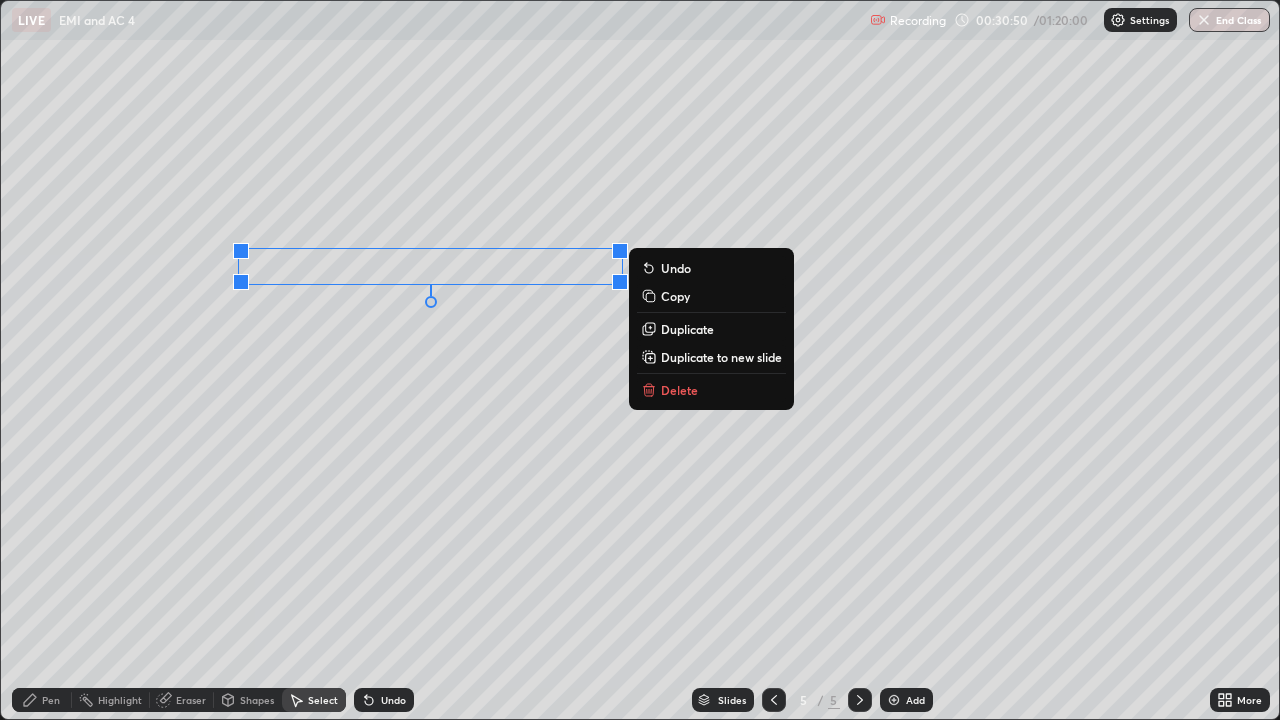 click on "Duplicate" at bounding box center [687, 329] 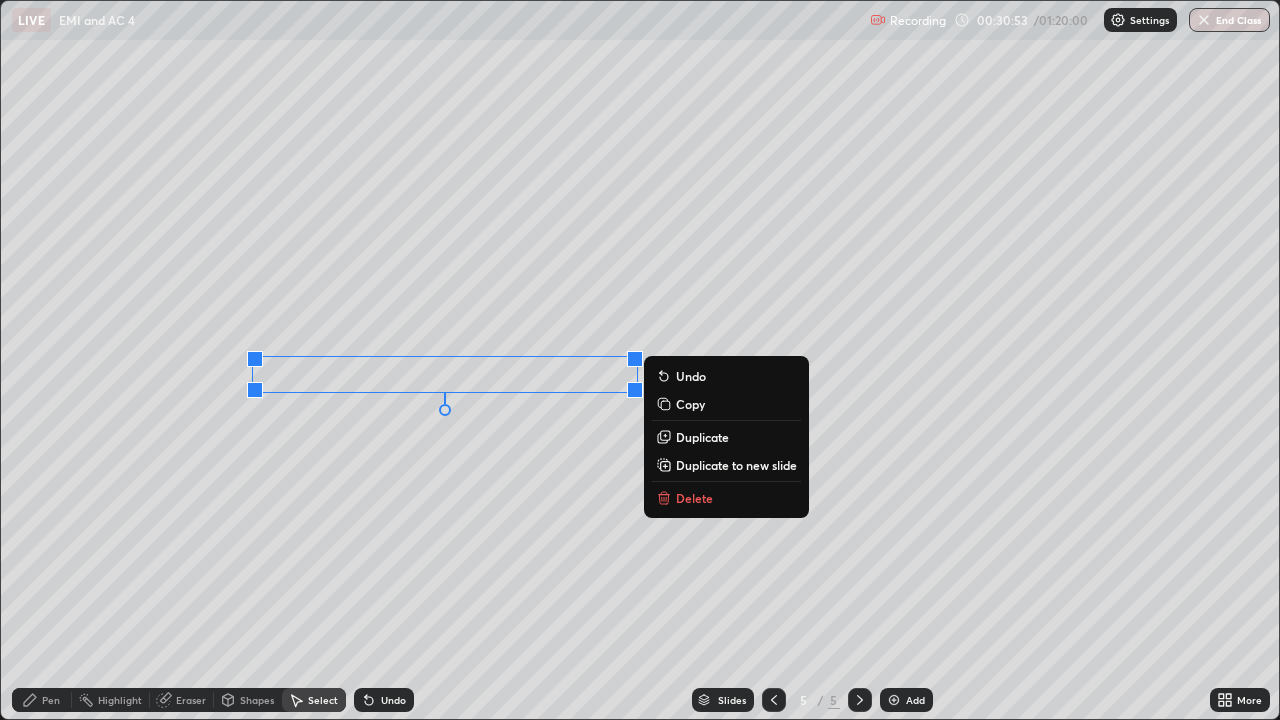 click on "Duplicate" at bounding box center (702, 437) 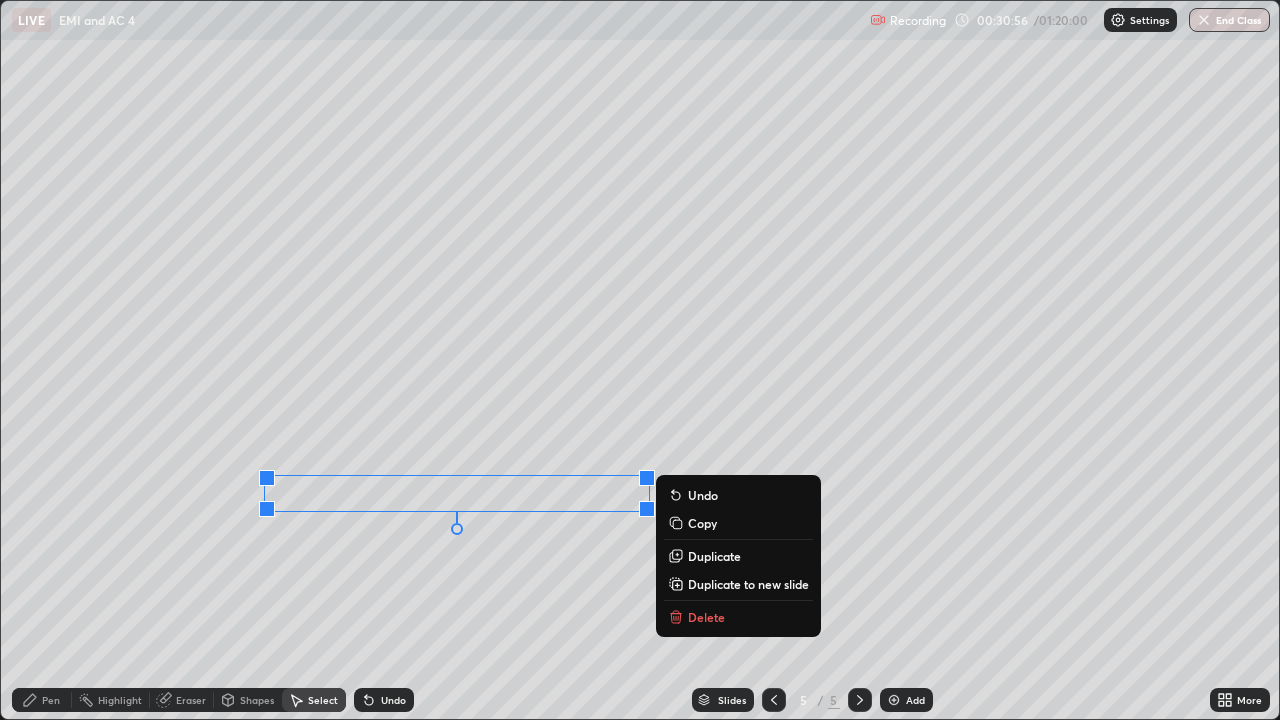click on "0 ° Undo Copy Duplicate Duplicate to new slide Delete" at bounding box center [640, 360] 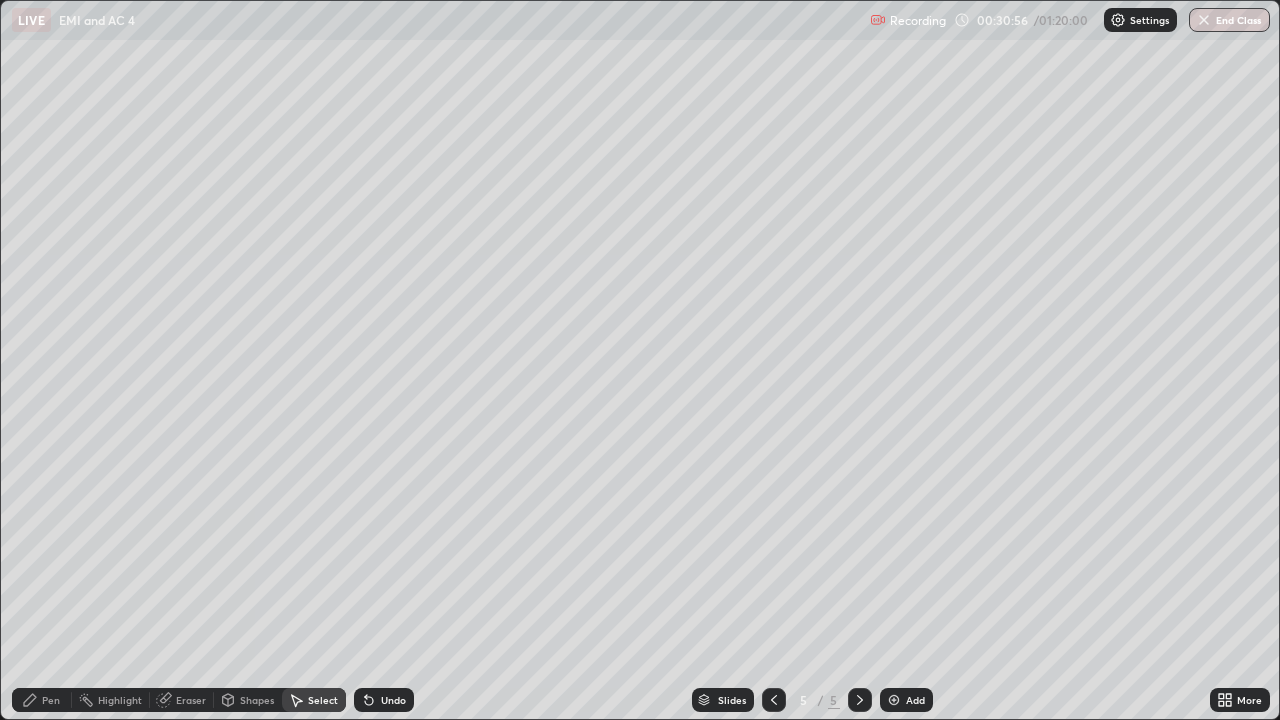click on "Shapes" at bounding box center (257, 700) 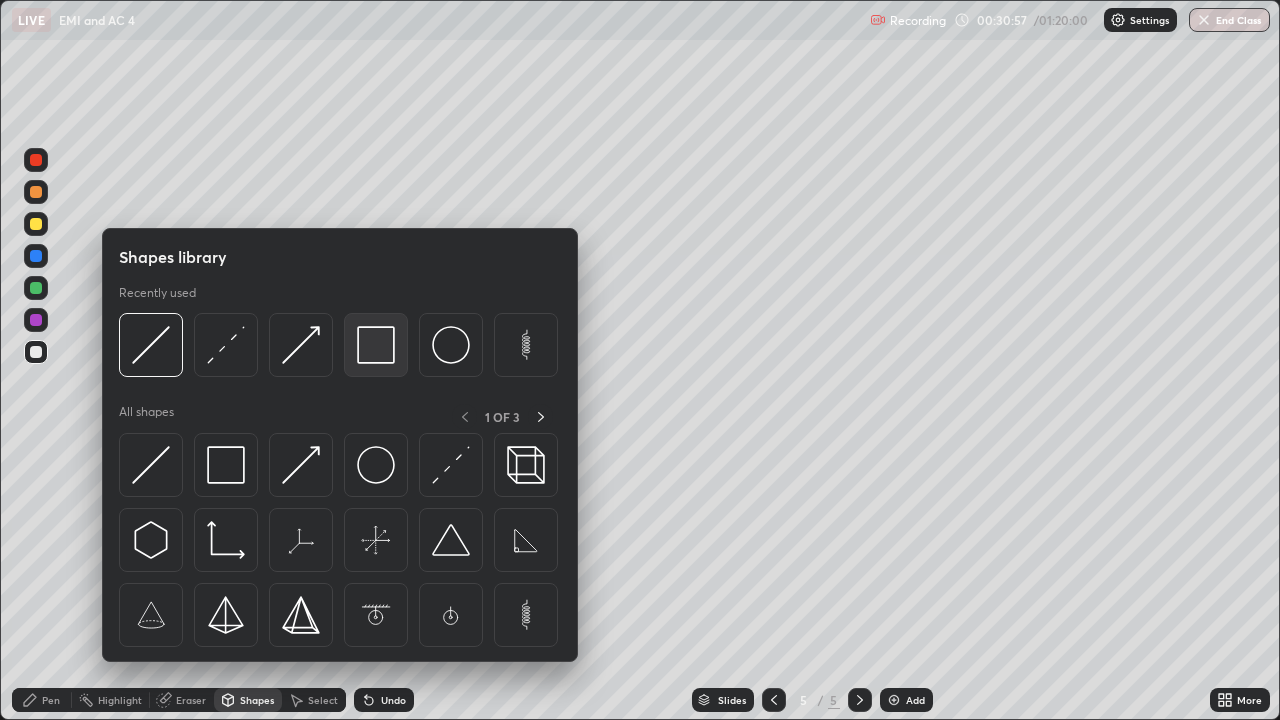 click at bounding box center [376, 345] 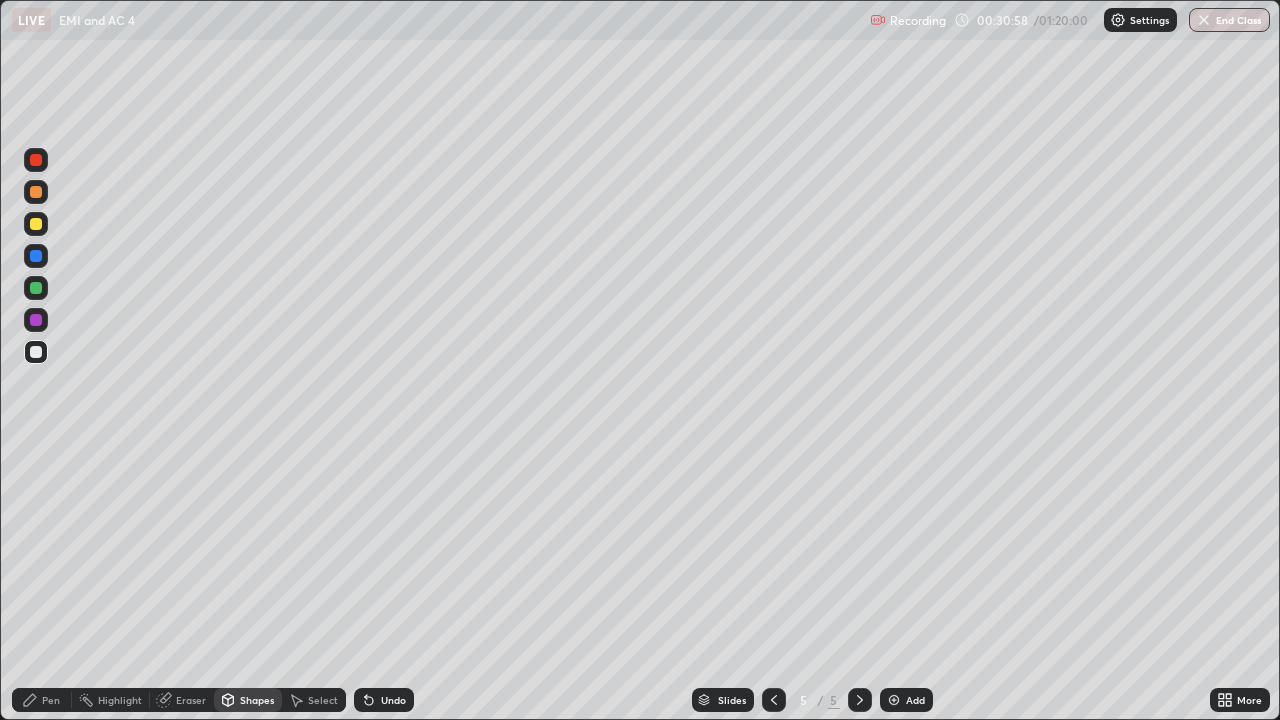 click at bounding box center [36, 224] 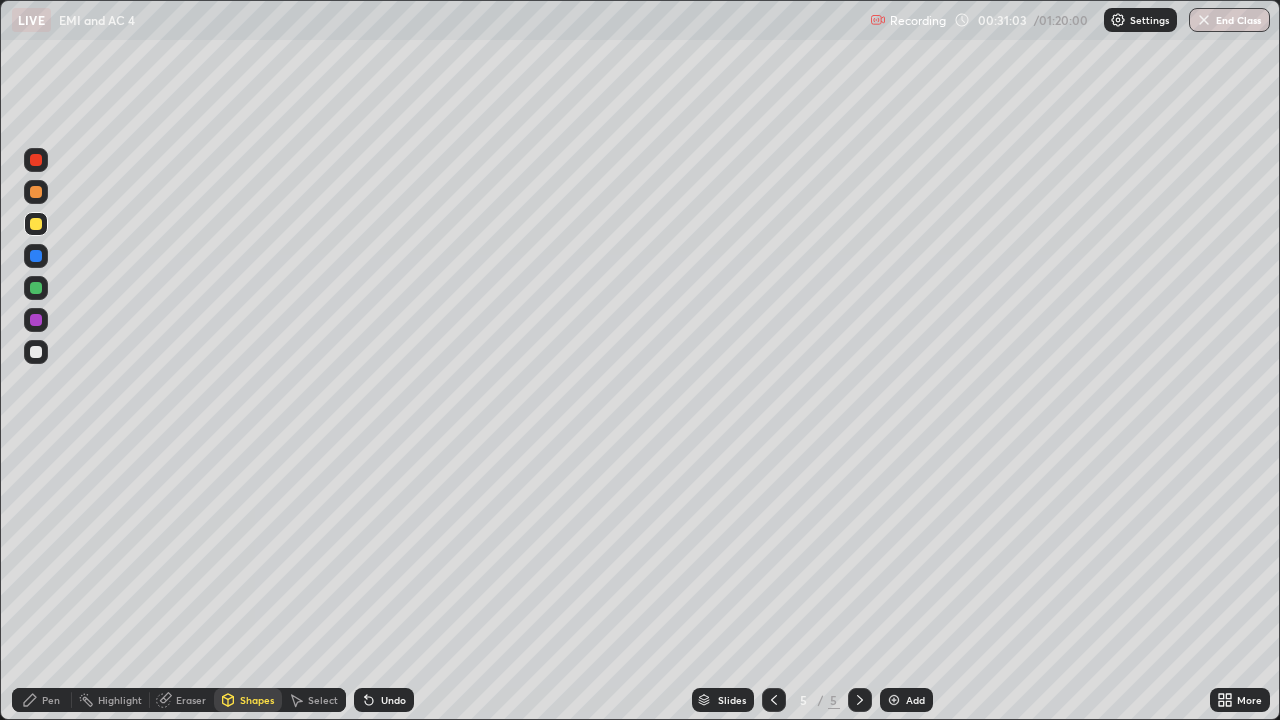 click on "Pen" at bounding box center (51, 700) 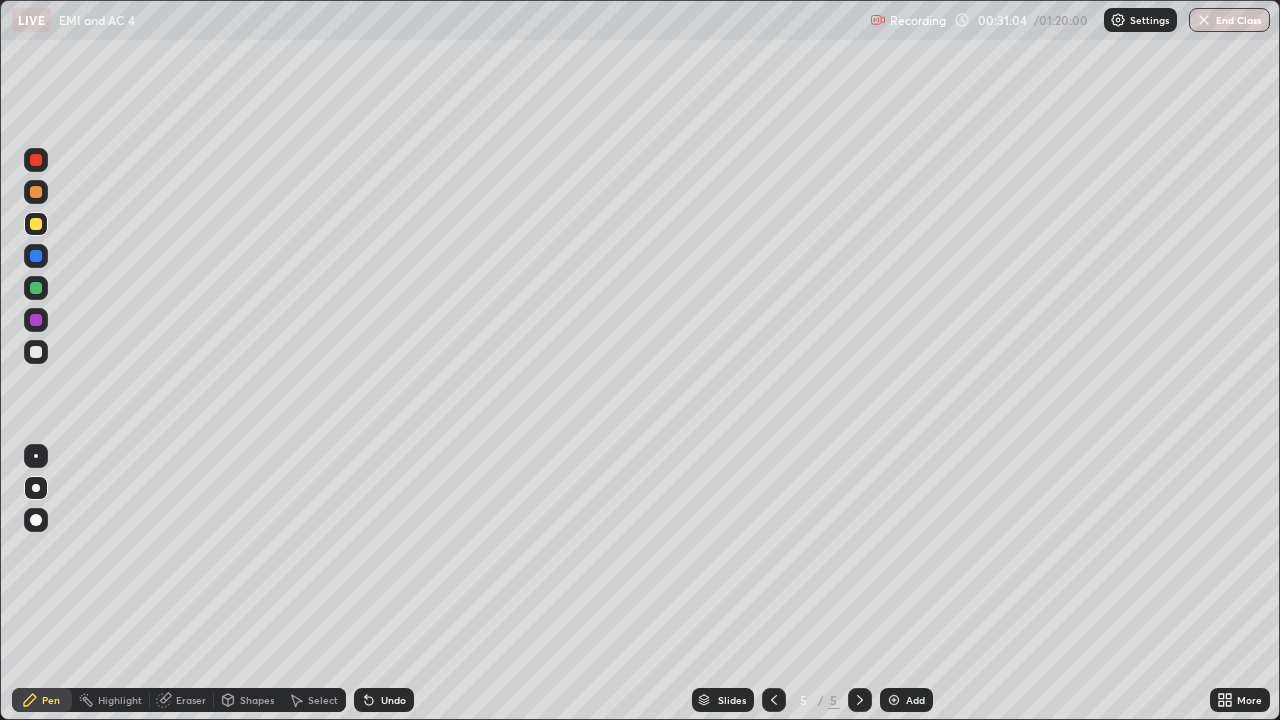 click at bounding box center [36, 352] 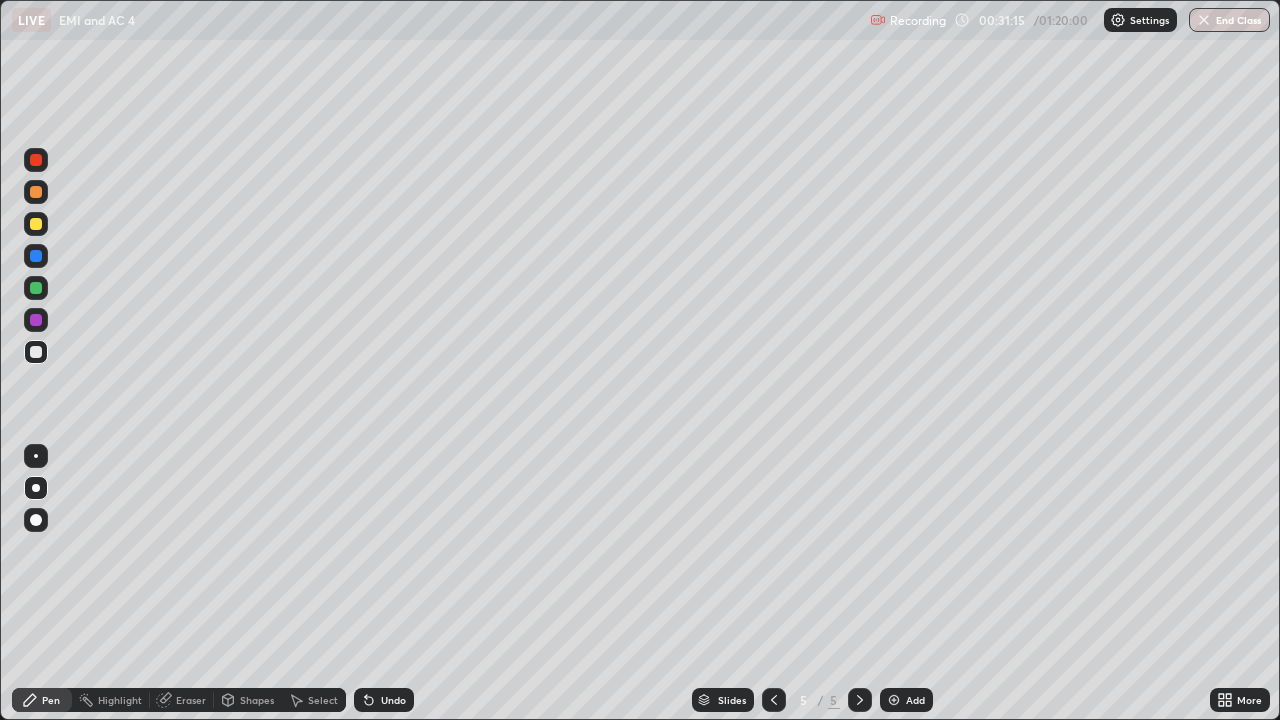 click on "Shapes" at bounding box center [257, 700] 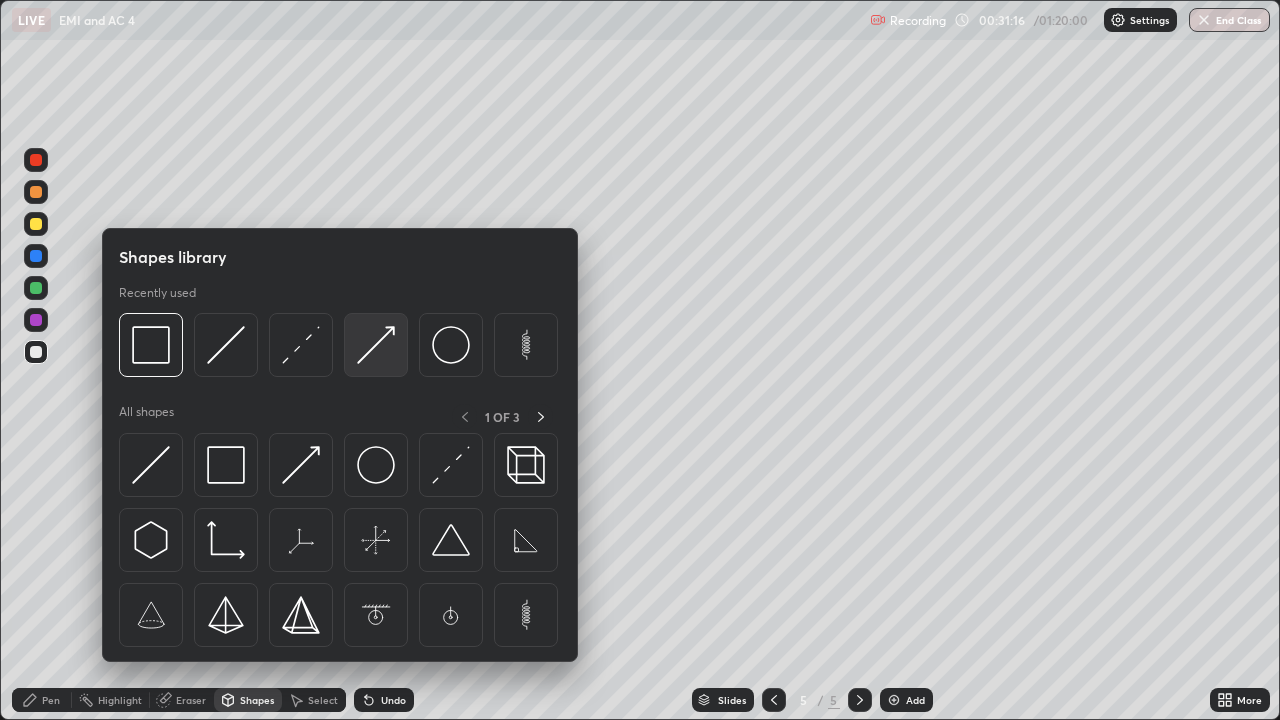 click at bounding box center [376, 345] 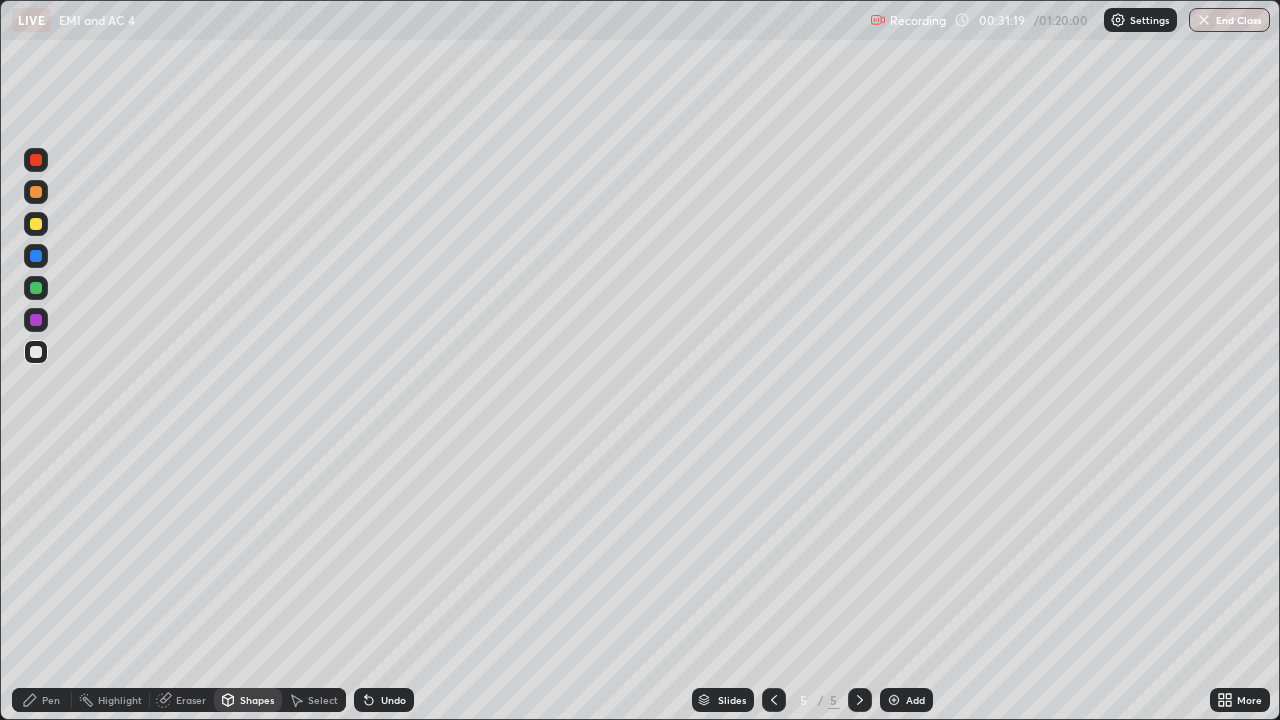 click on "Pen" at bounding box center [51, 700] 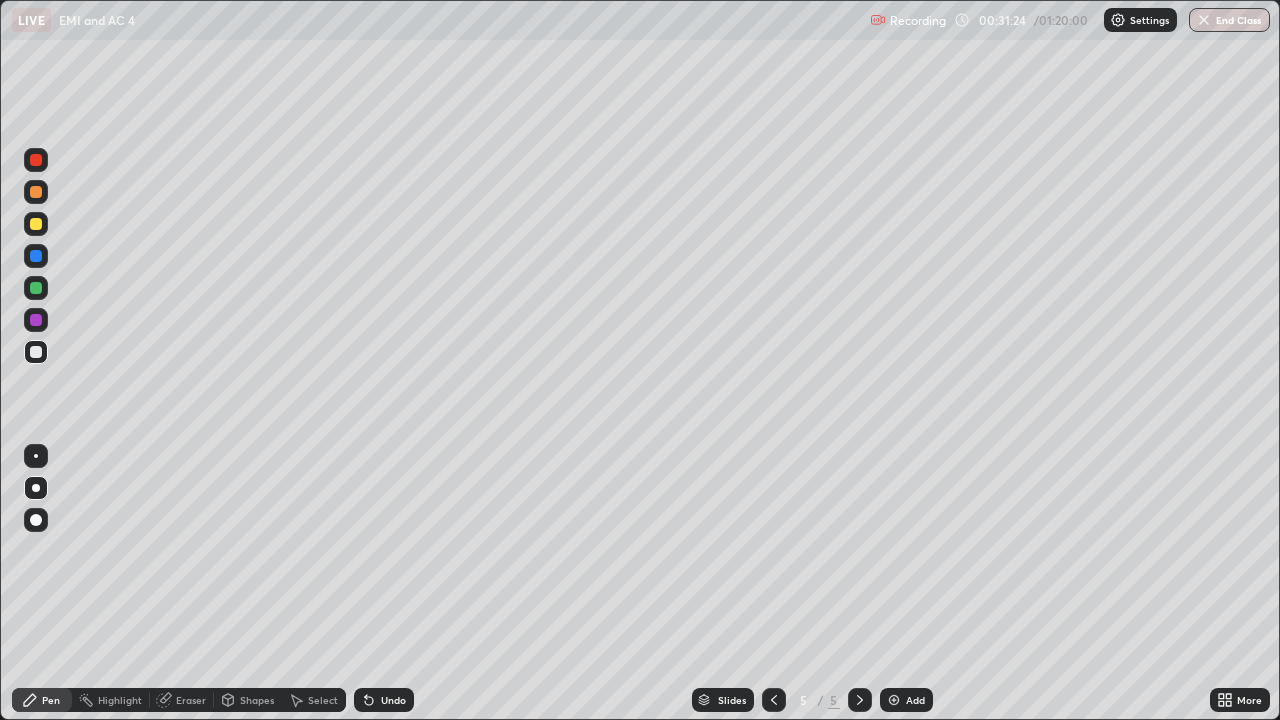 click on "Select" at bounding box center (314, 700) 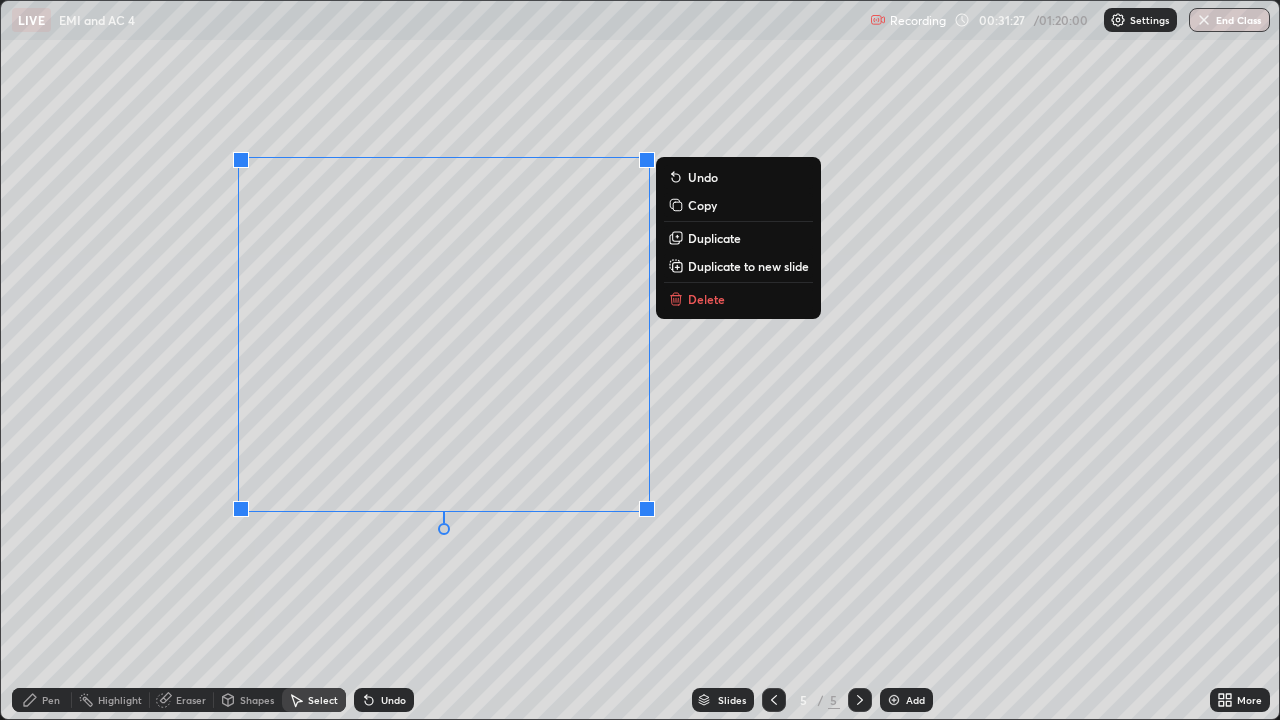 click on "Duplicate to new slide" at bounding box center (748, 266) 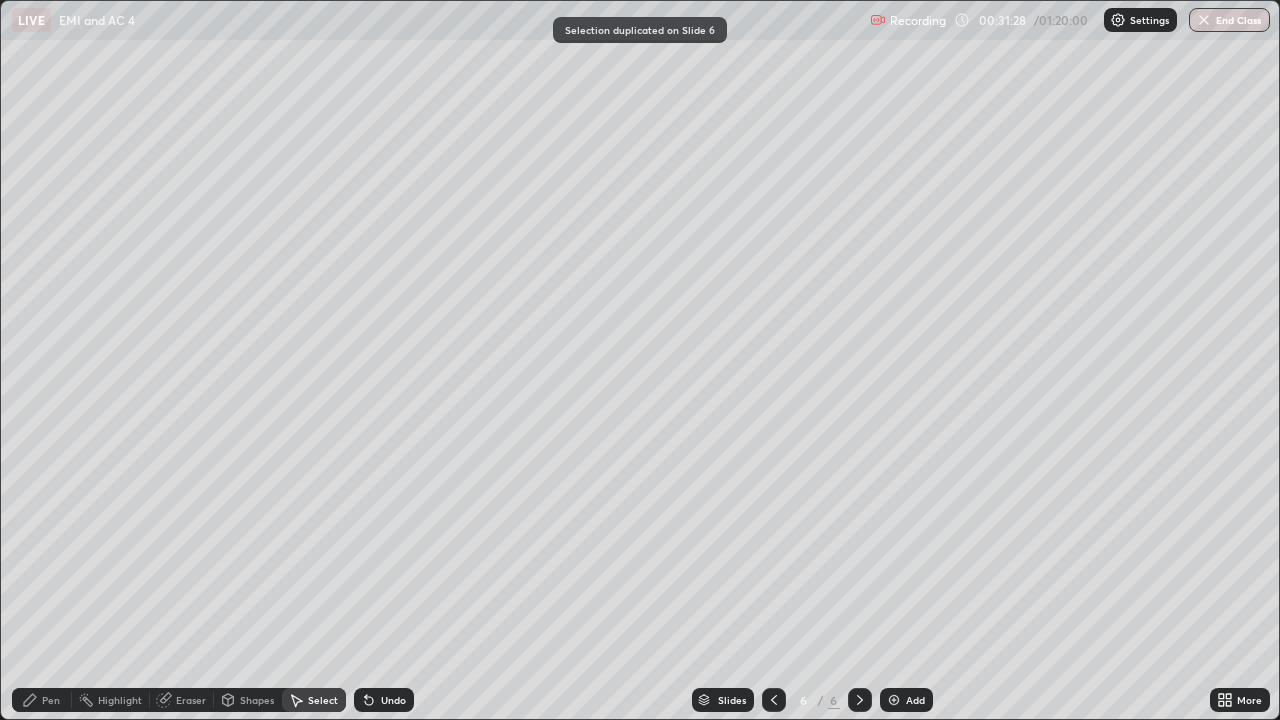 click 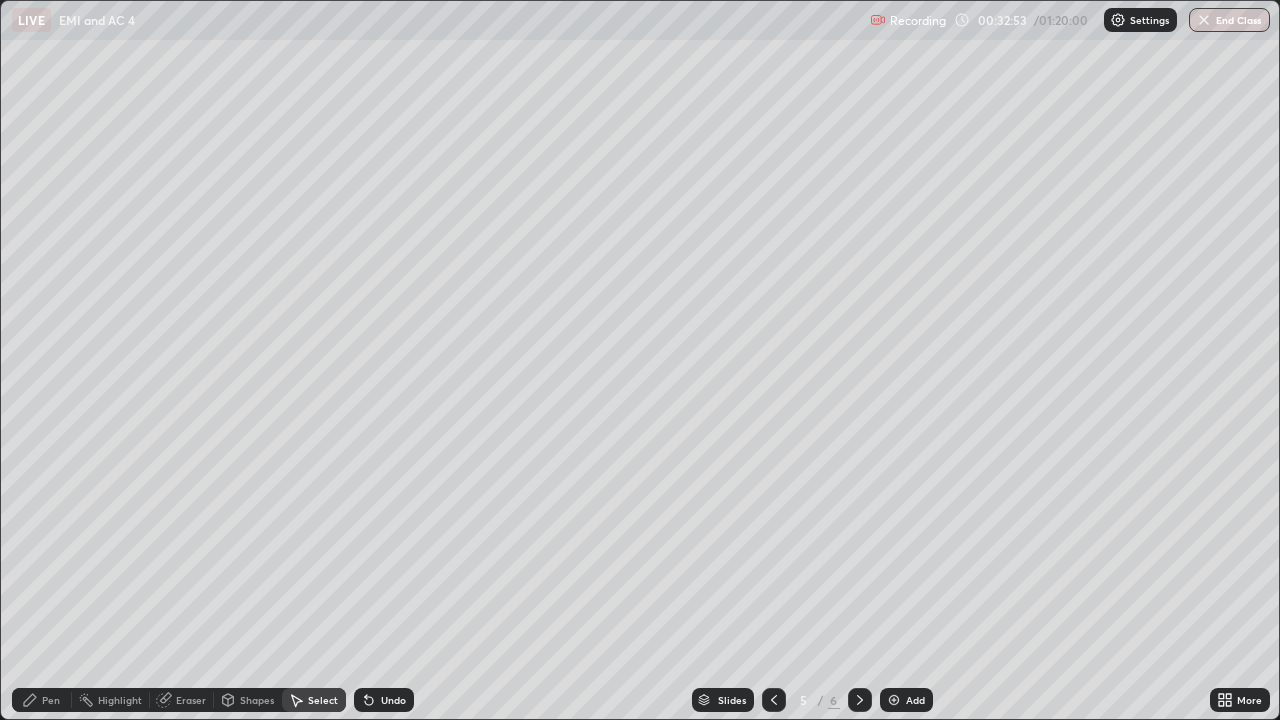 click on "Shapes" at bounding box center (257, 700) 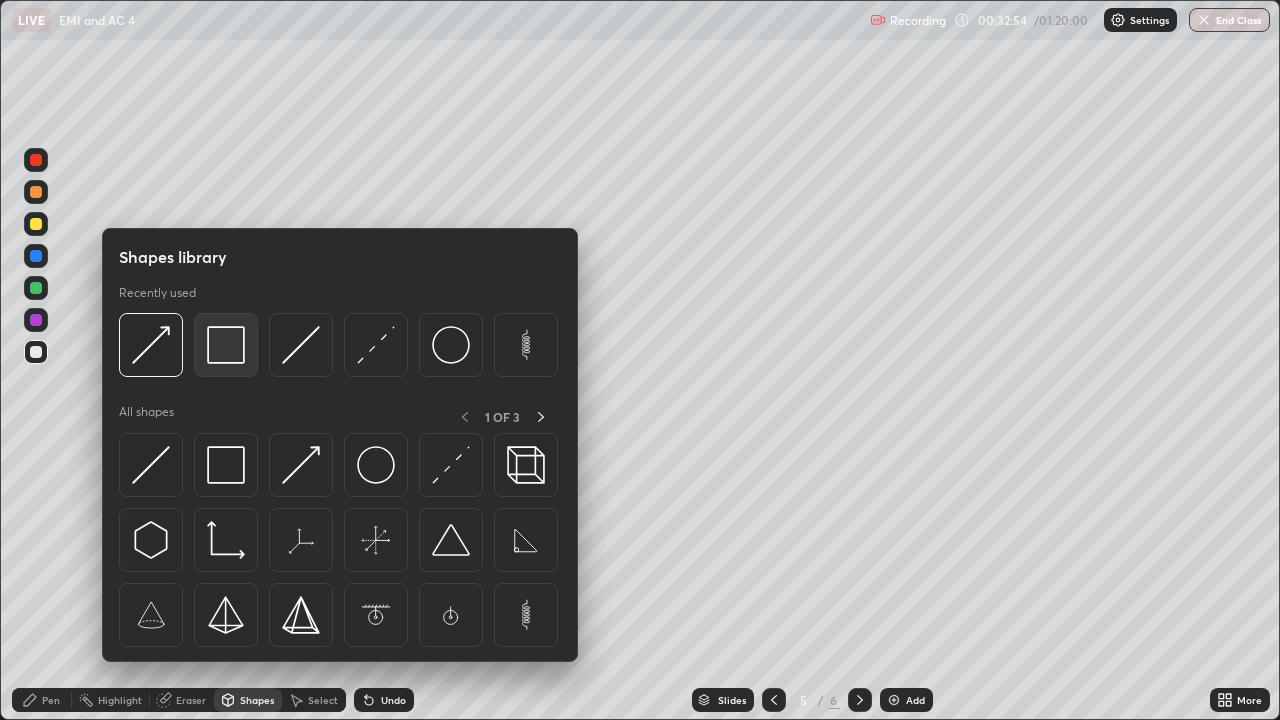 click at bounding box center [226, 345] 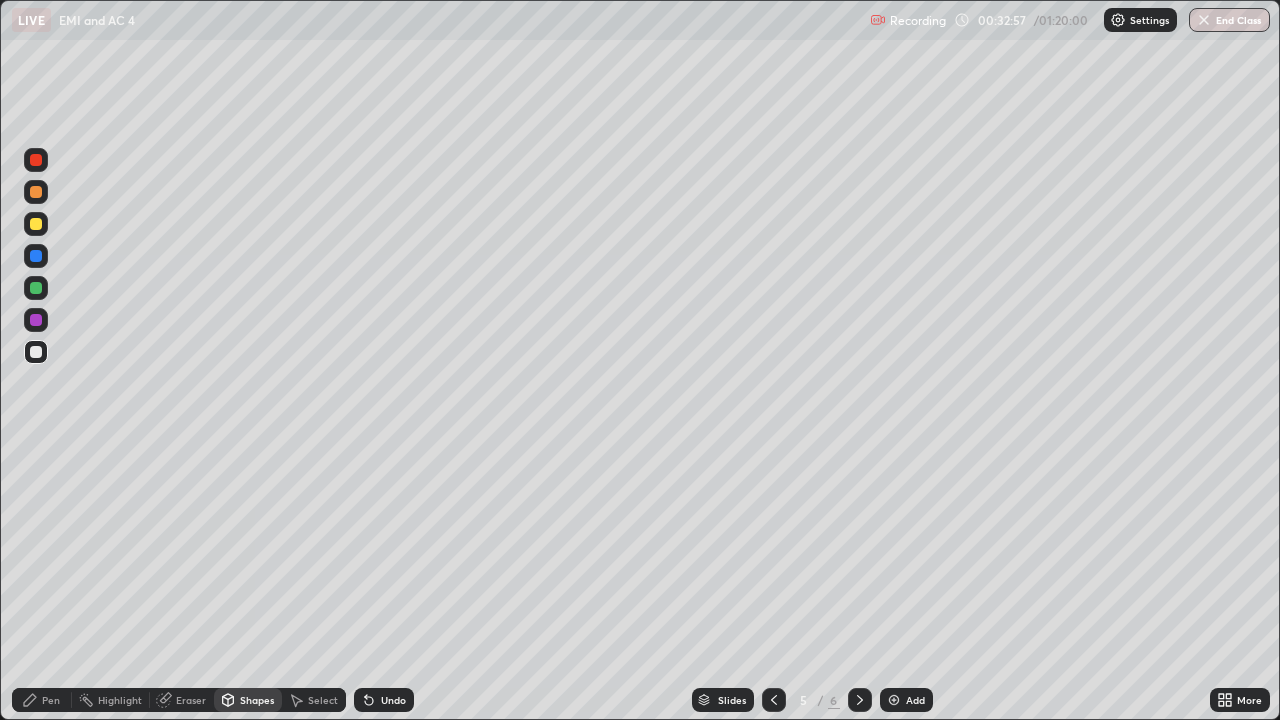 click on "Pen" at bounding box center [42, 700] 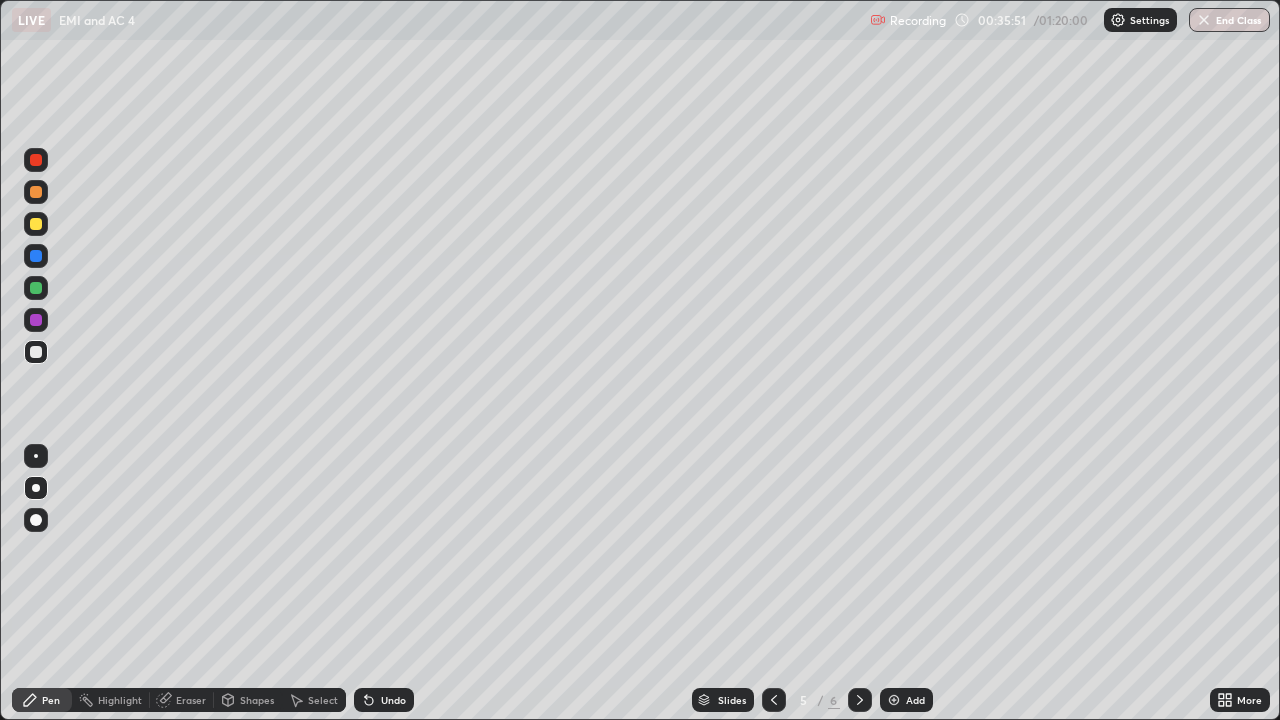 click at bounding box center [36, 224] 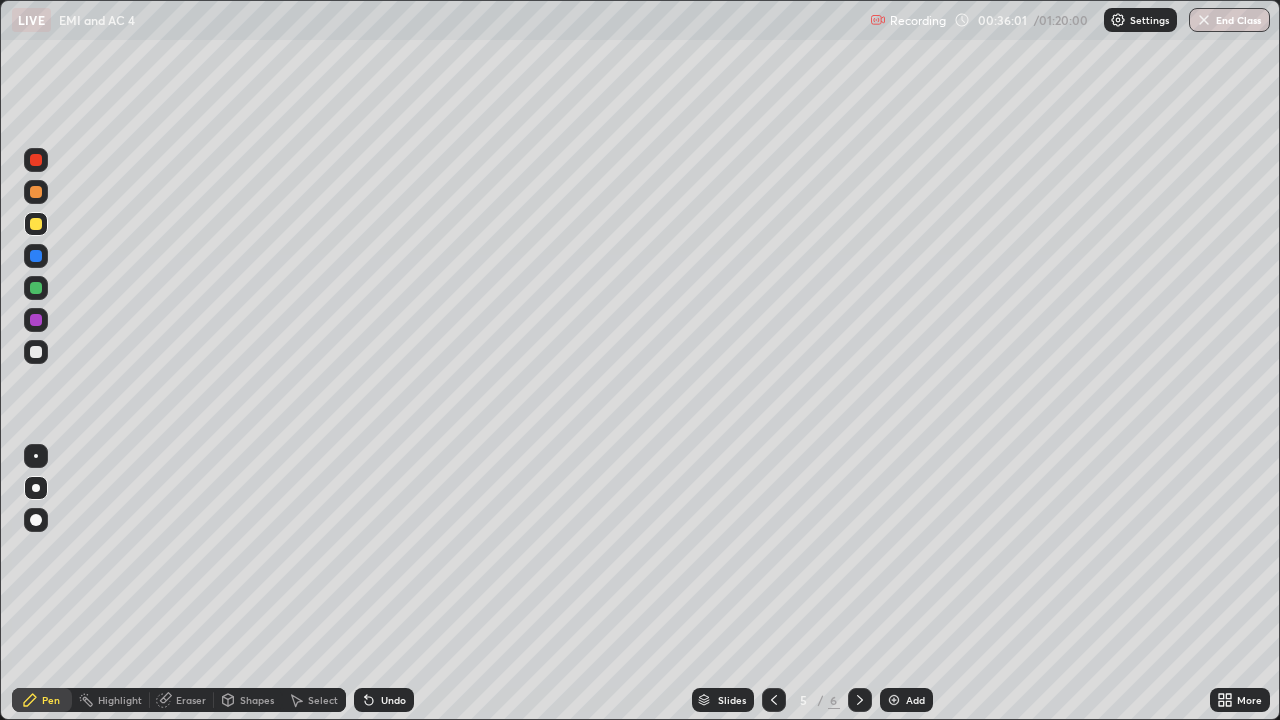 click on "Shapes" at bounding box center (248, 700) 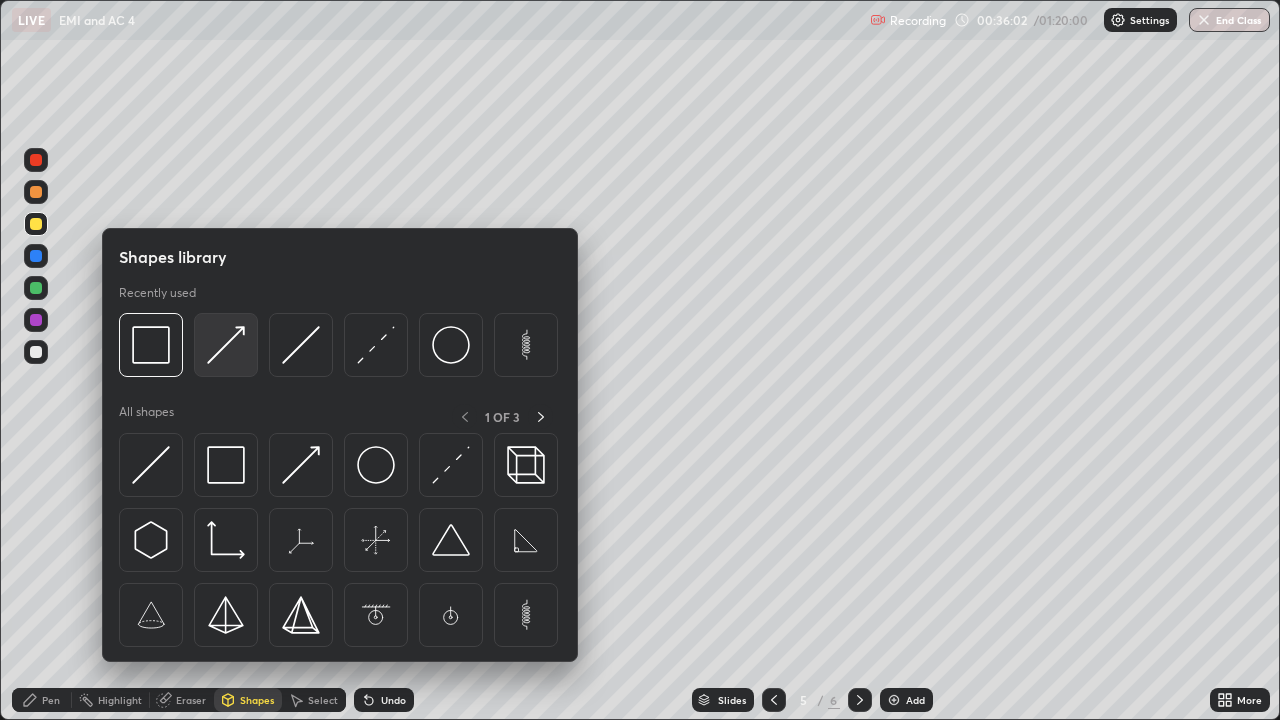 click at bounding box center [226, 345] 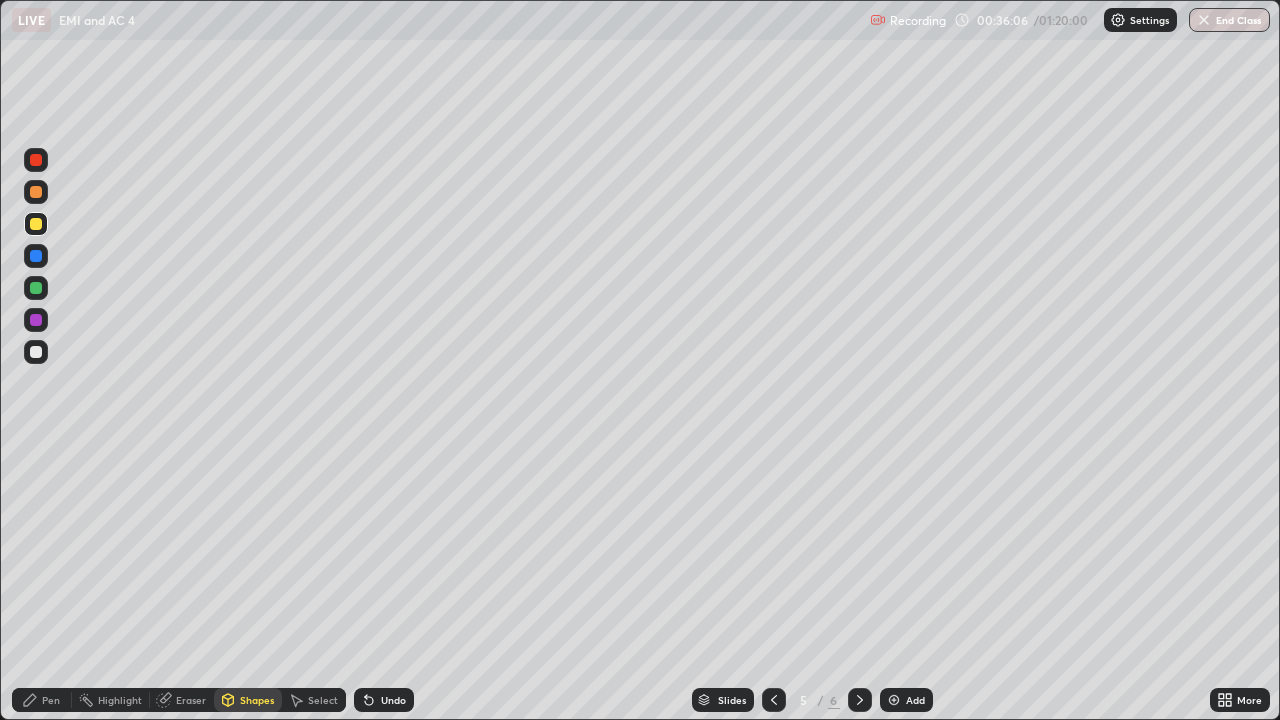 click 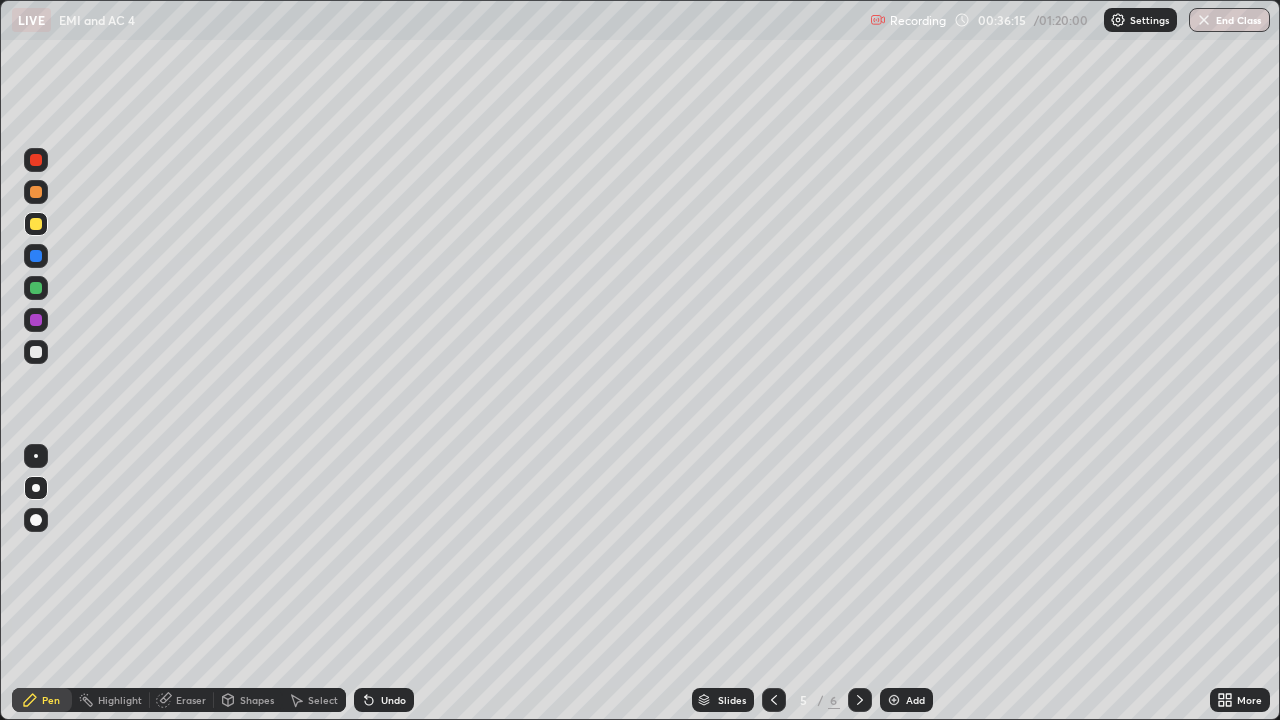 click on "Shapes" at bounding box center (257, 700) 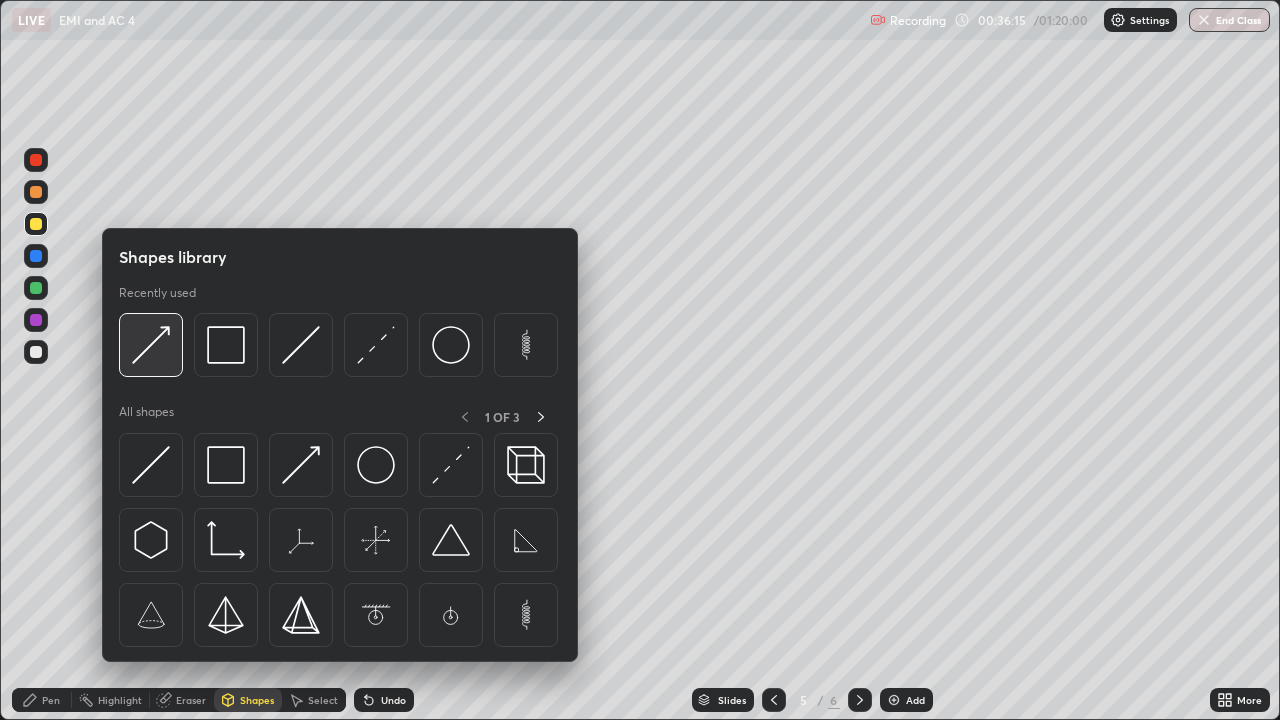 click at bounding box center (151, 345) 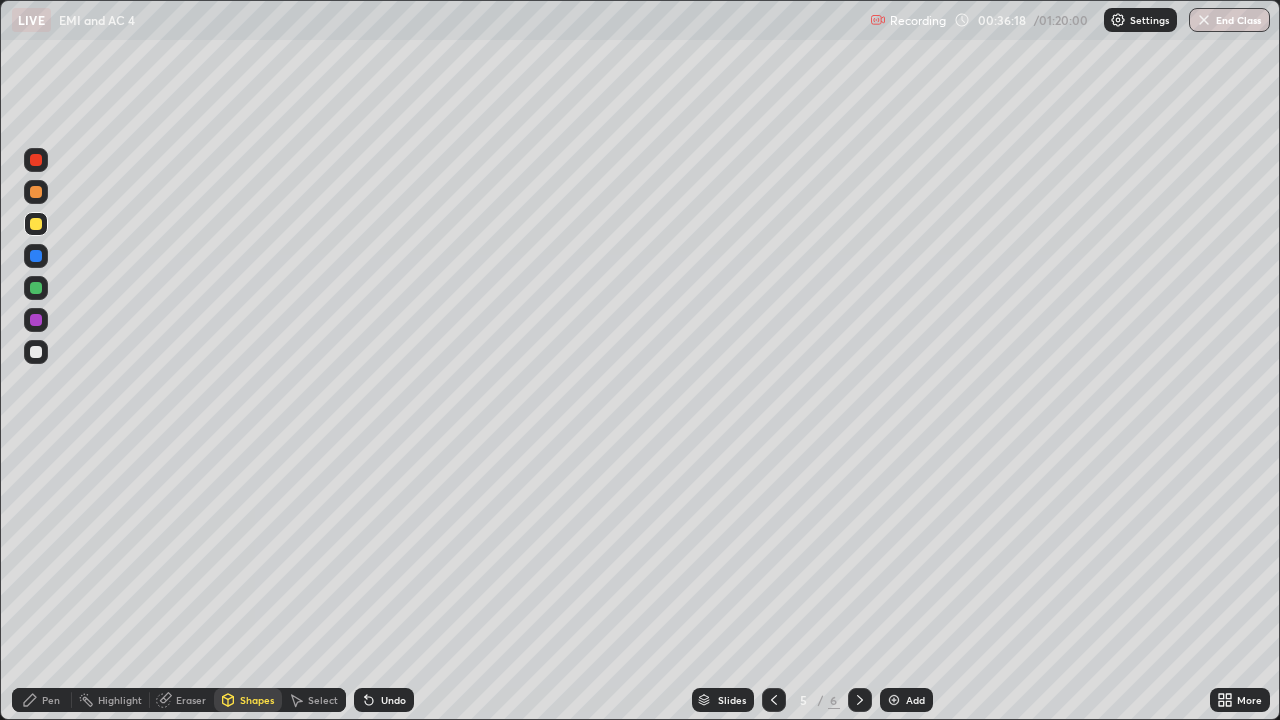 click 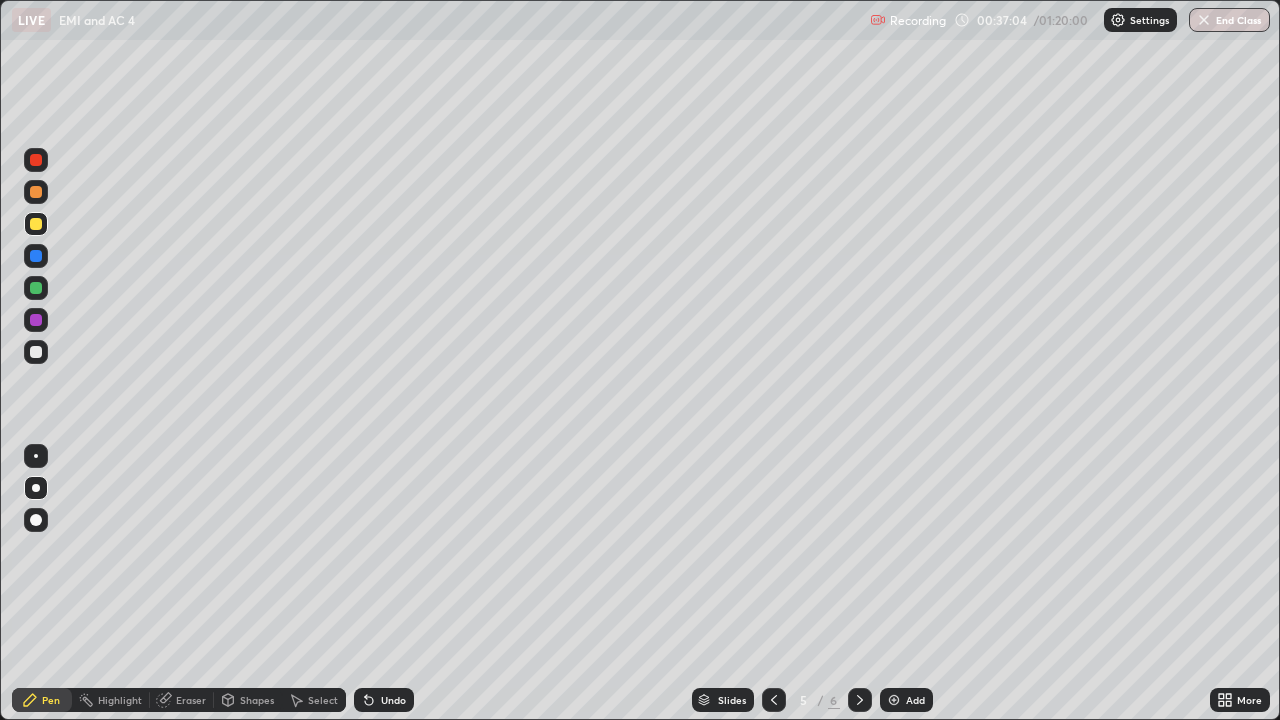 click on "Shapes" at bounding box center [257, 700] 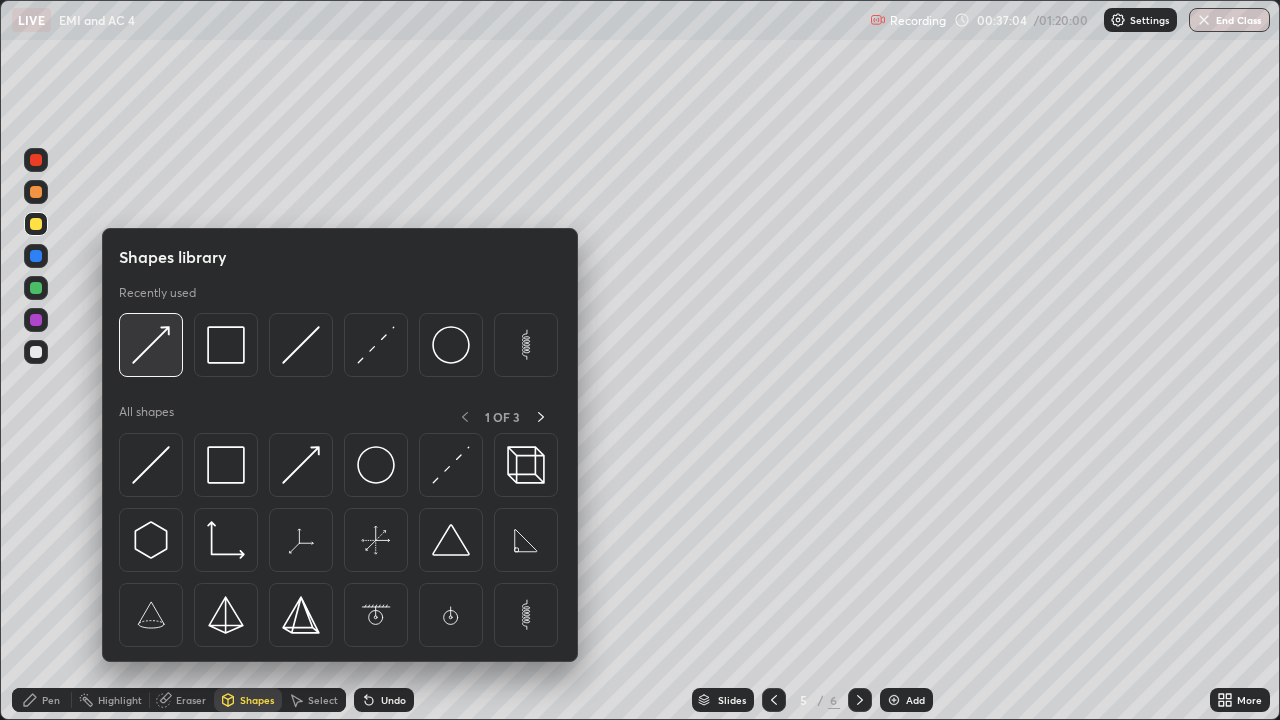 click at bounding box center [151, 345] 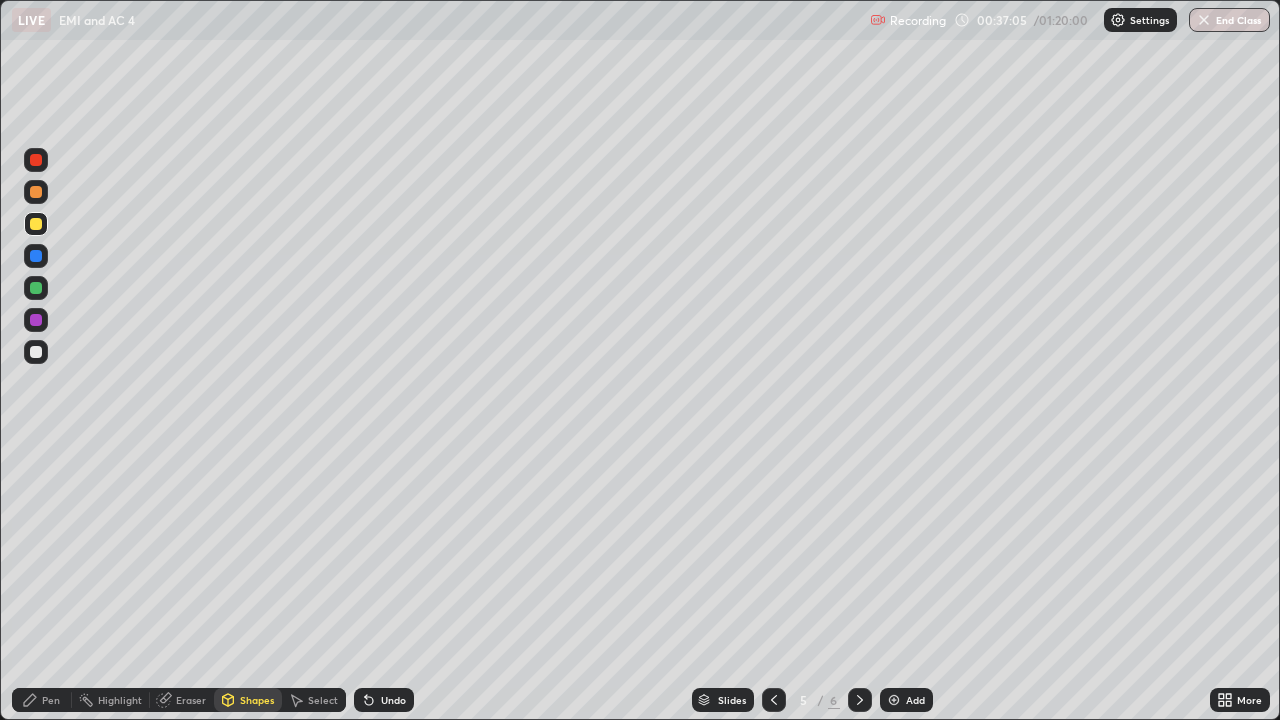 click at bounding box center (36, 320) 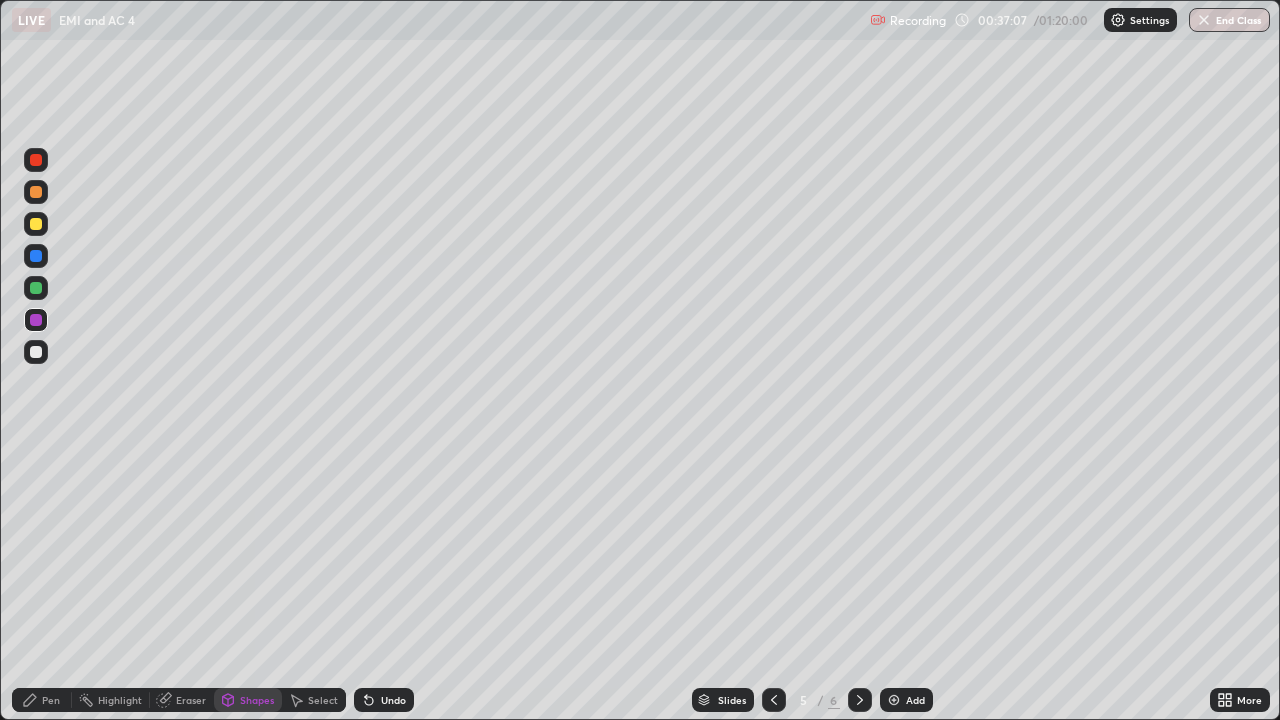 click 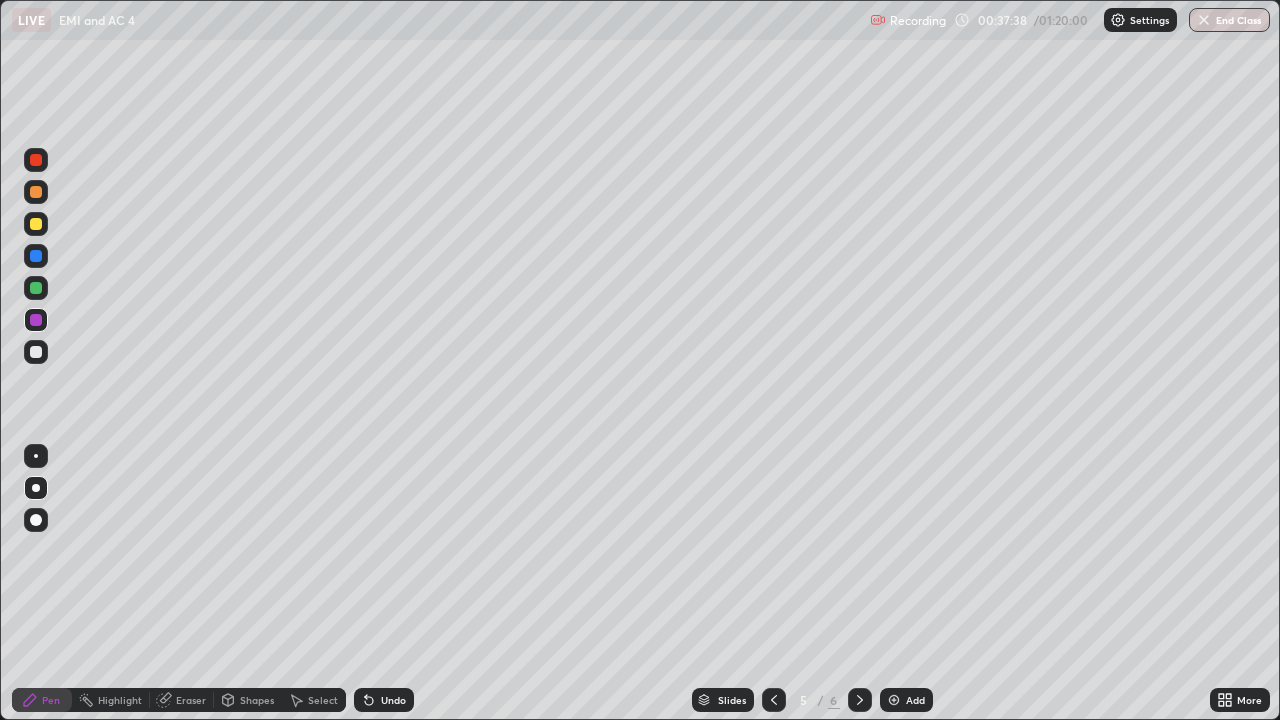 click at bounding box center [36, 352] 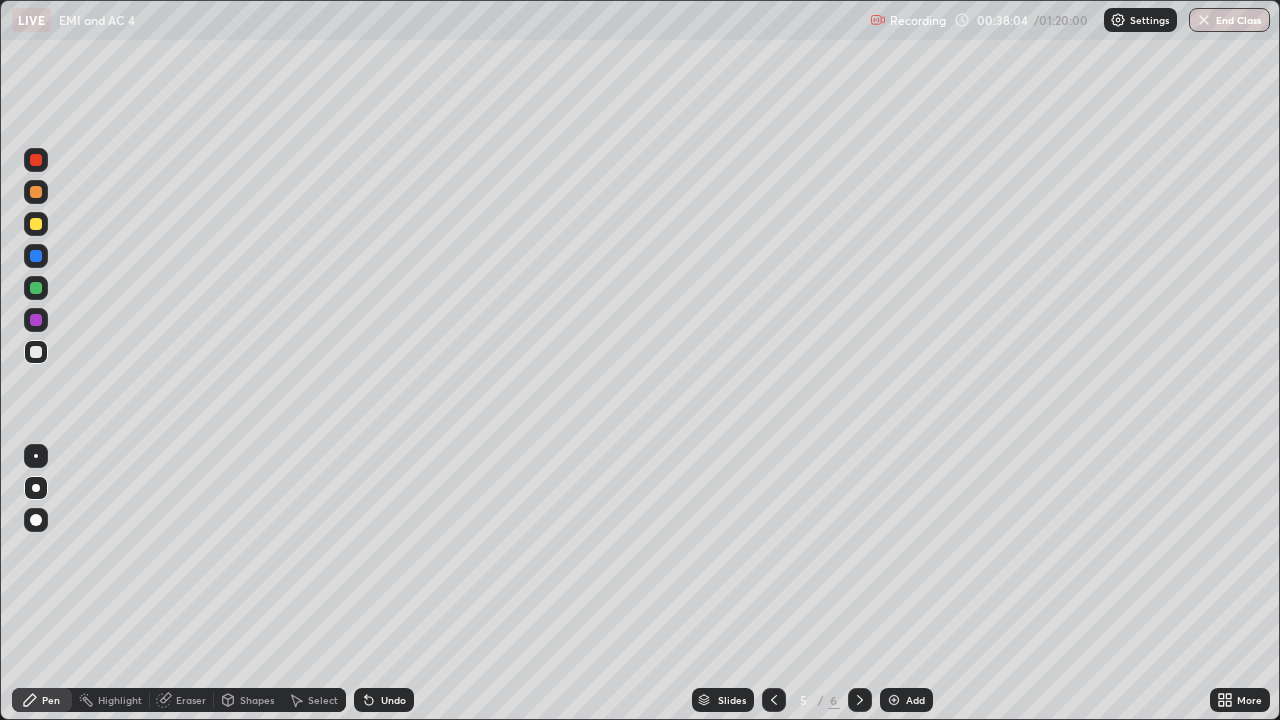 click on "Undo" at bounding box center [384, 700] 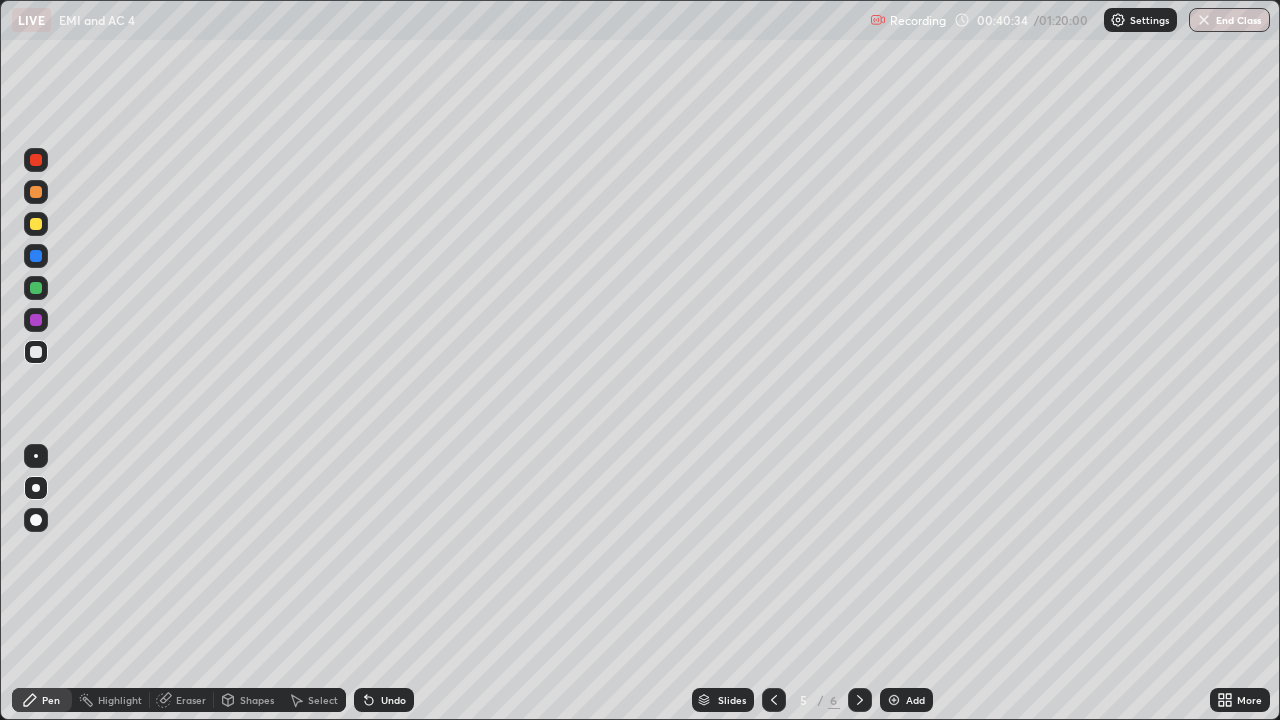 click 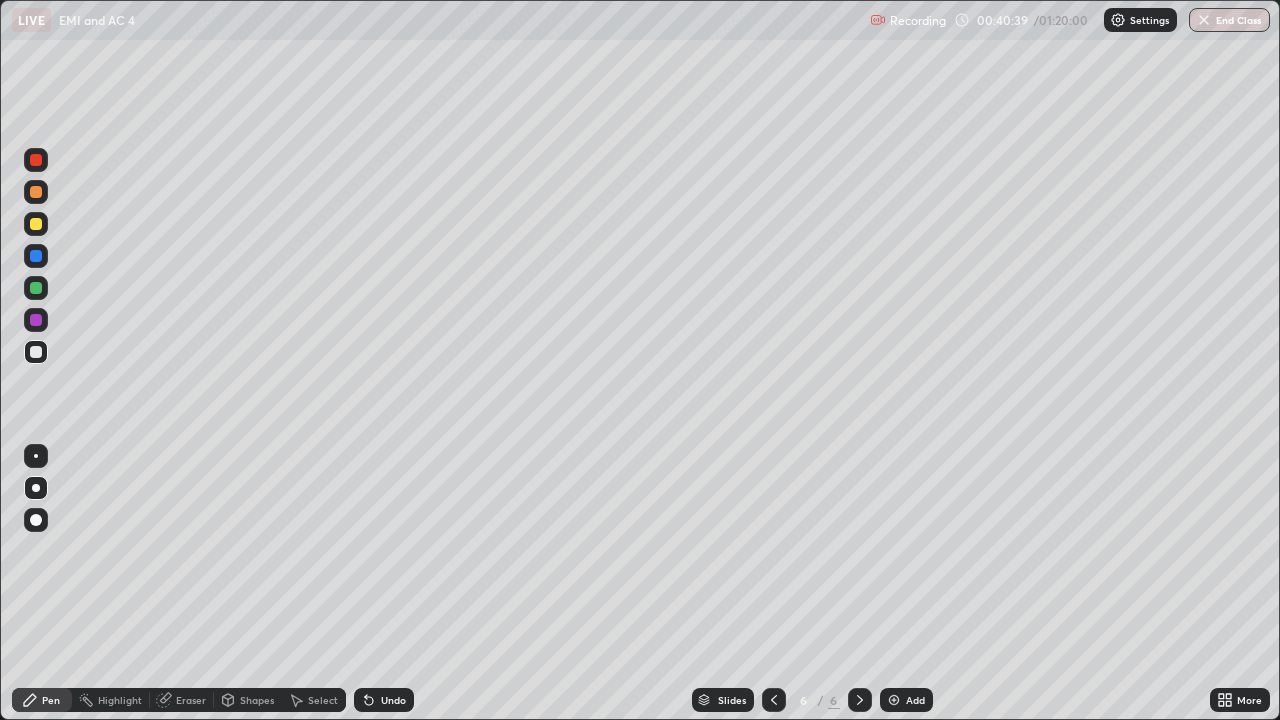 click on "Select" at bounding box center (323, 700) 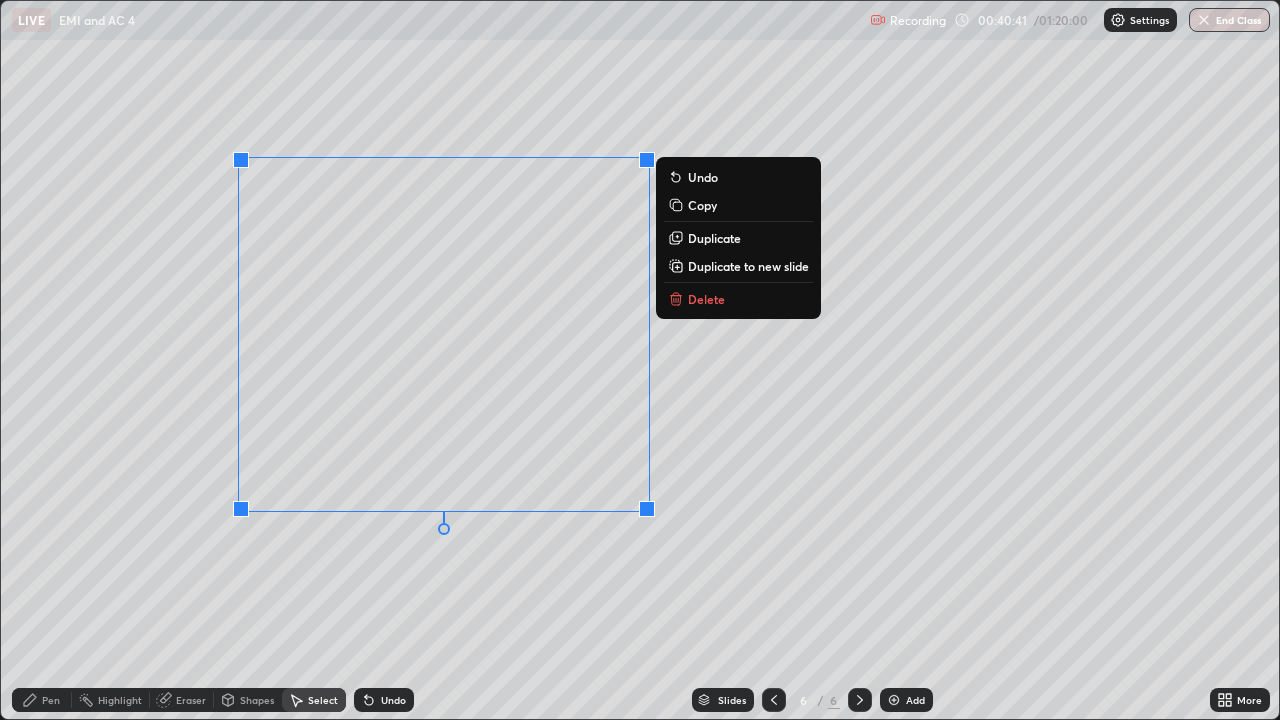 click on "Duplicate to new slide" at bounding box center (748, 266) 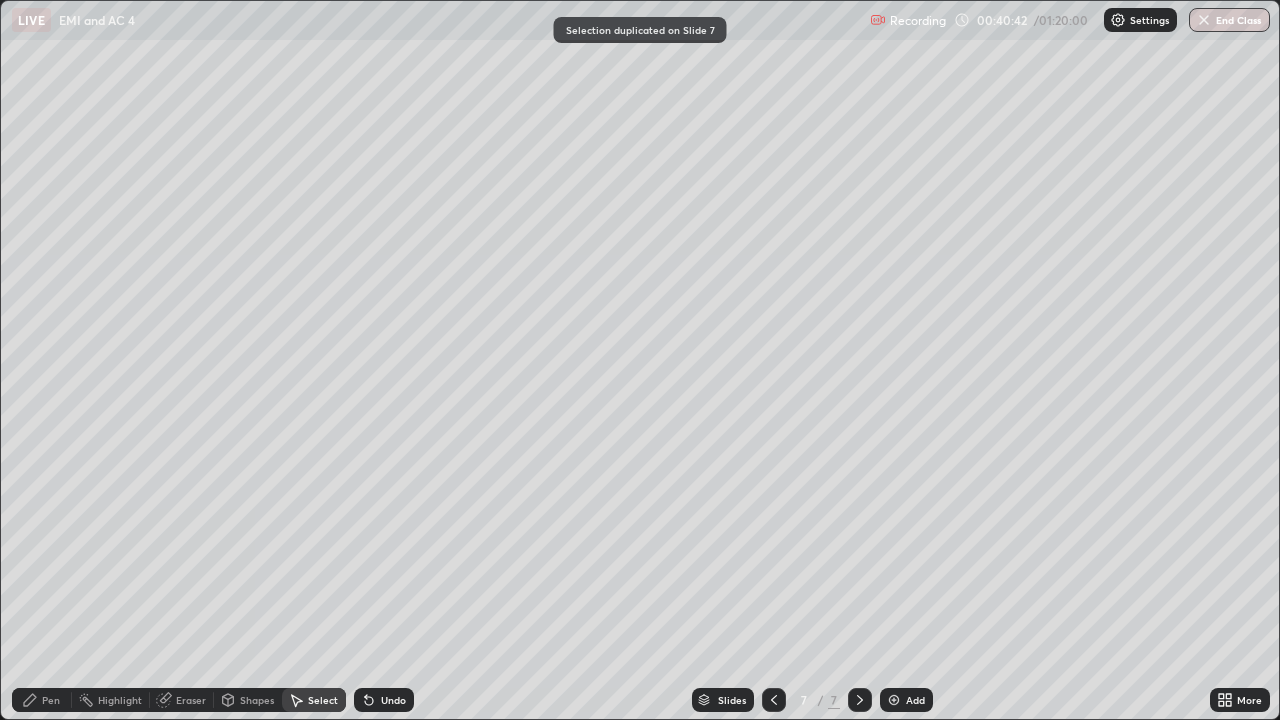 click 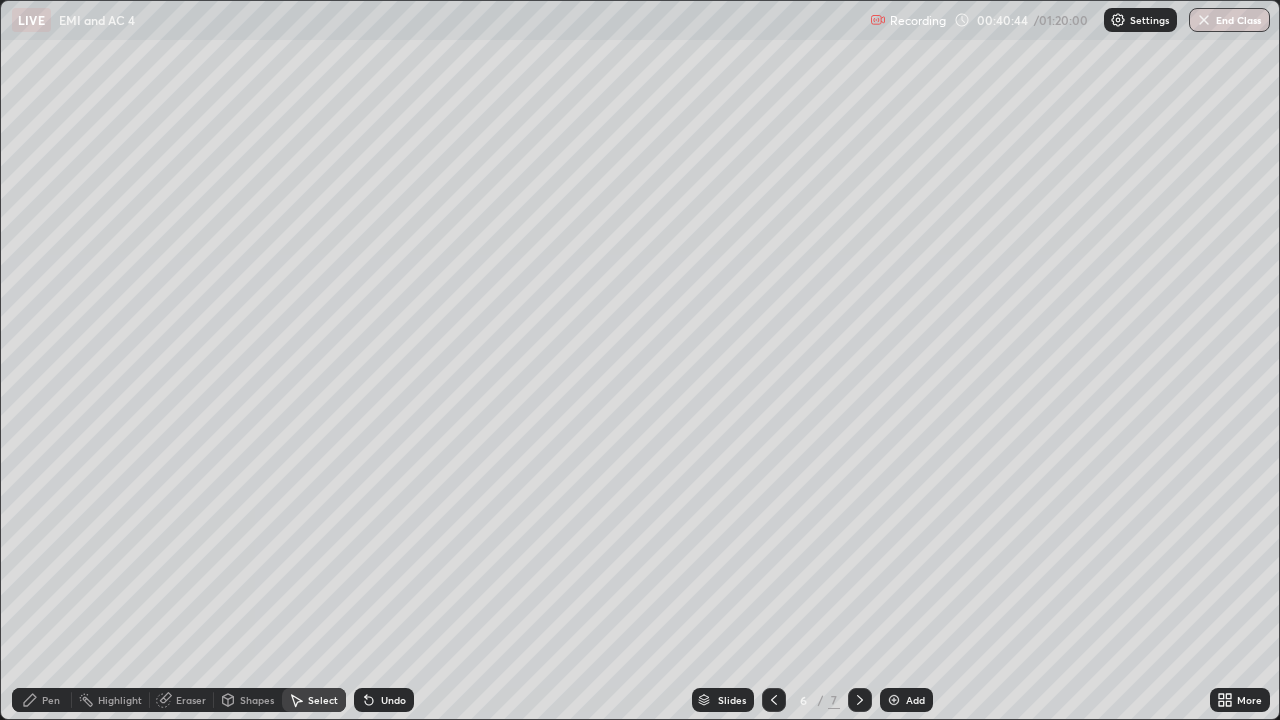 click on "Shapes" at bounding box center (248, 700) 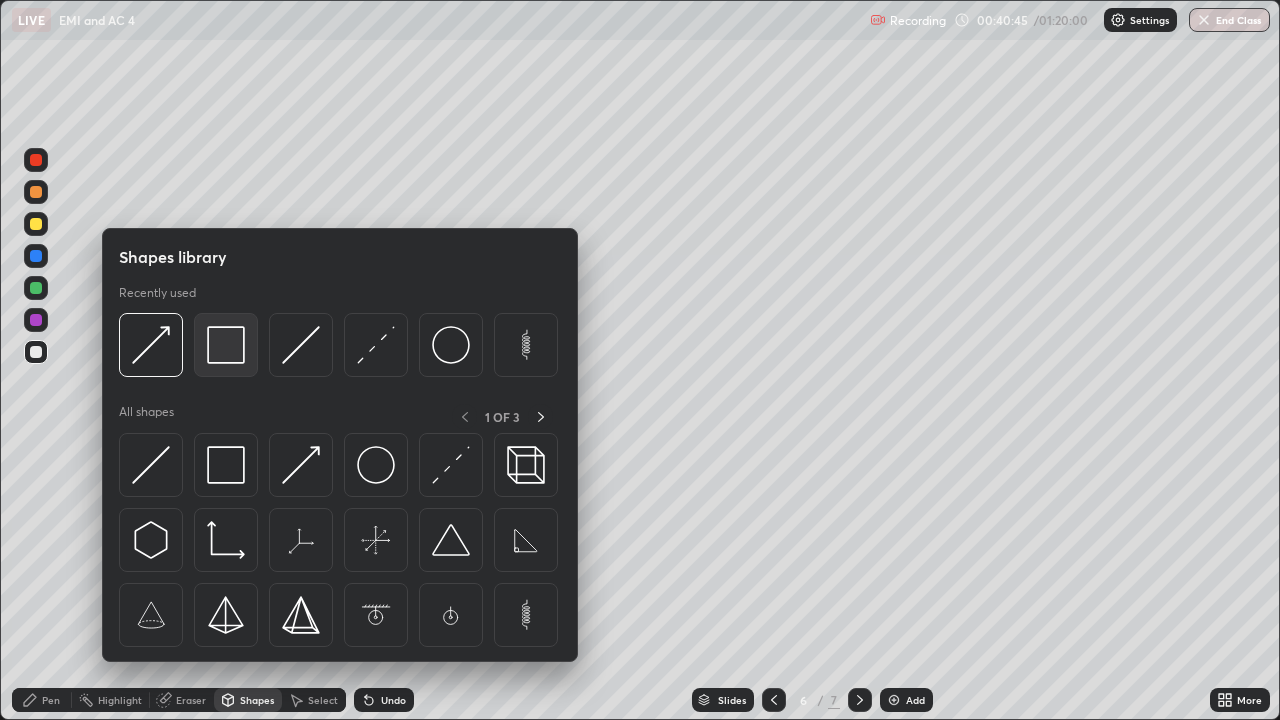 click at bounding box center (226, 345) 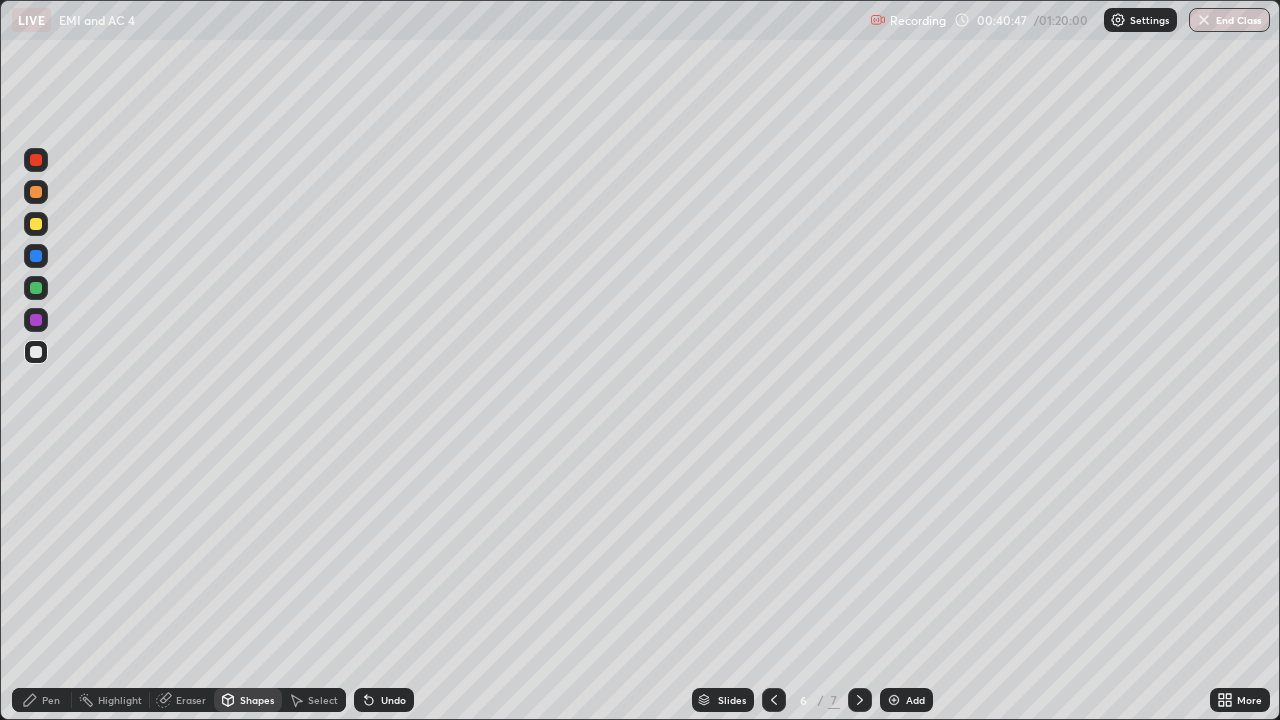 click at bounding box center [36, 224] 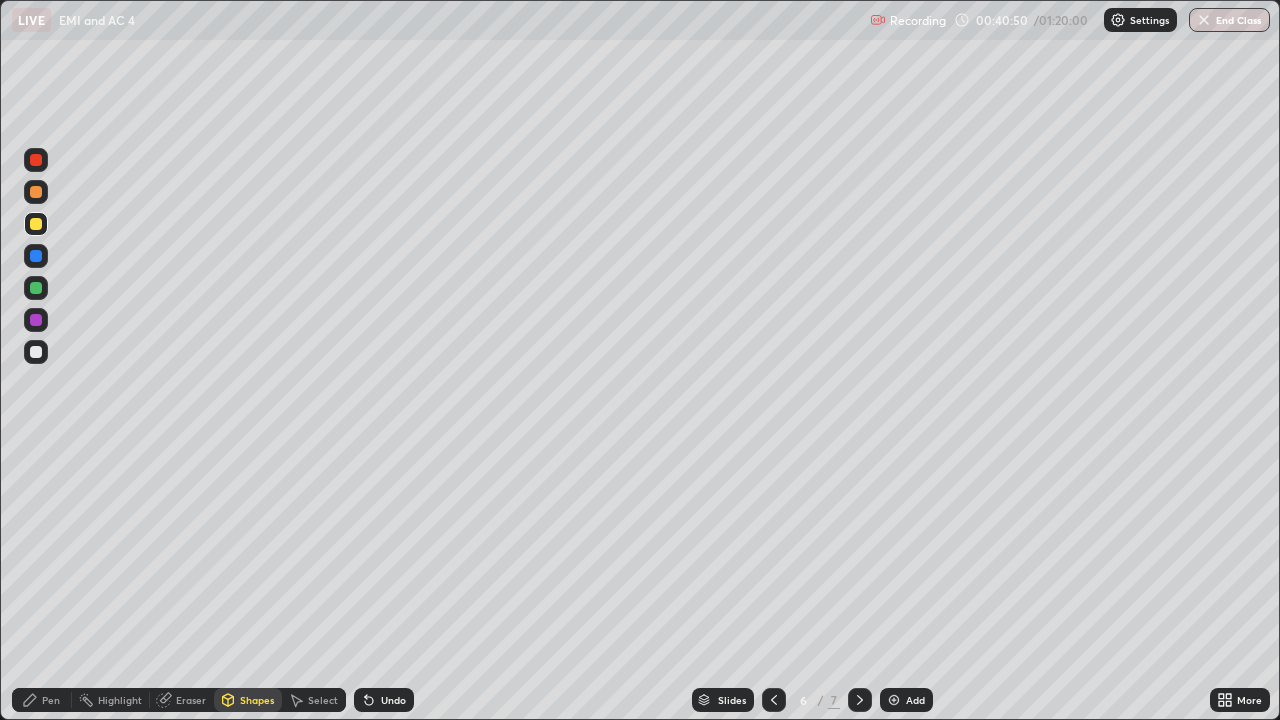 click on "Eraser" at bounding box center [191, 700] 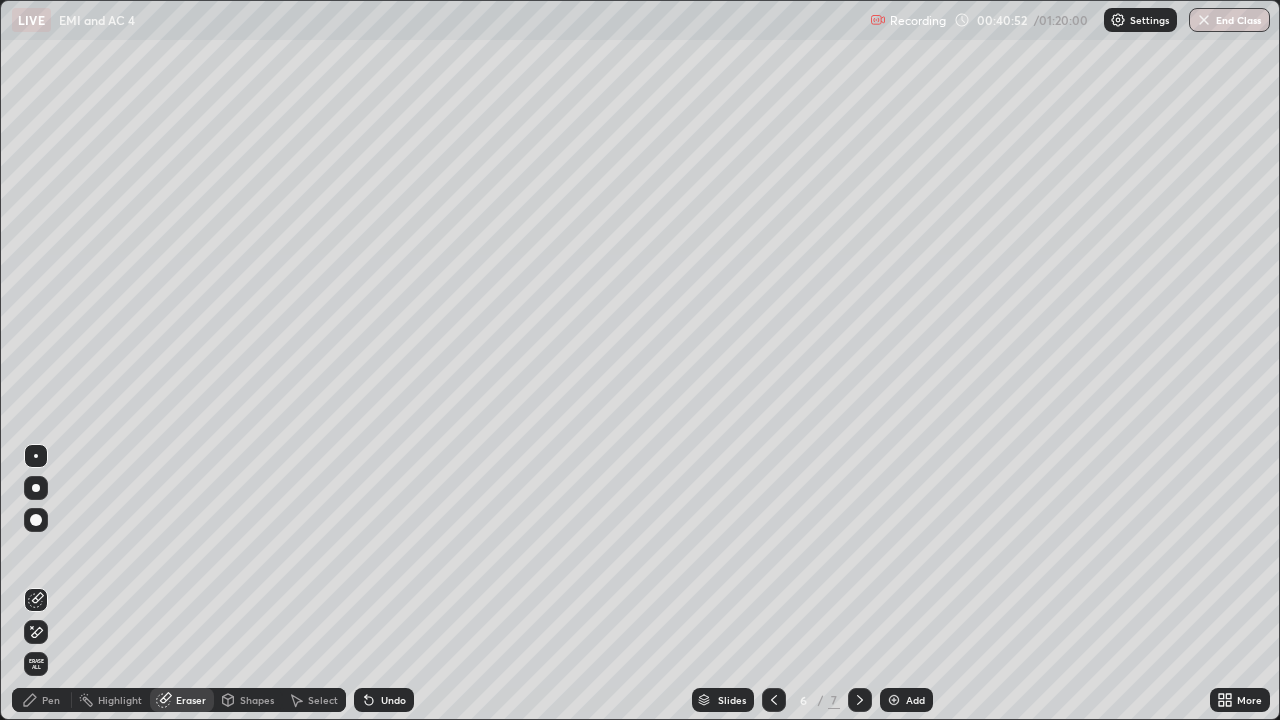 click on "Shapes" at bounding box center (248, 700) 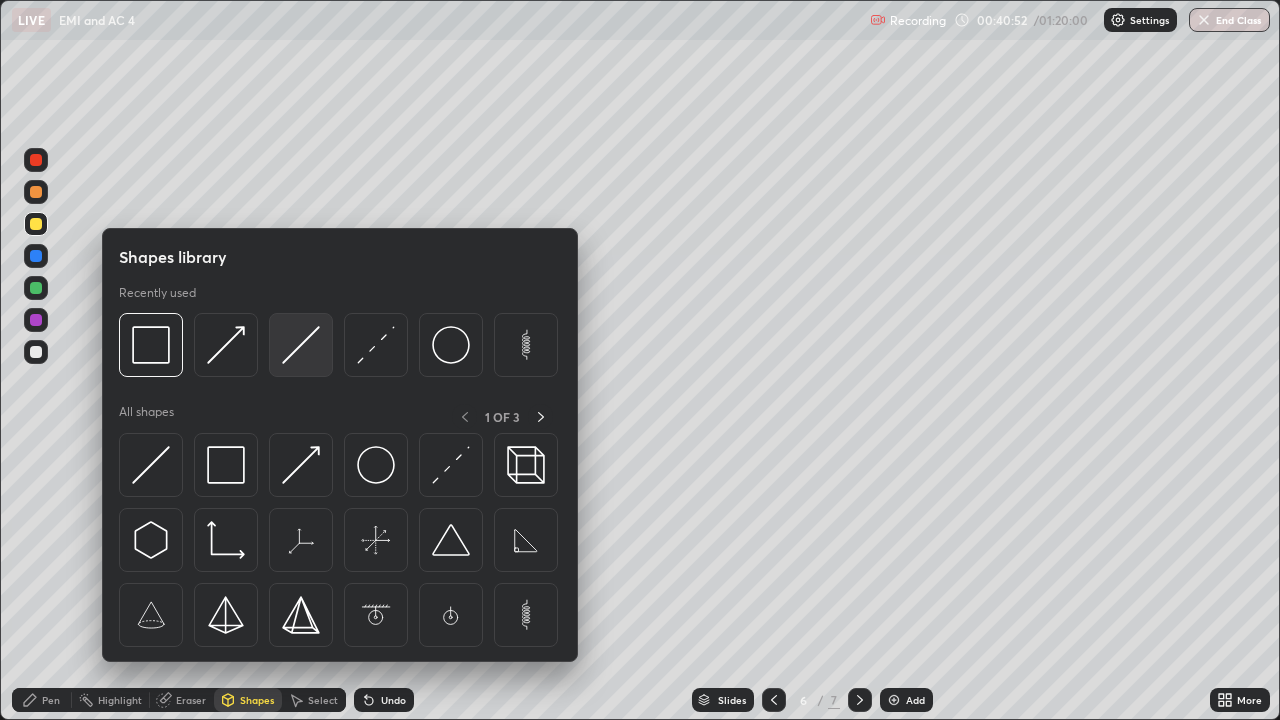 click at bounding box center [301, 345] 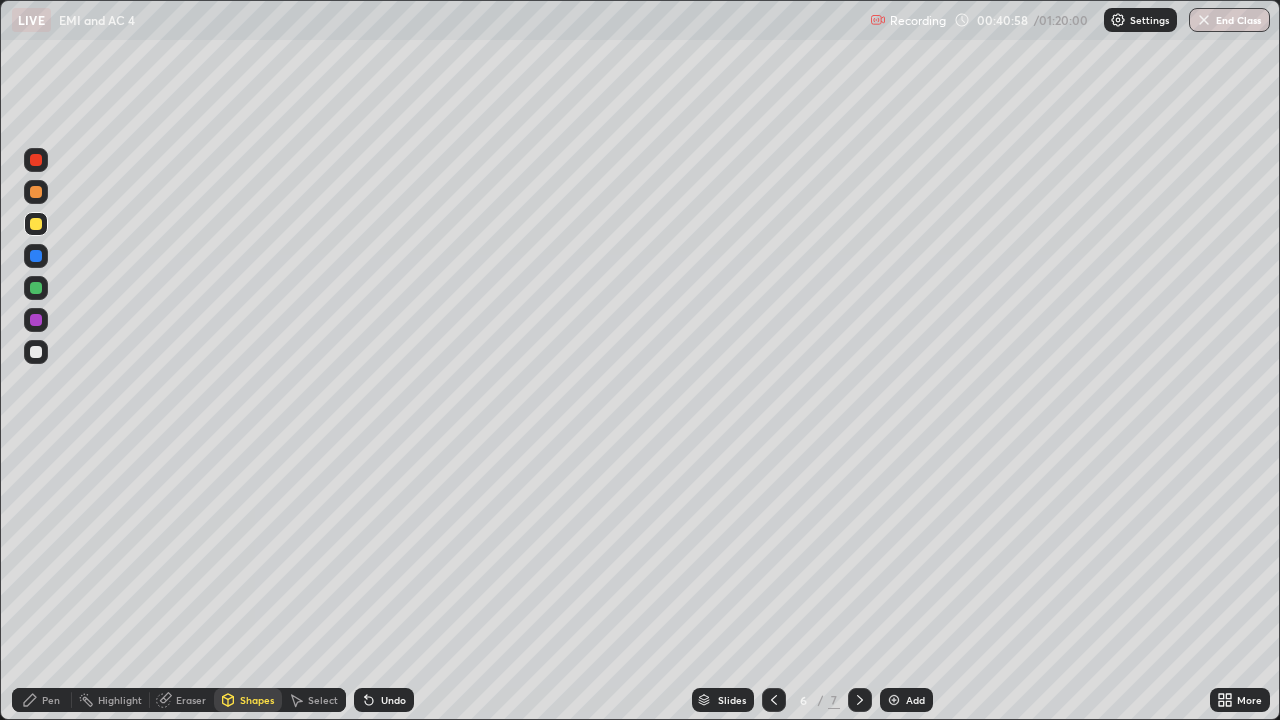 click at bounding box center [36, 352] 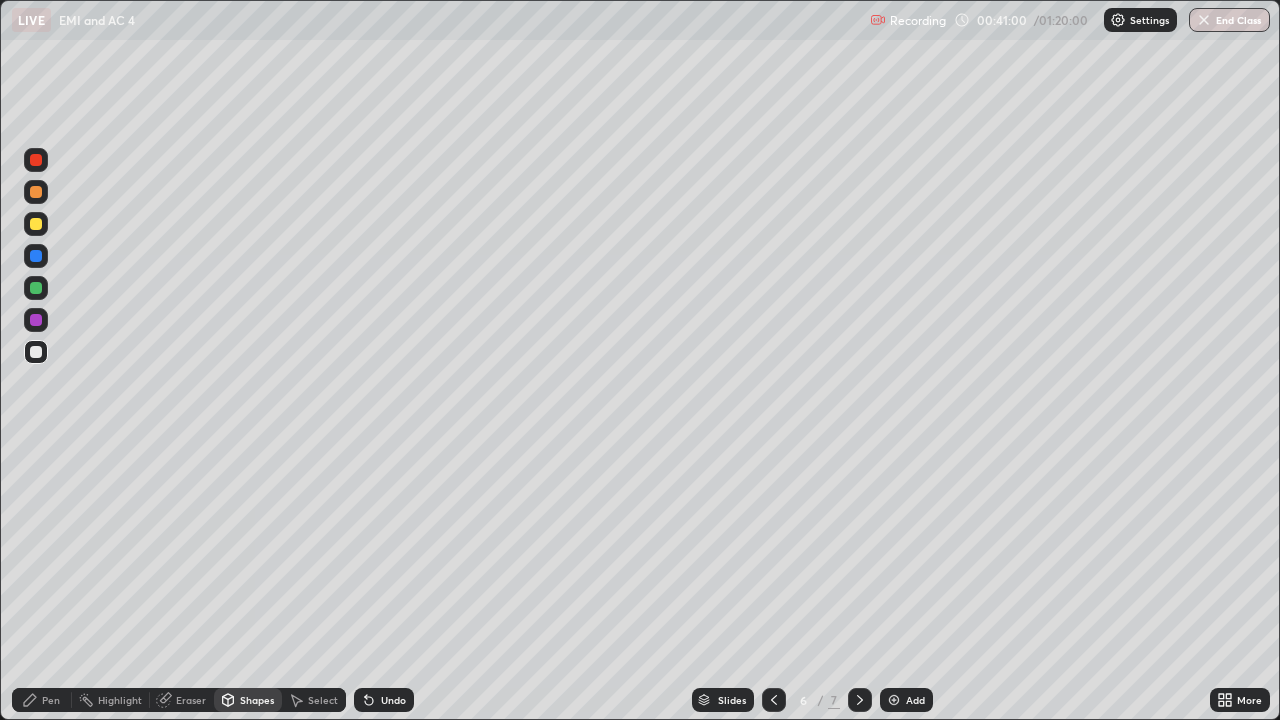 click at bounding box center [36, 192] 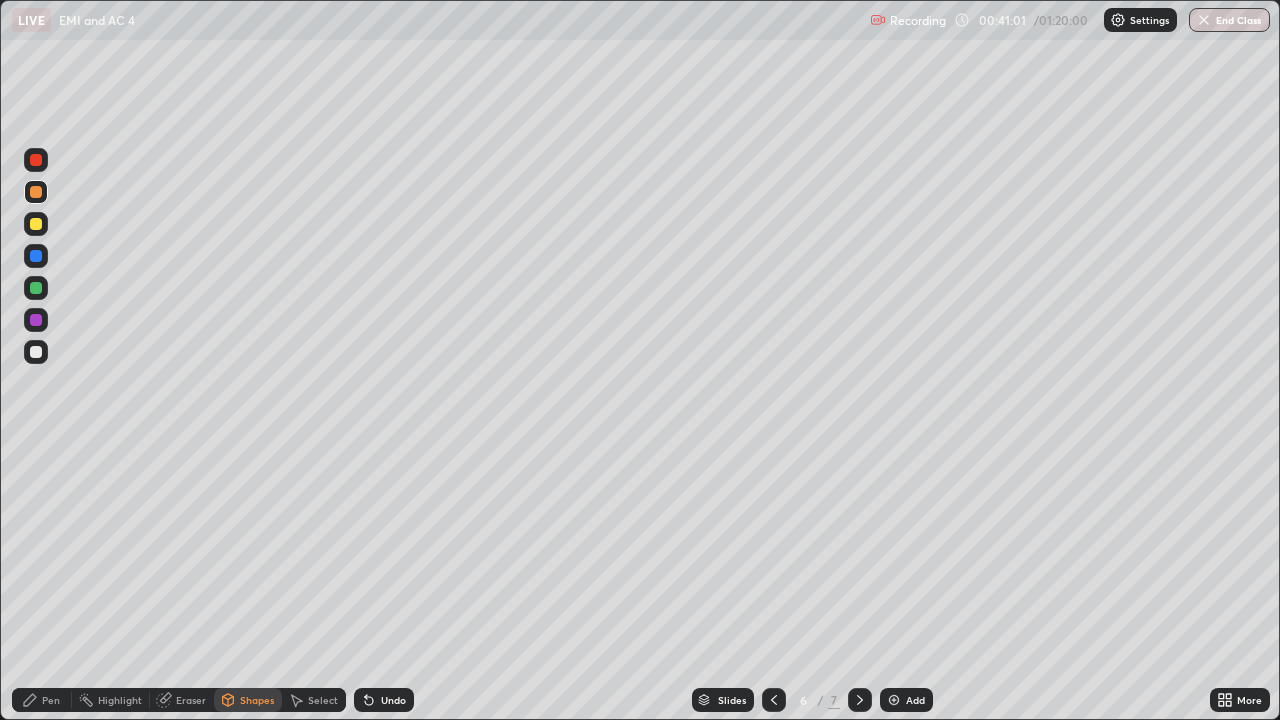 click on "Shapes" at bounding box center (257, 700) 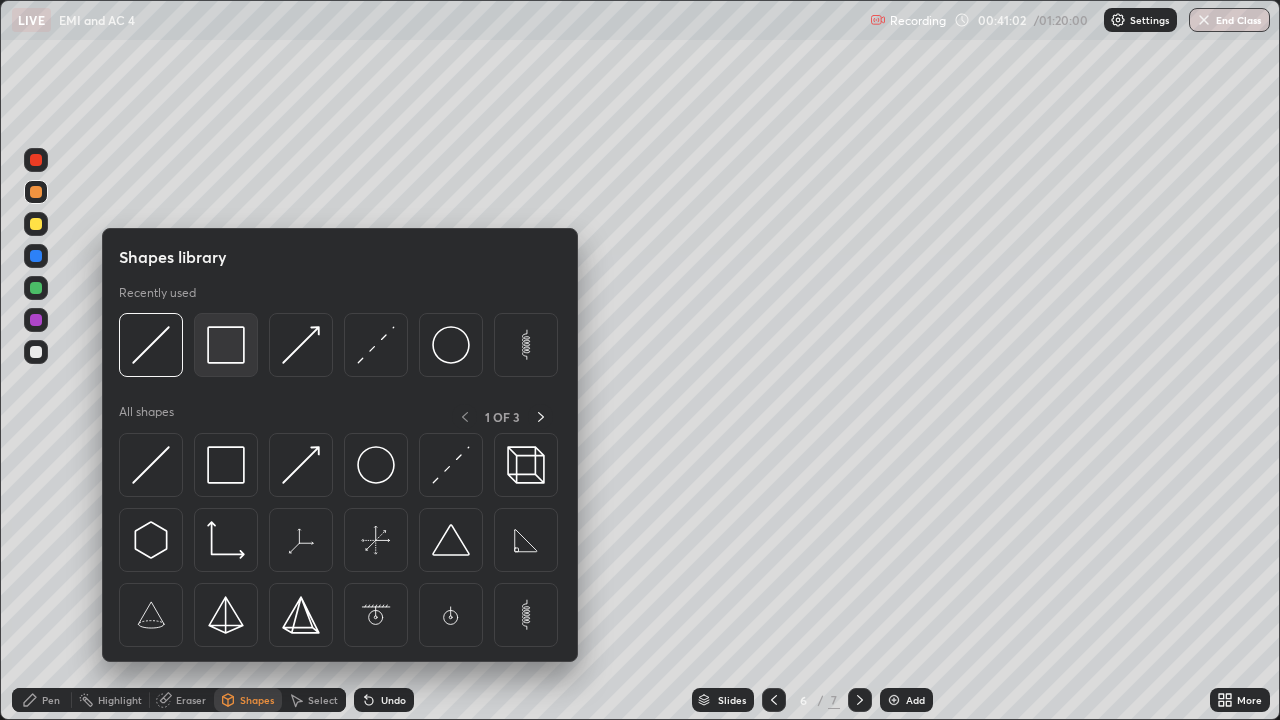 click at bounding box center [226, 345] 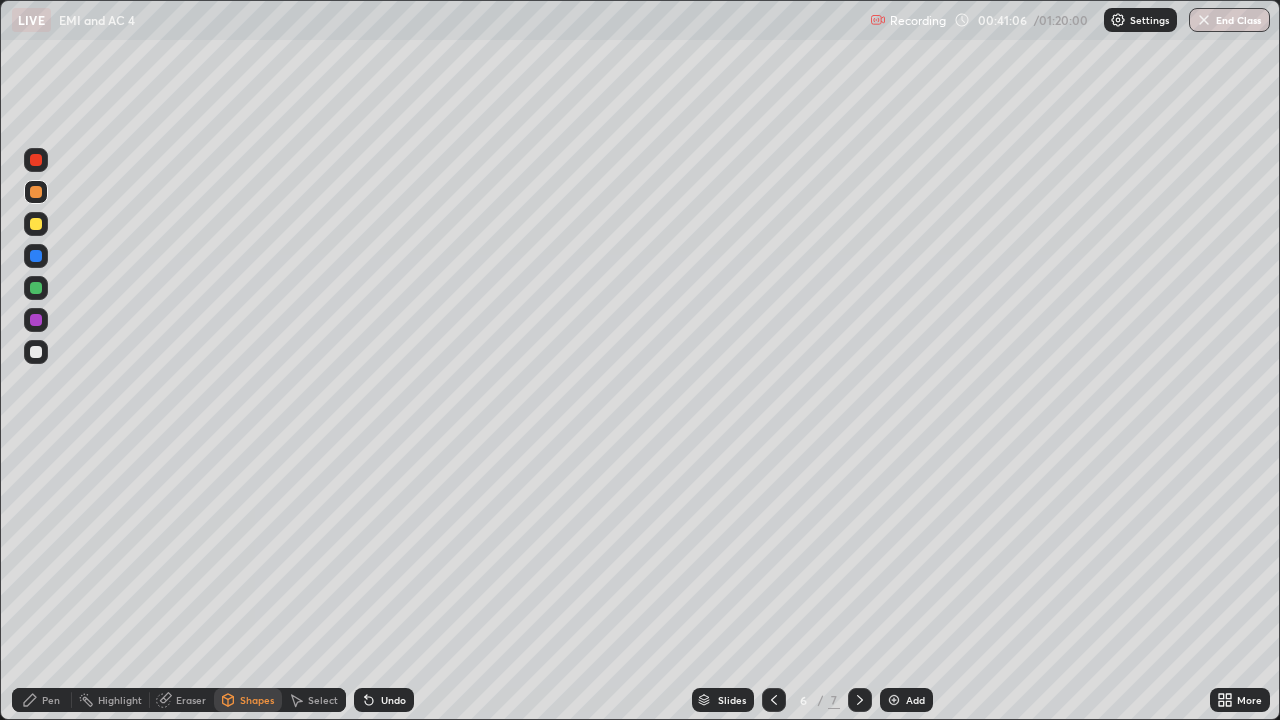 click 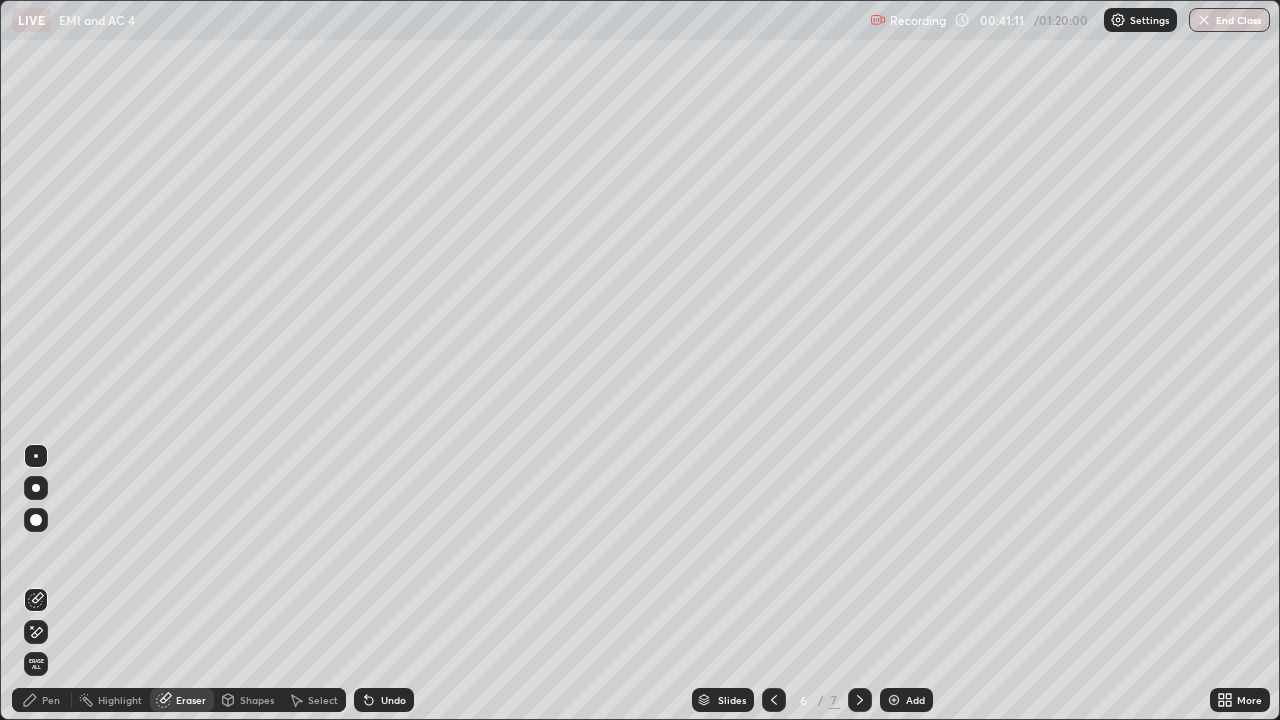 click on "Pen" at bounding box center [51, 700] 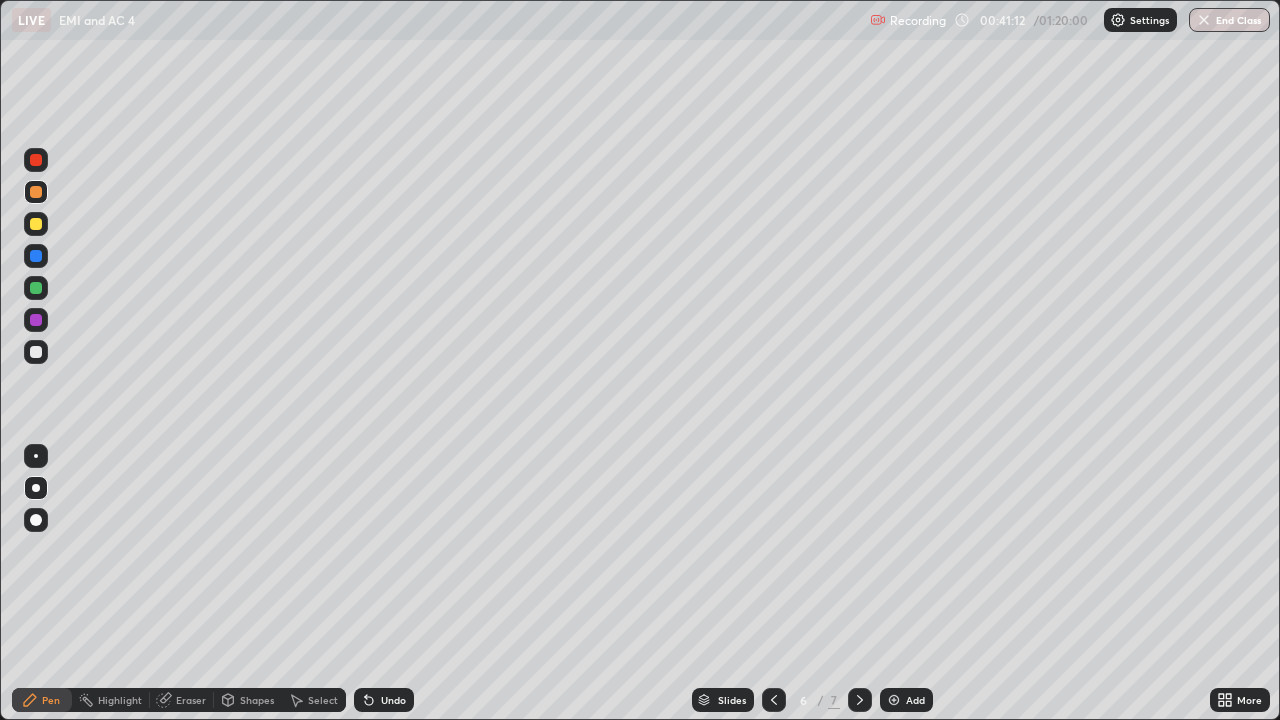 click at bounding box center [36, 224] 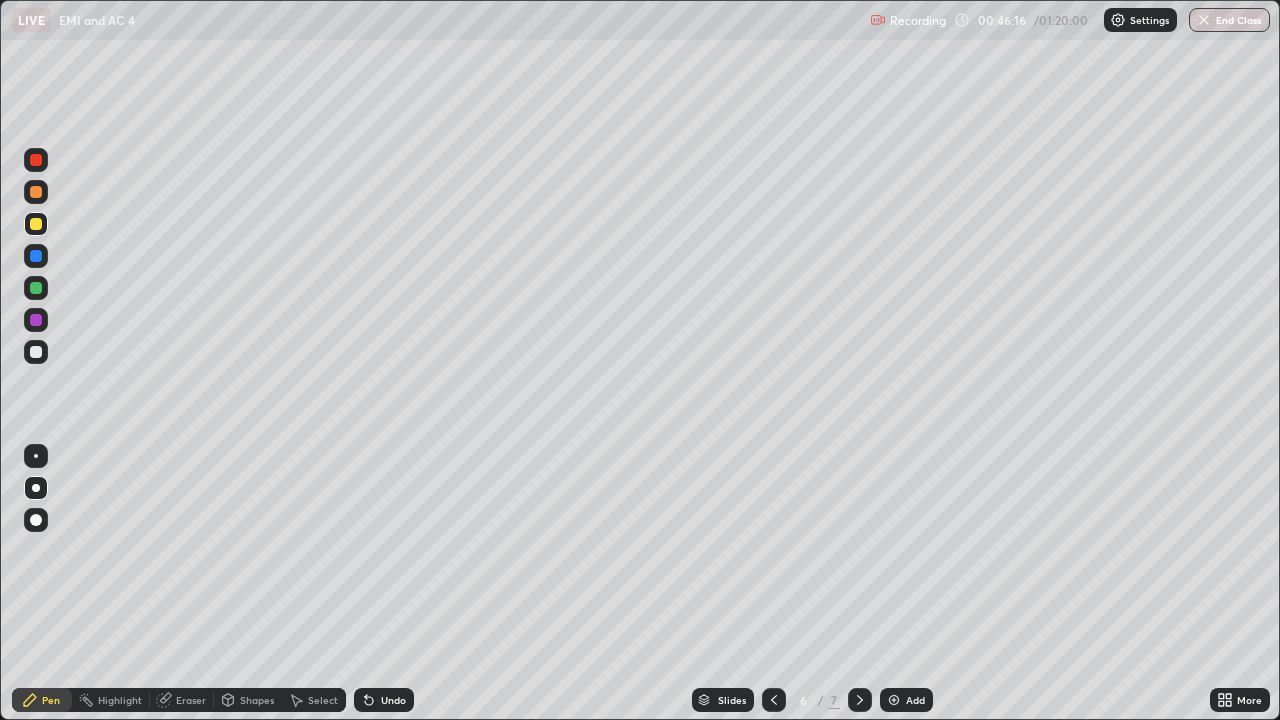 click on "Shapes" at bounding box center (257, 700) 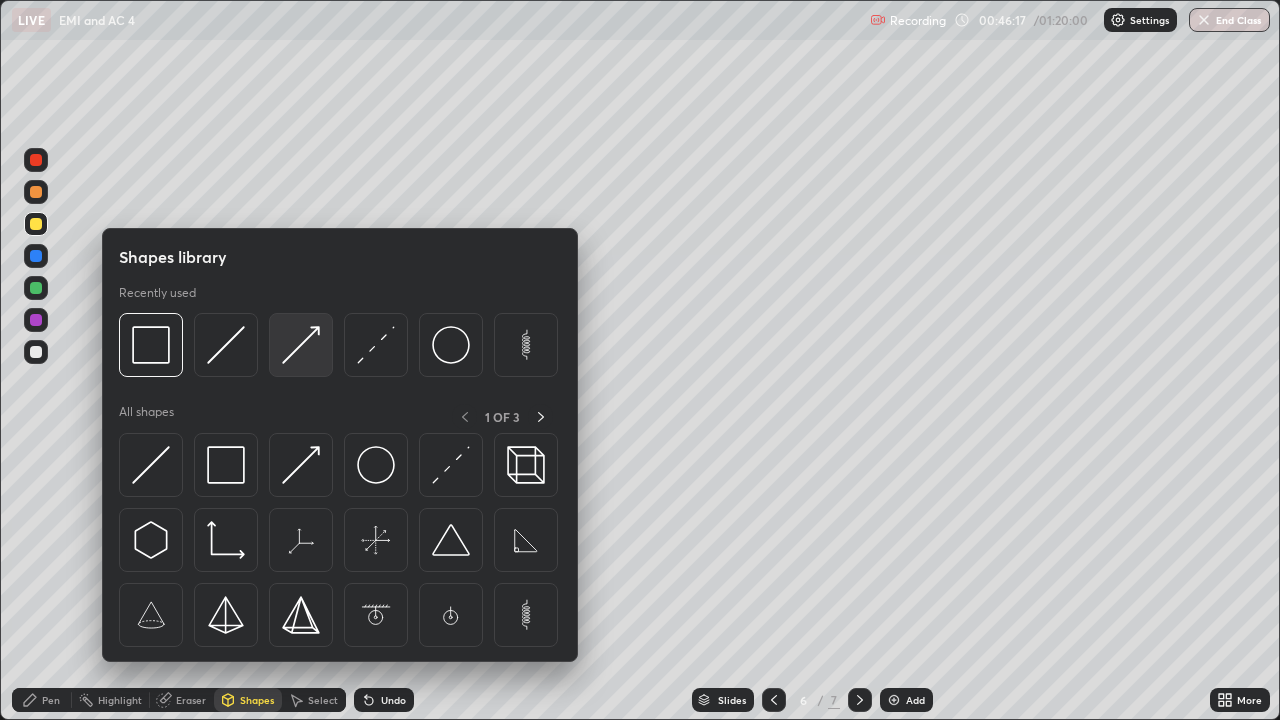 click at bounding box center [301, 345] 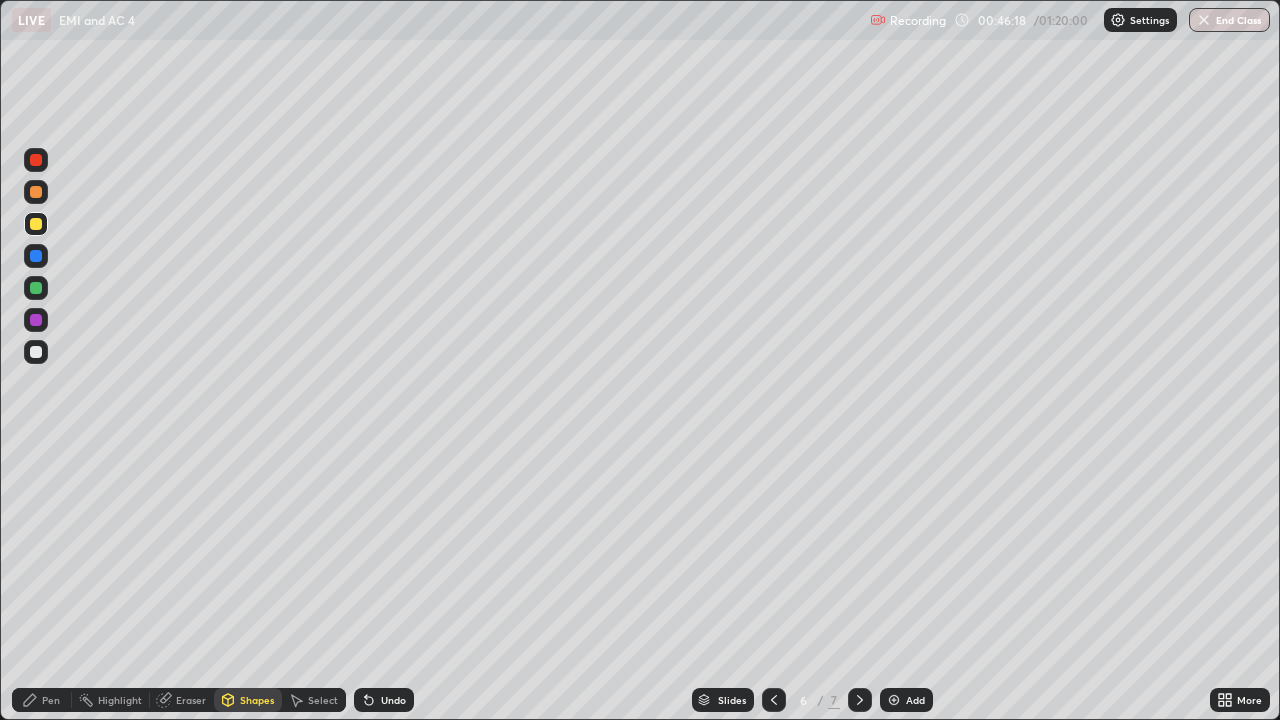click at bounding box center [36, 288] 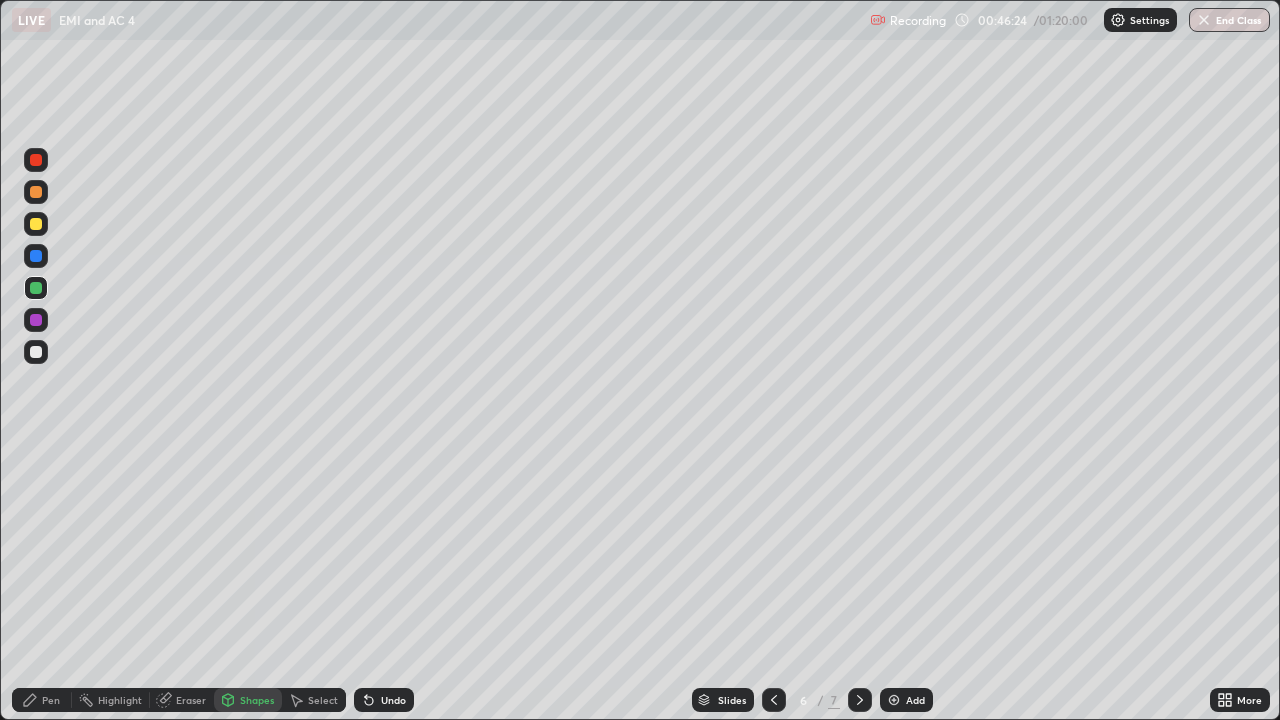 click 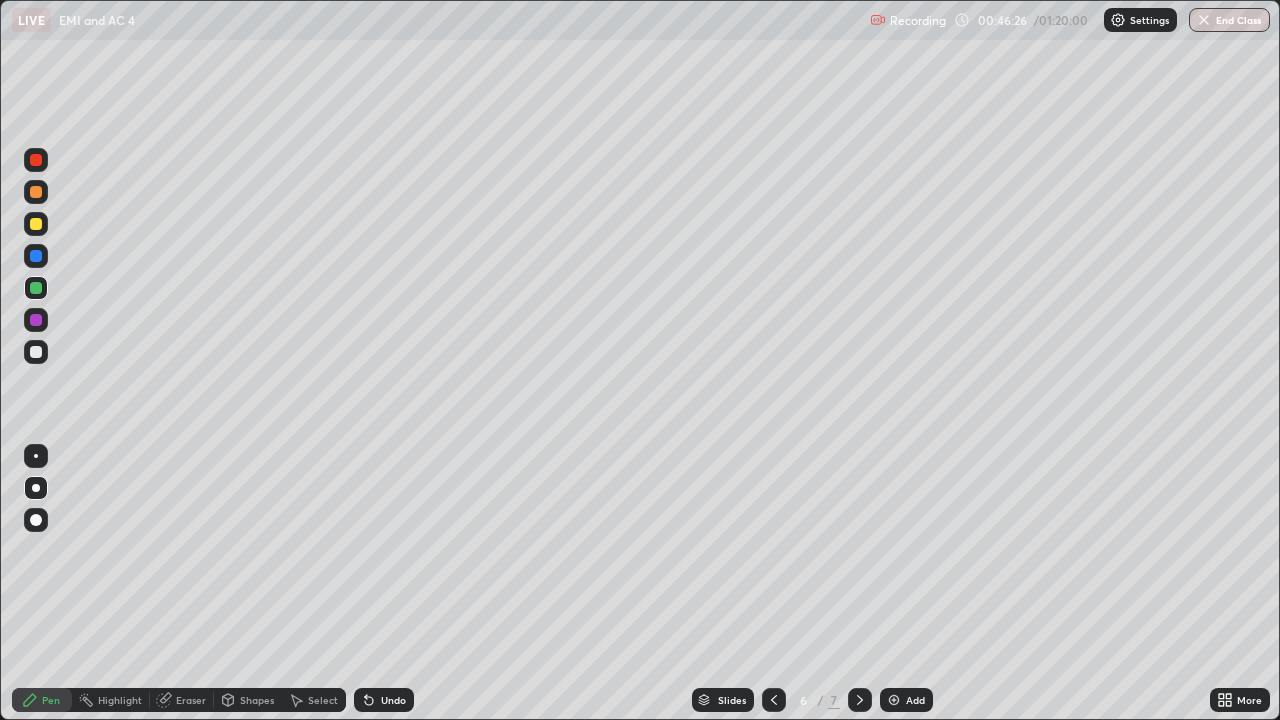 click at bounding box center (36, 352) 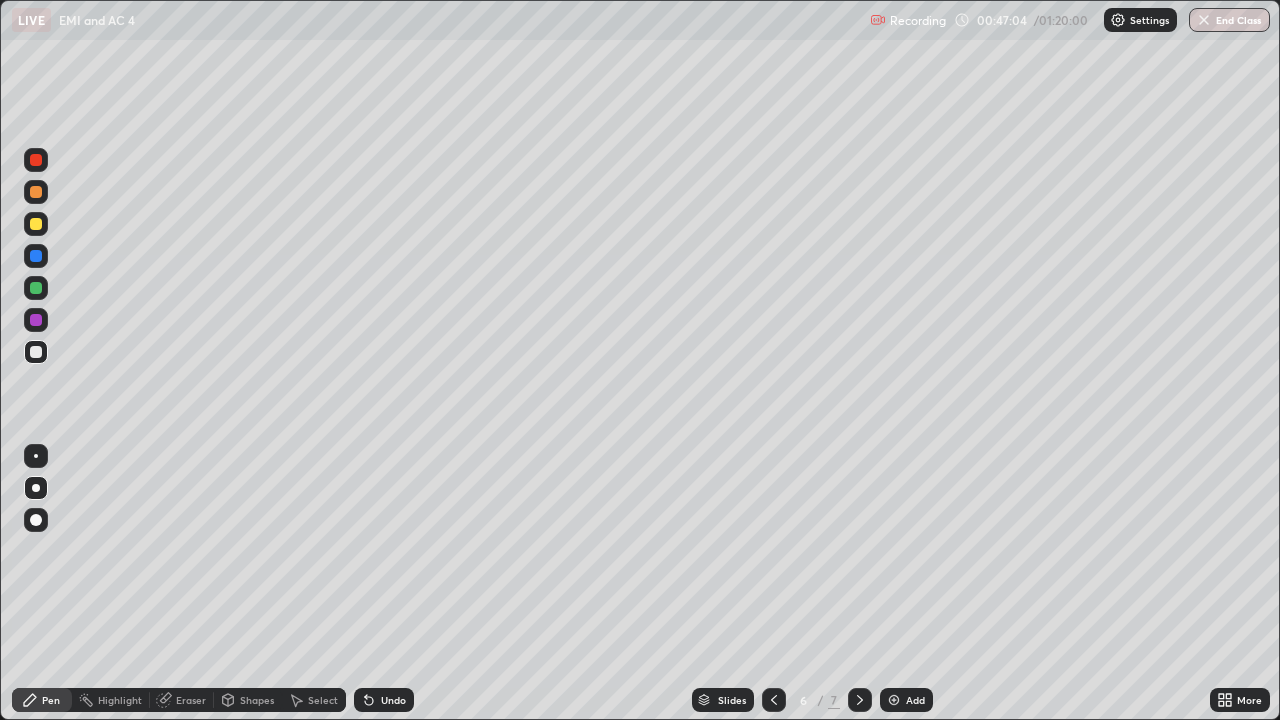 click on "Shapes" at bounding box center (257, 700) 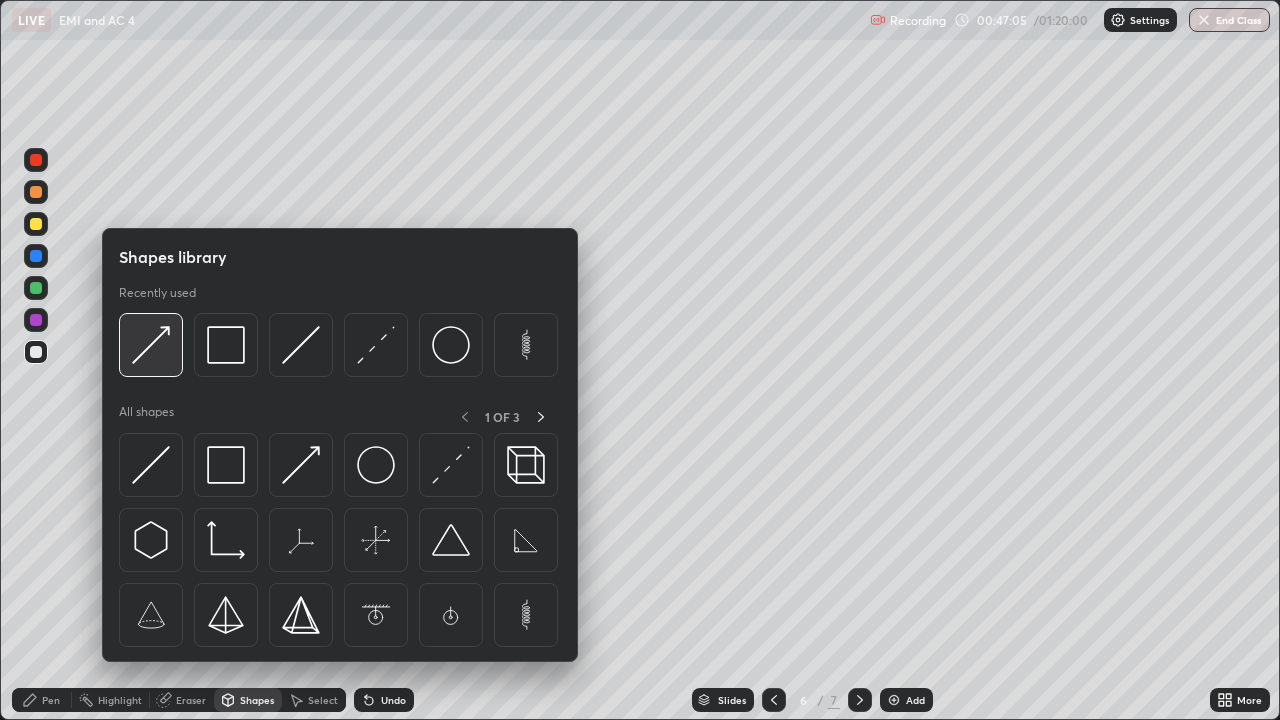 click at bounding box center [151, 345] 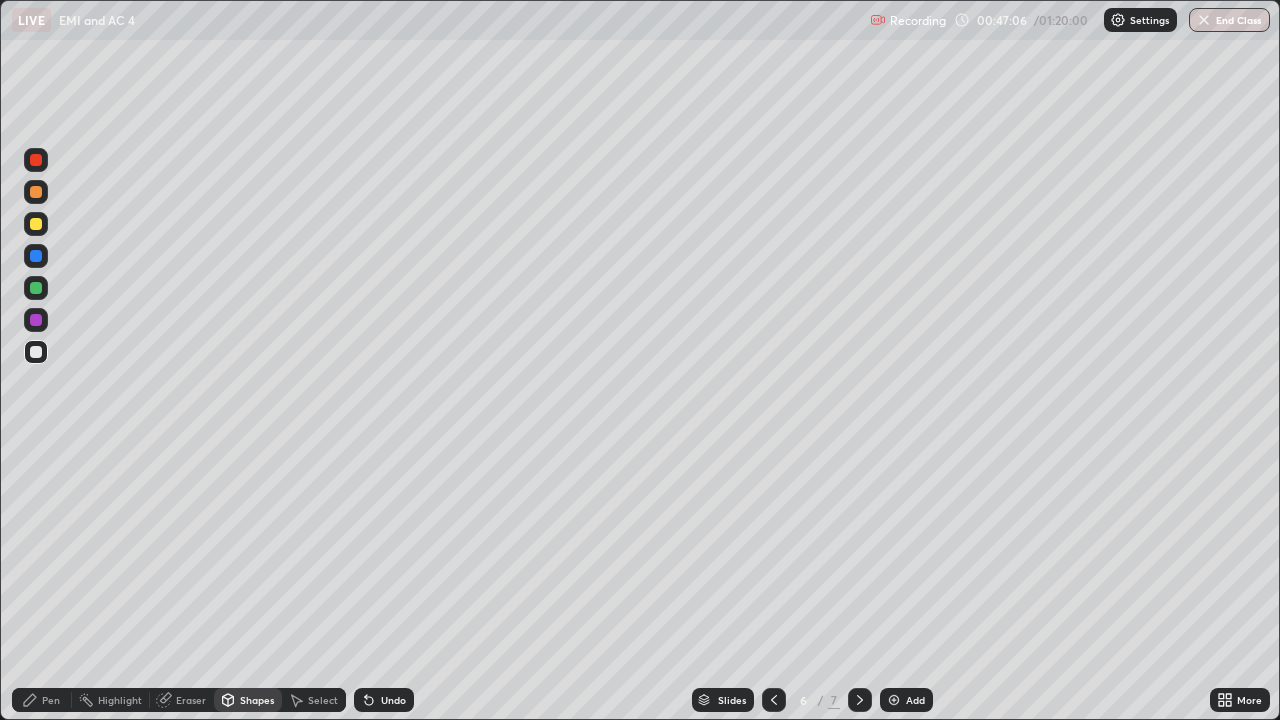 click at bounding box center (36, 192) 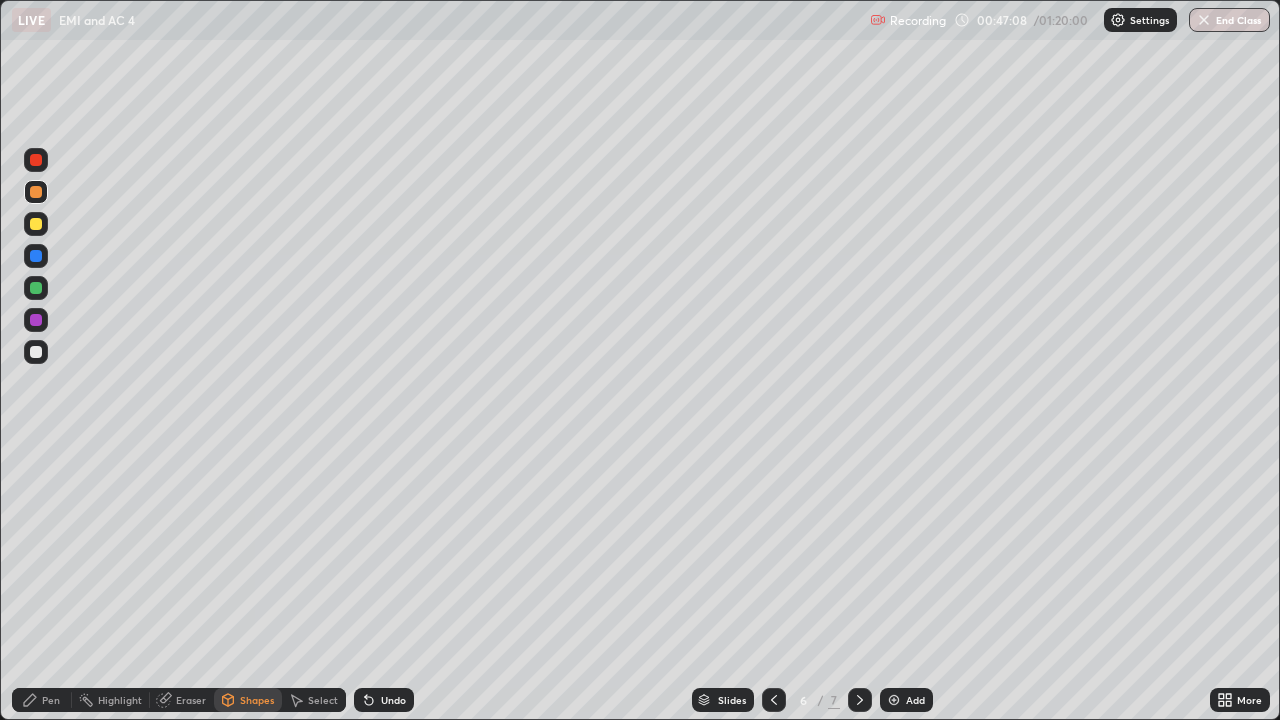 click at bounding box center [36, 224] 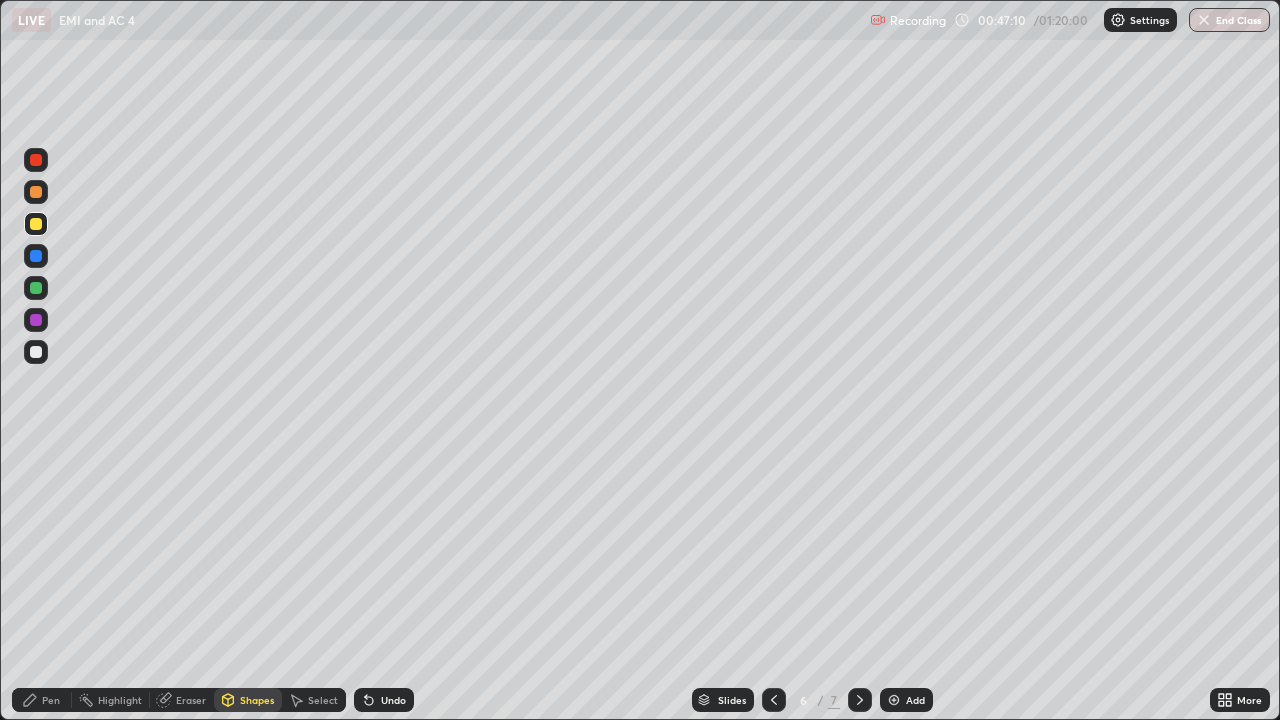 click 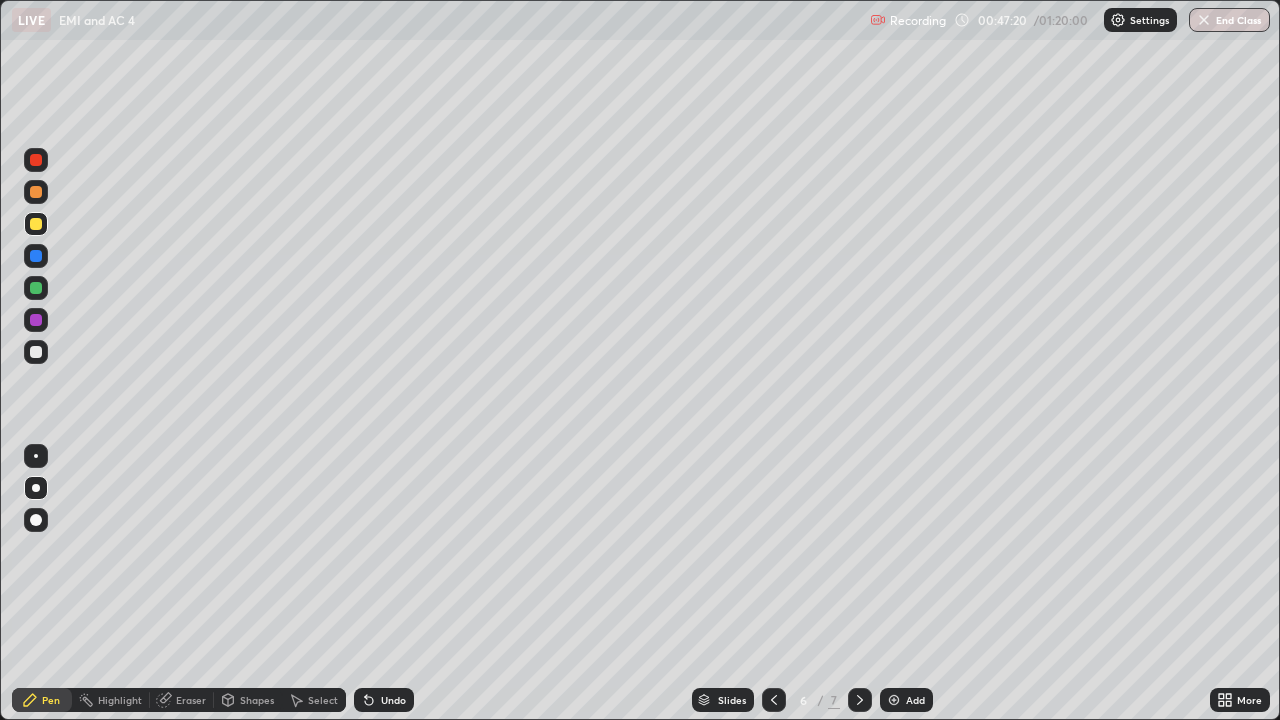 click 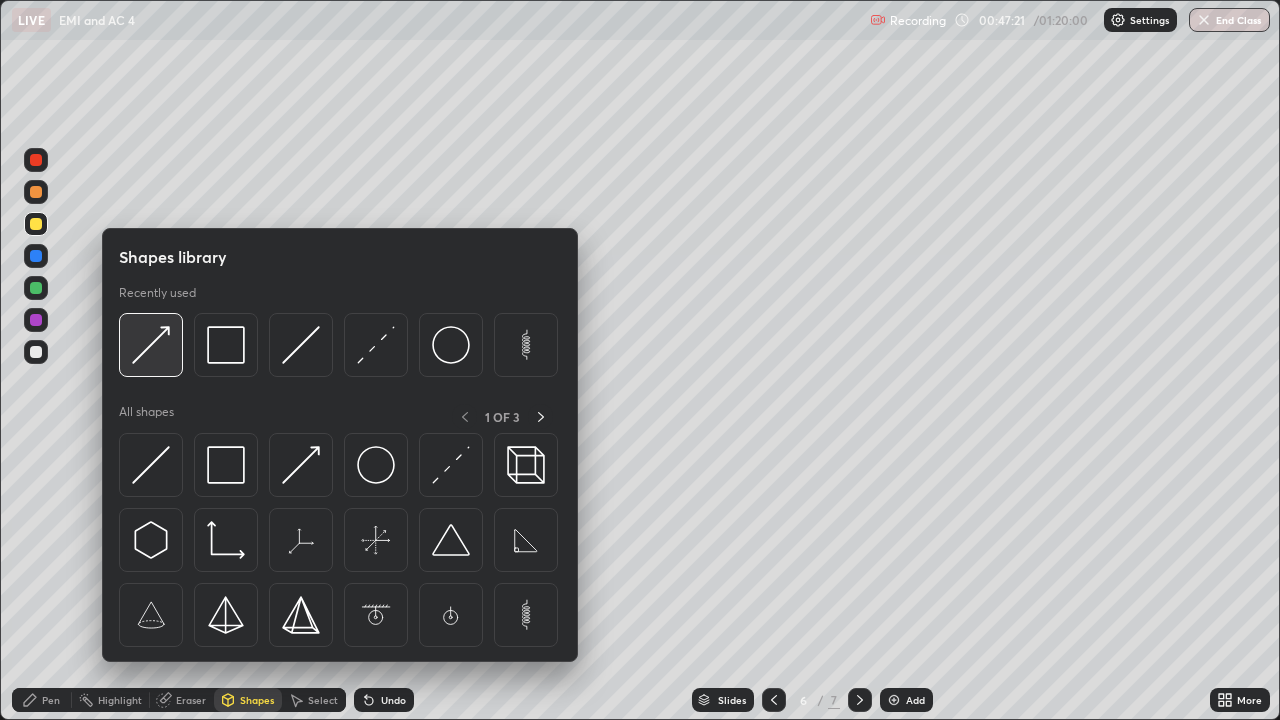 click at bounding box center [151, 345] 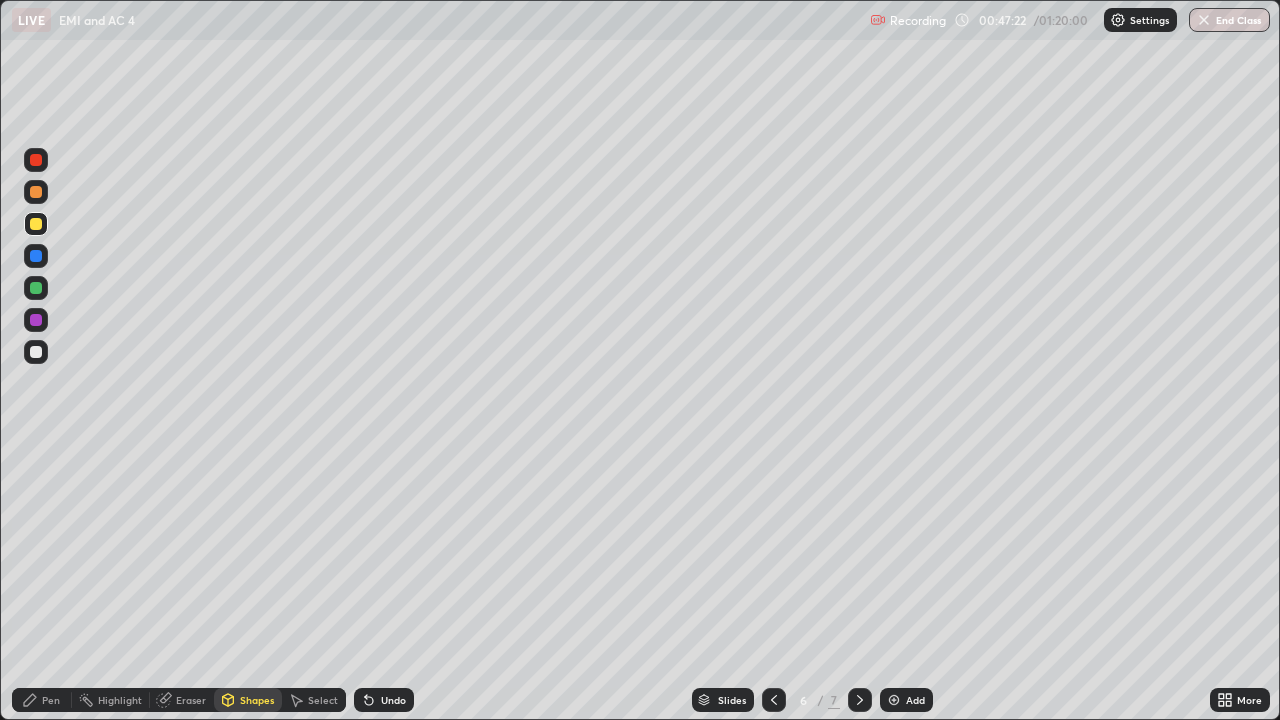 click at bounding box center [36, 320] 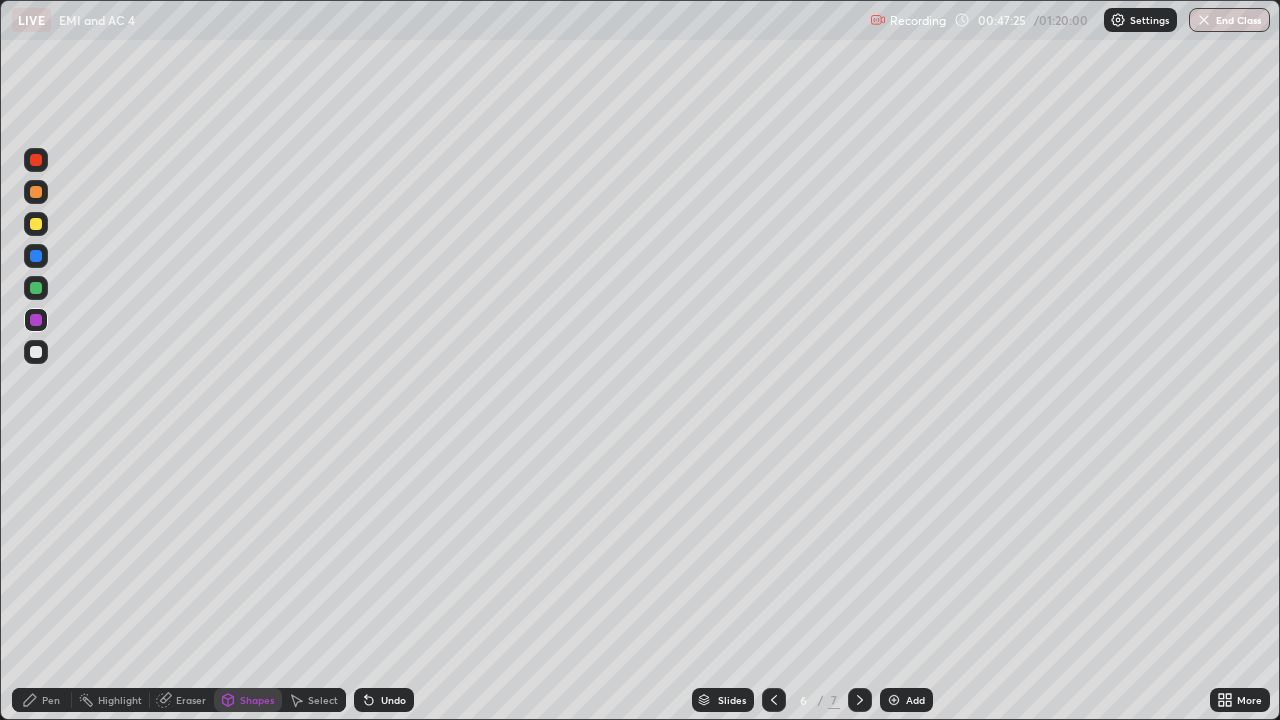 click 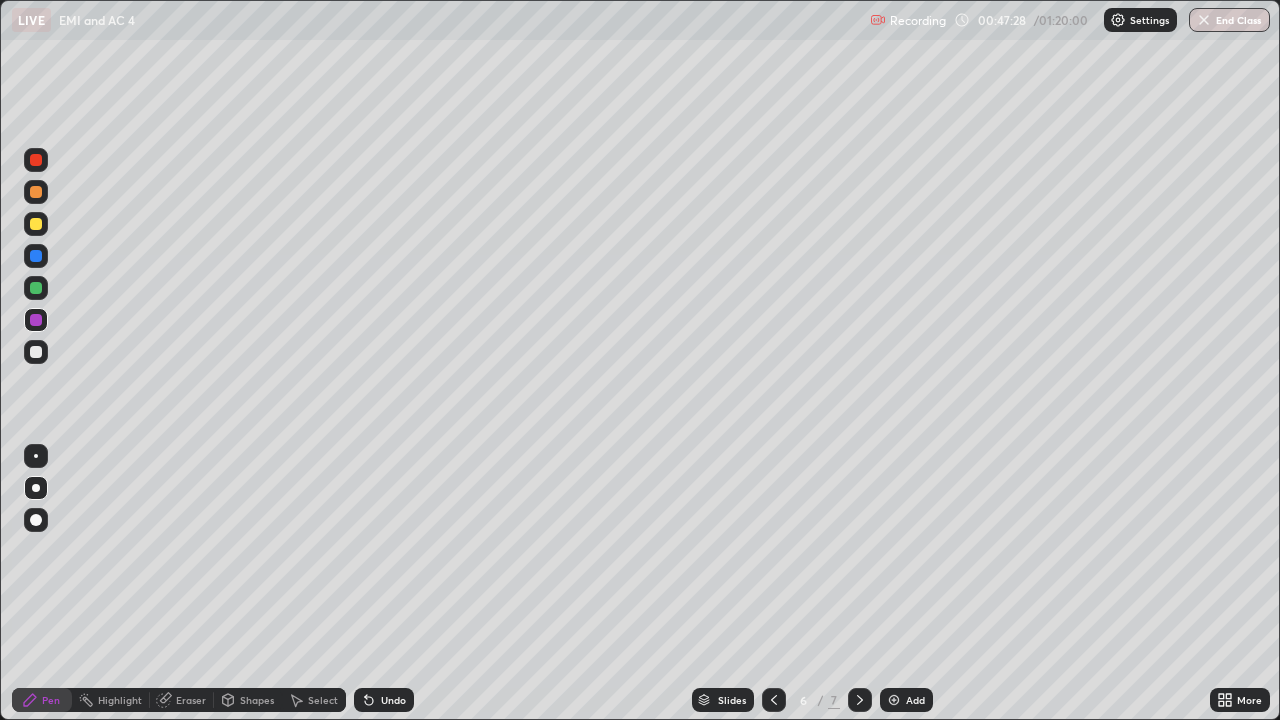 click at bounding box center [36, 352] 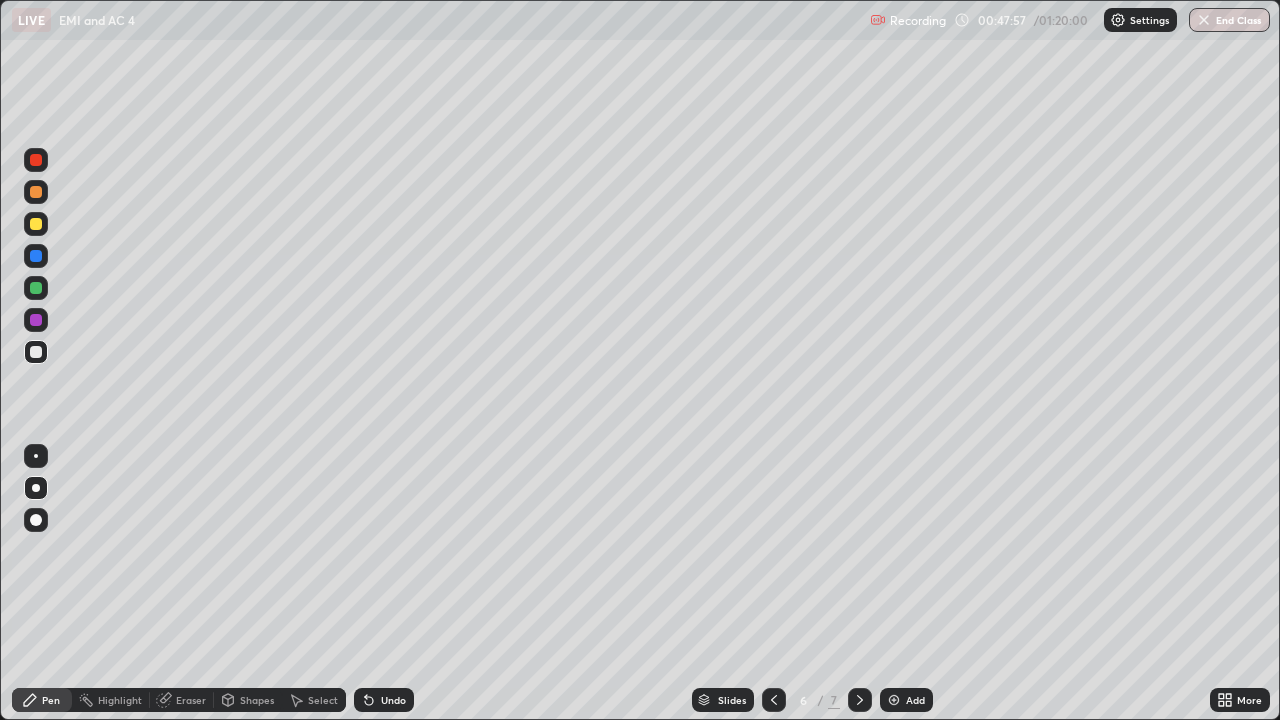click at bounding box center [36, 256] 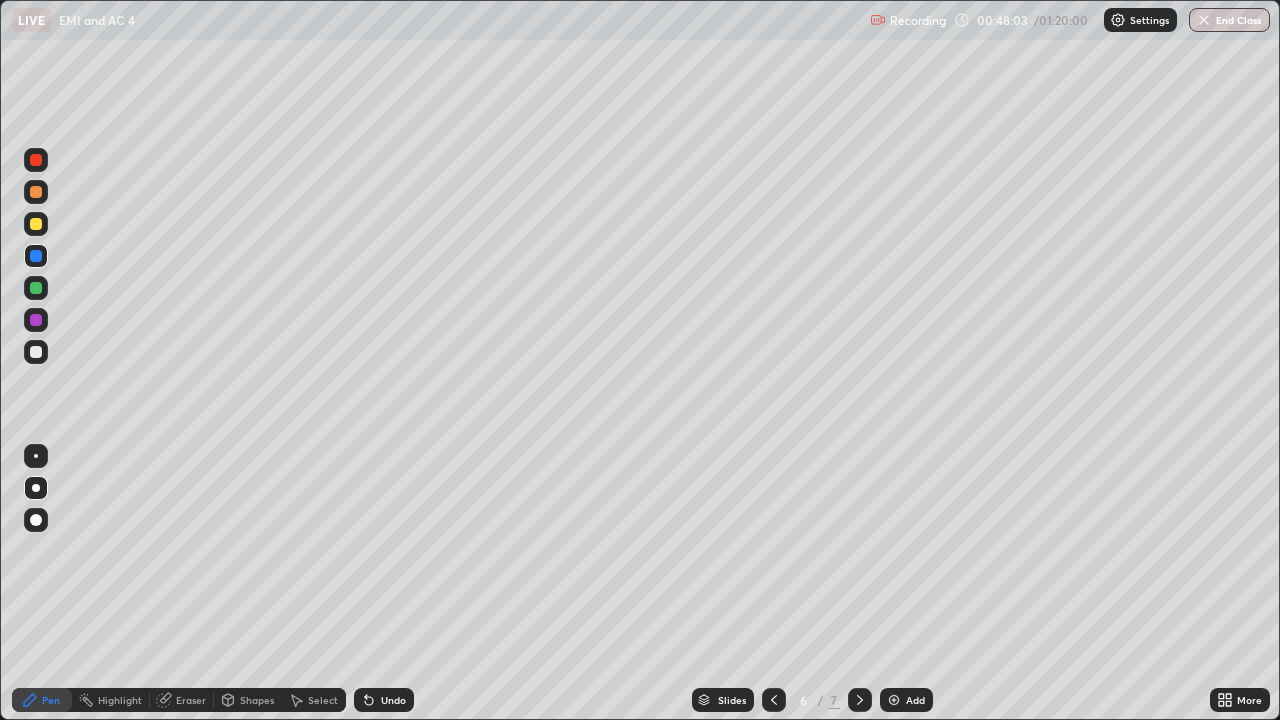 click at bounding box center (36, 288) 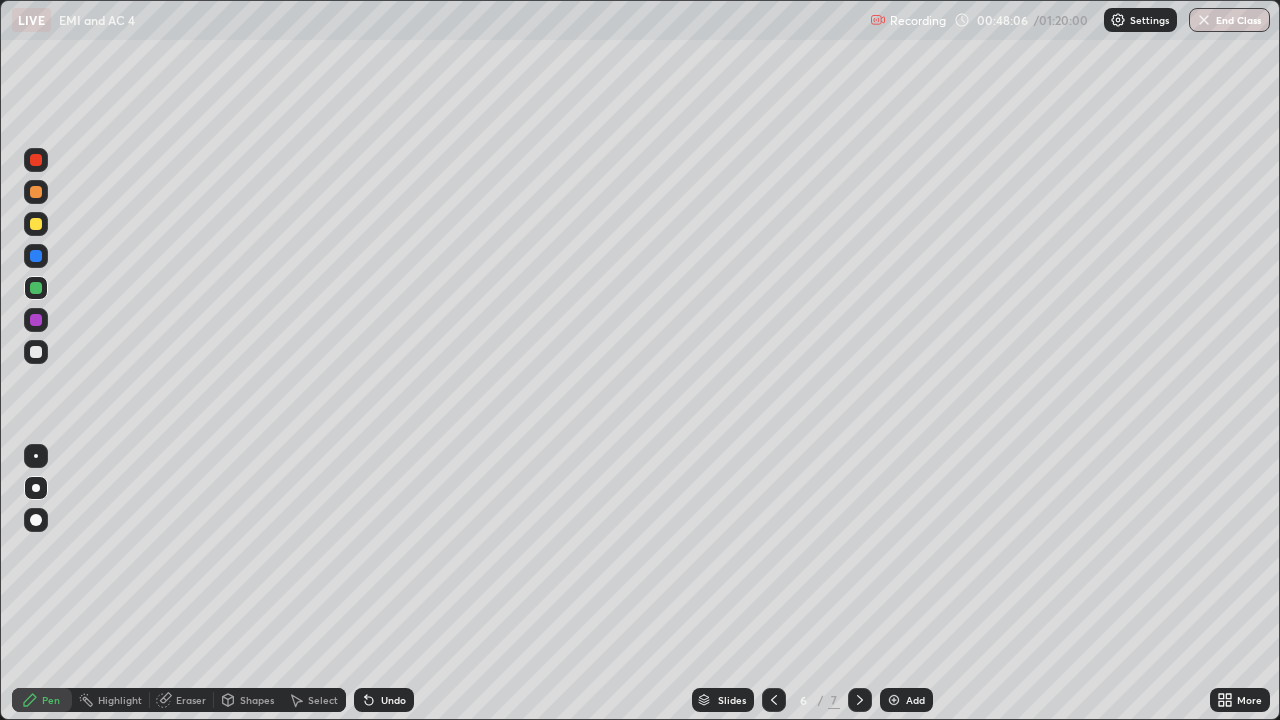 click at bounding box center (36, 352) 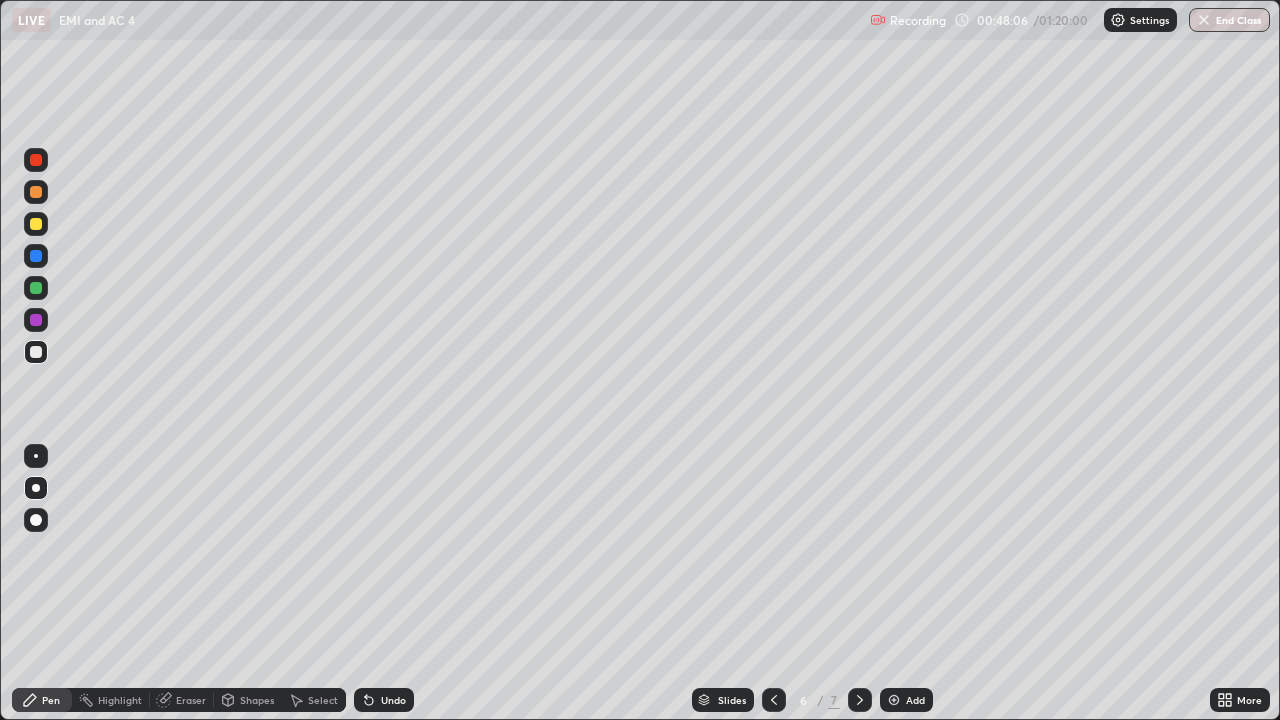 click on "Pen" at bounding box center [51, 700] 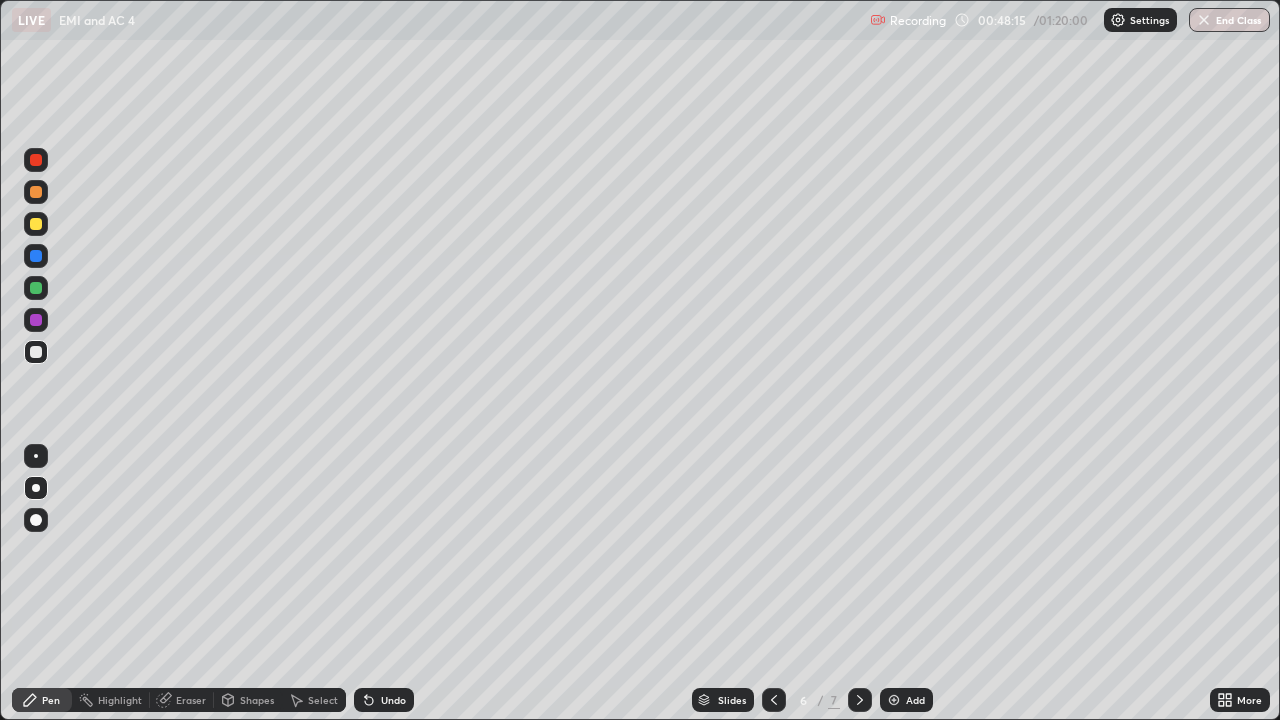 click on "Undo" at bounding box center (384, 700) 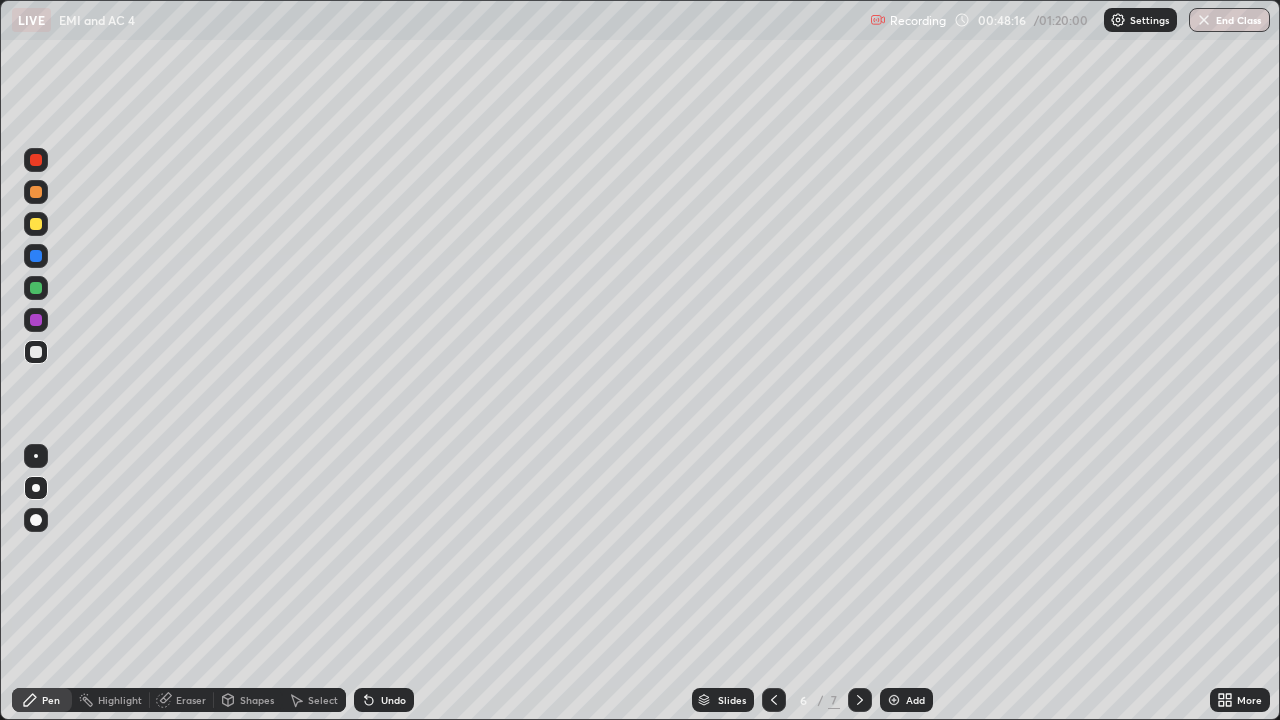 click on "Undo" at bounding box center [384, 700] 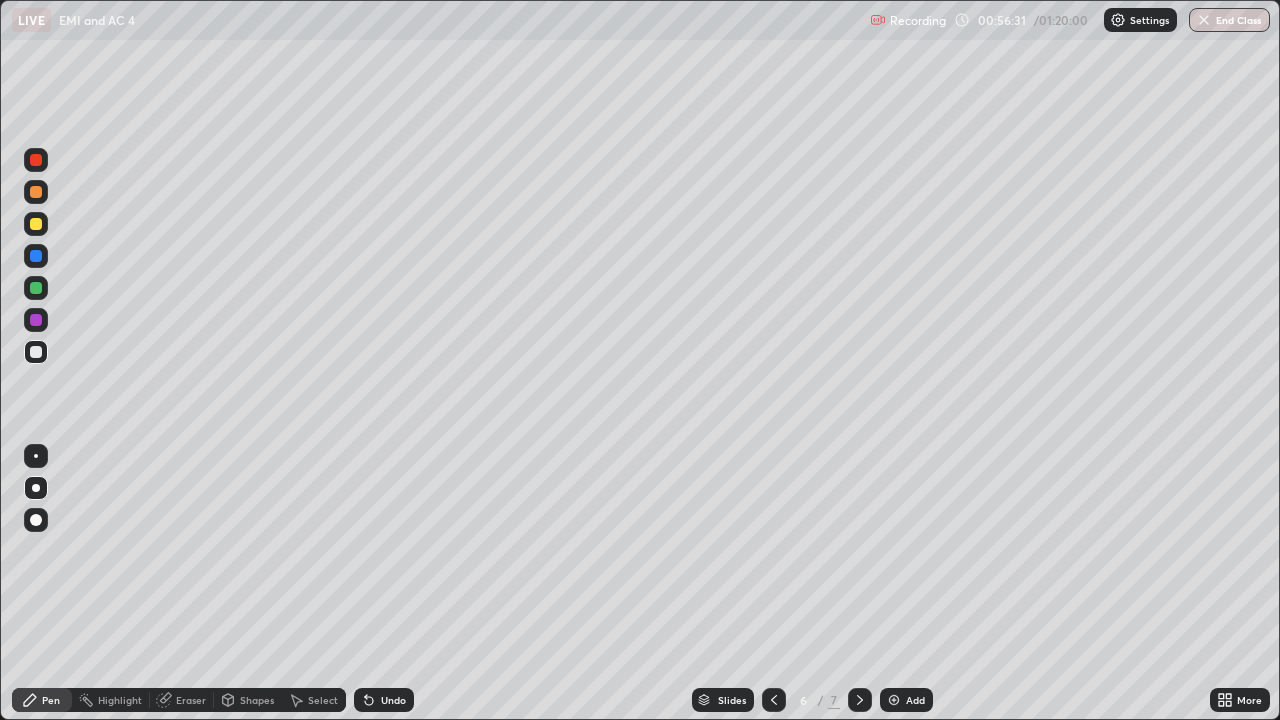click on "Shapes" at bounding box center [248, 700] 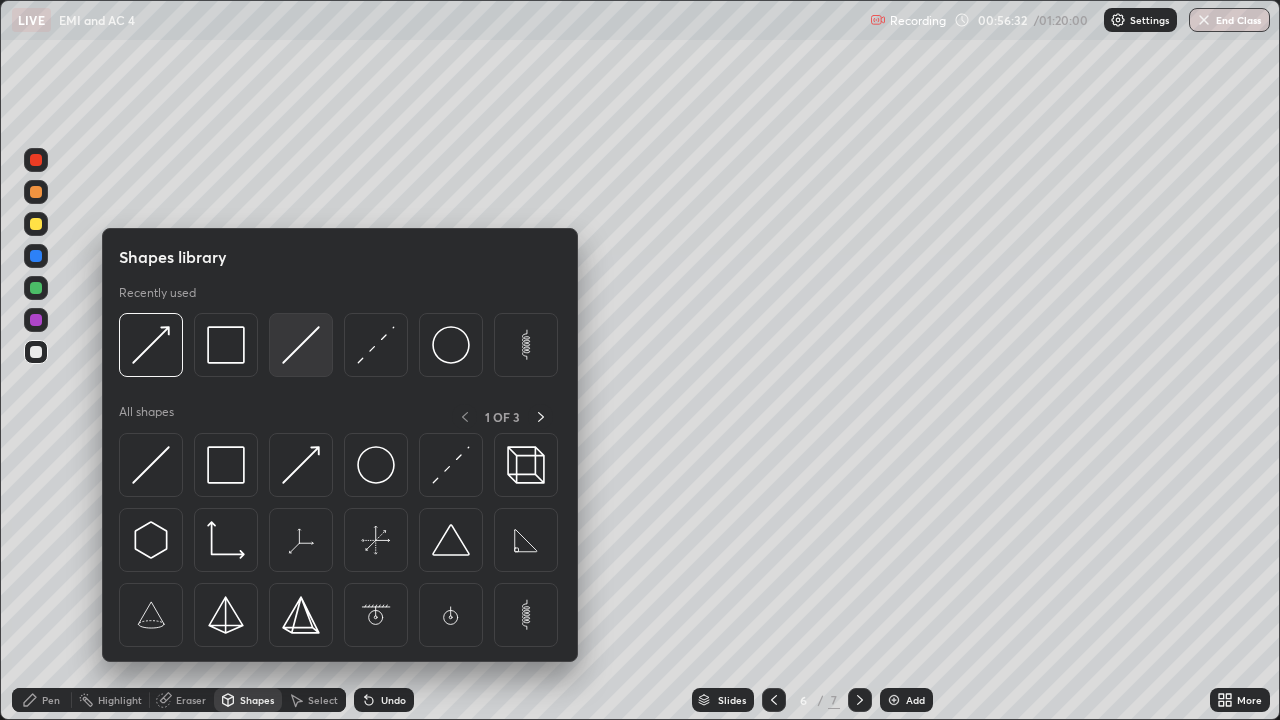 click at bounding box center [301, 345] 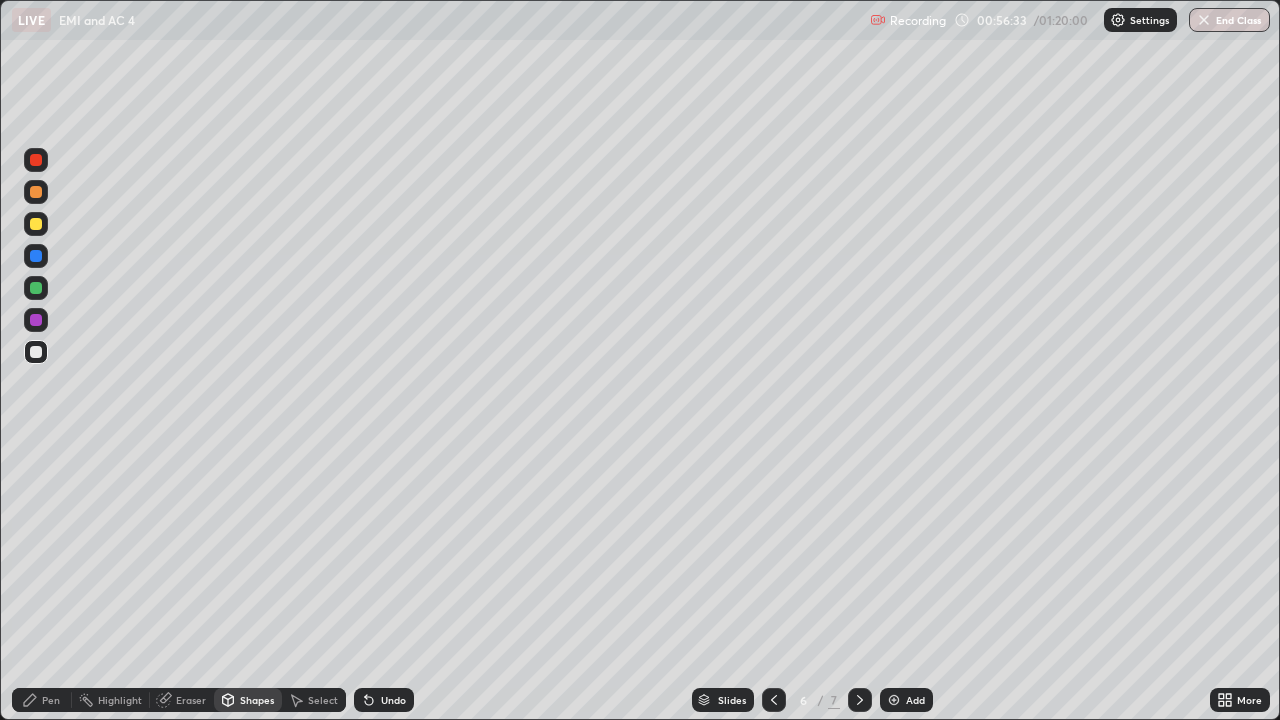 click at bounding box center (36, 288) 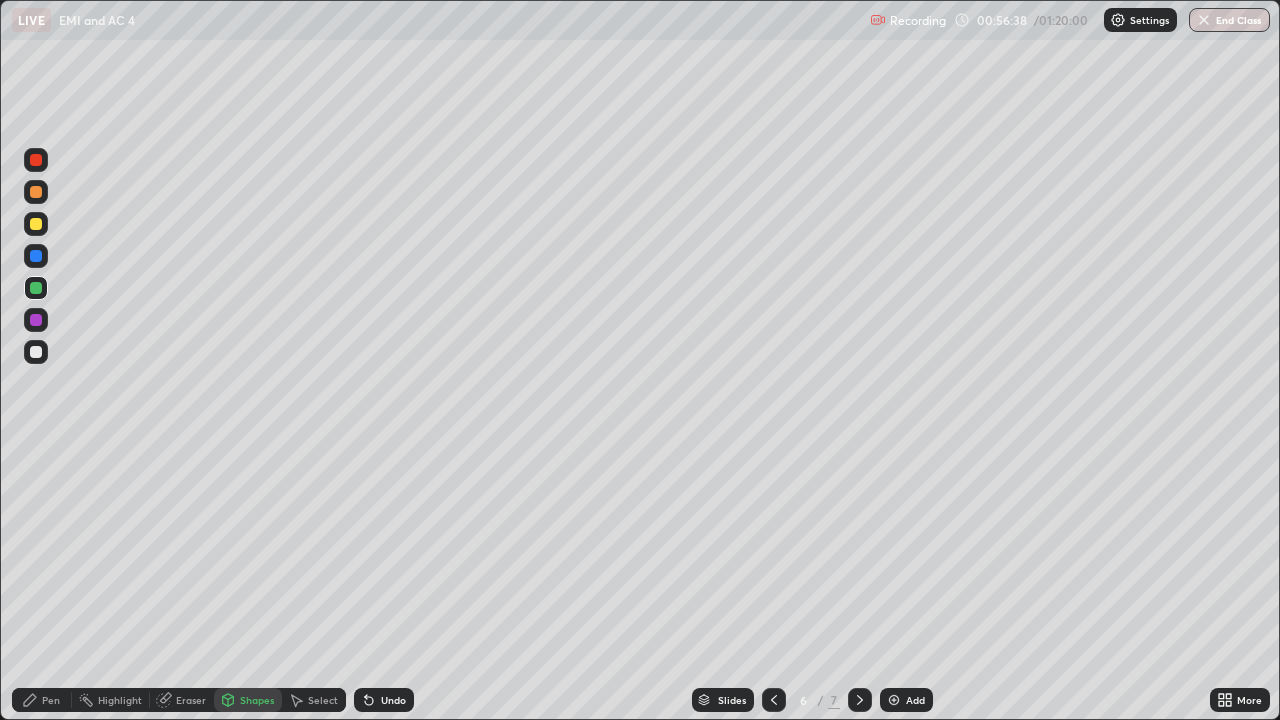 click on "Pen" at bounding box center (42, 700) 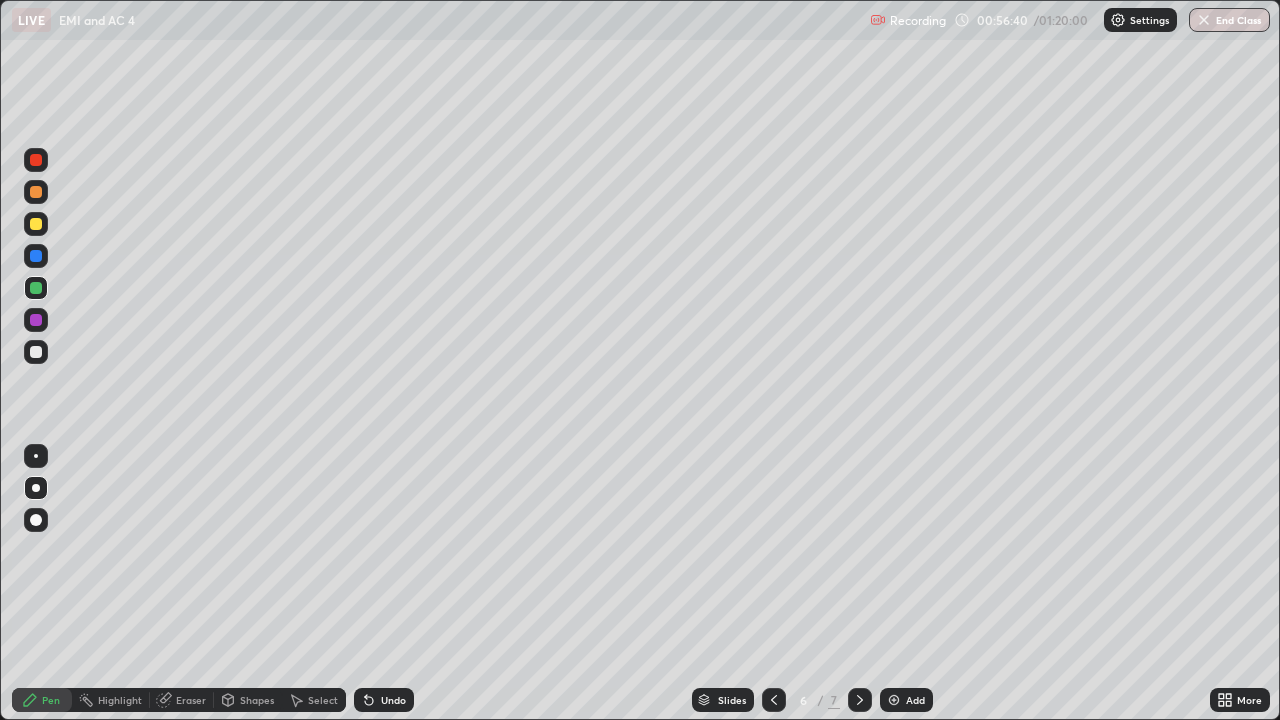 click at bounding box center (36, 352) 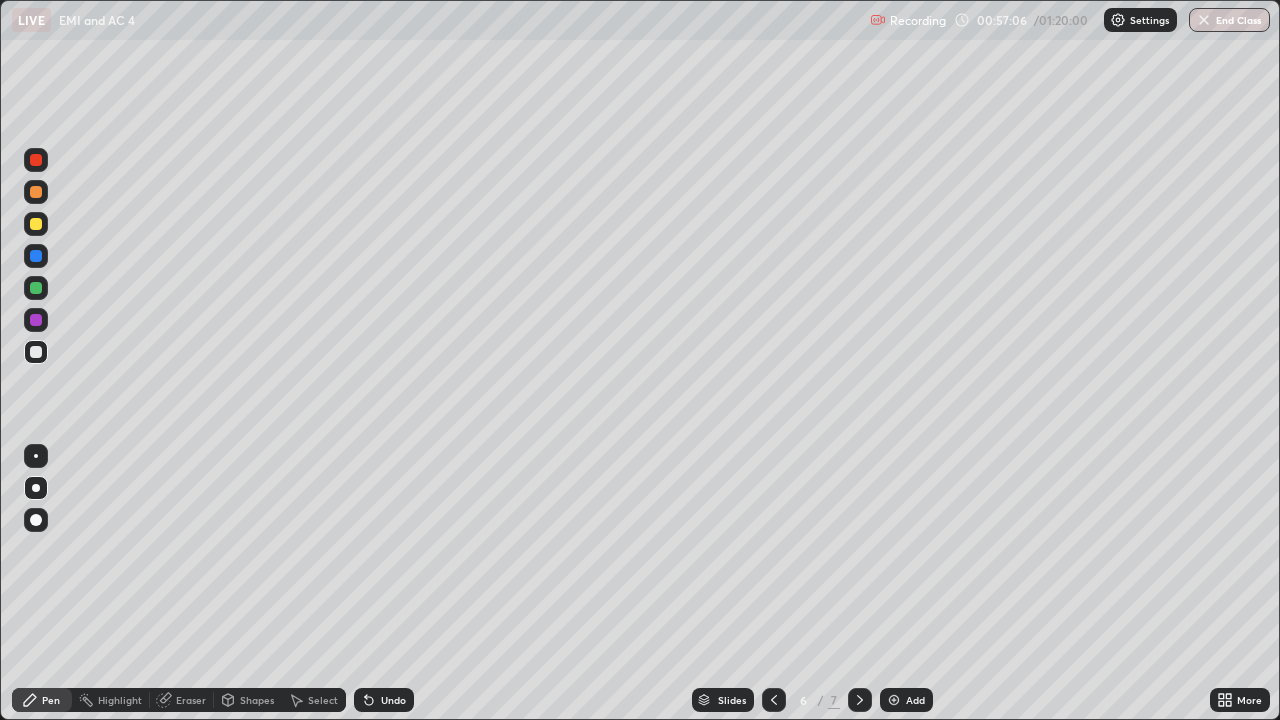 click on "Undo" at bounding box center (393, 700) 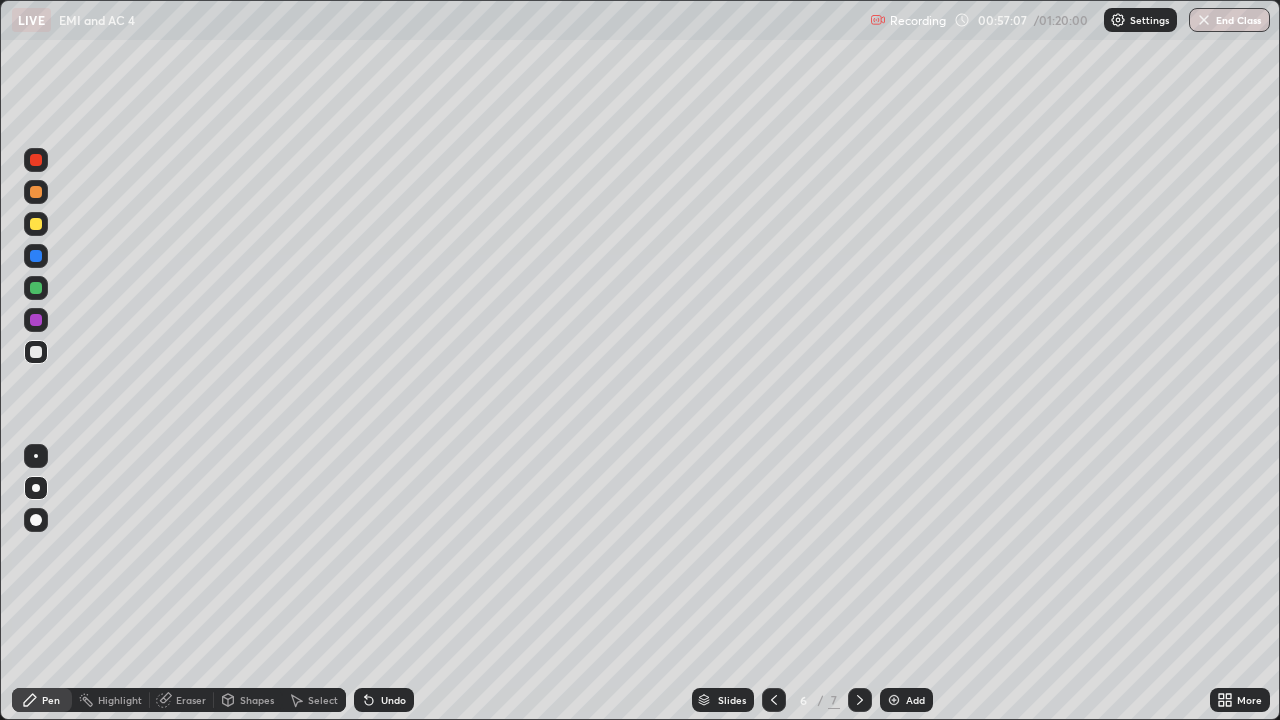 click on "Undo" at bounding box center [384, 700] 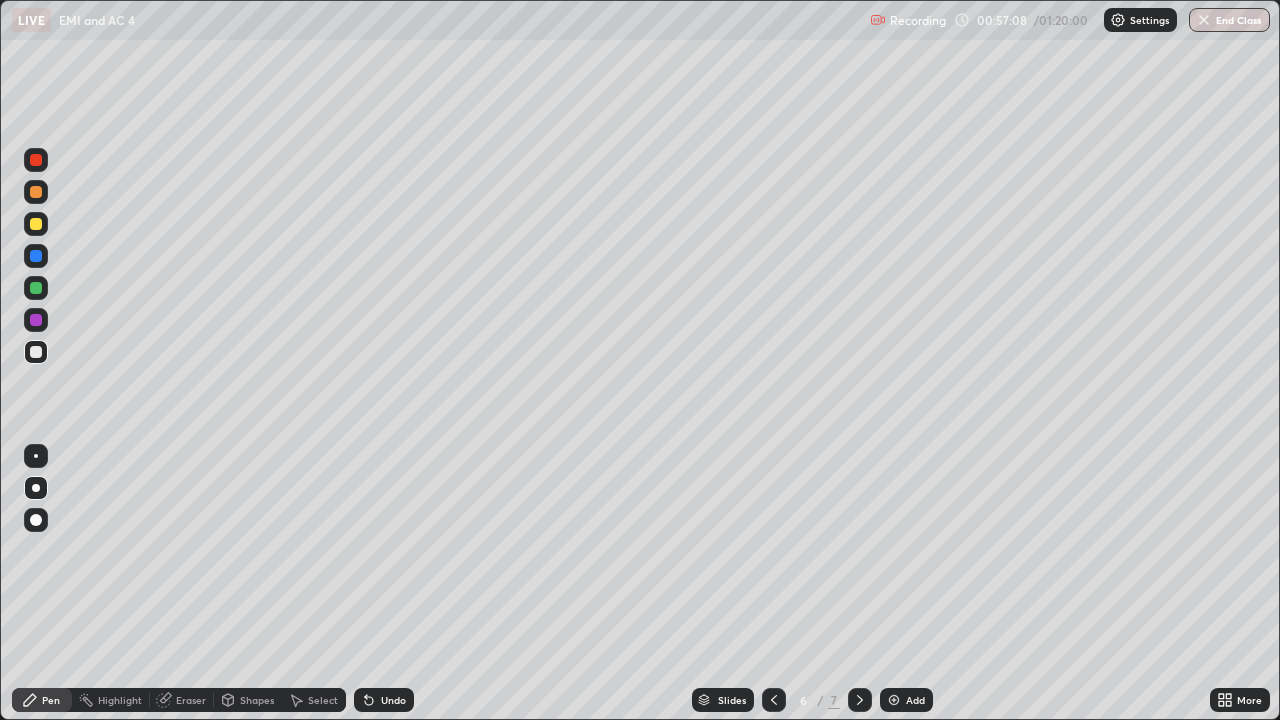 click on "Undo" at bounding box center (384, 700) 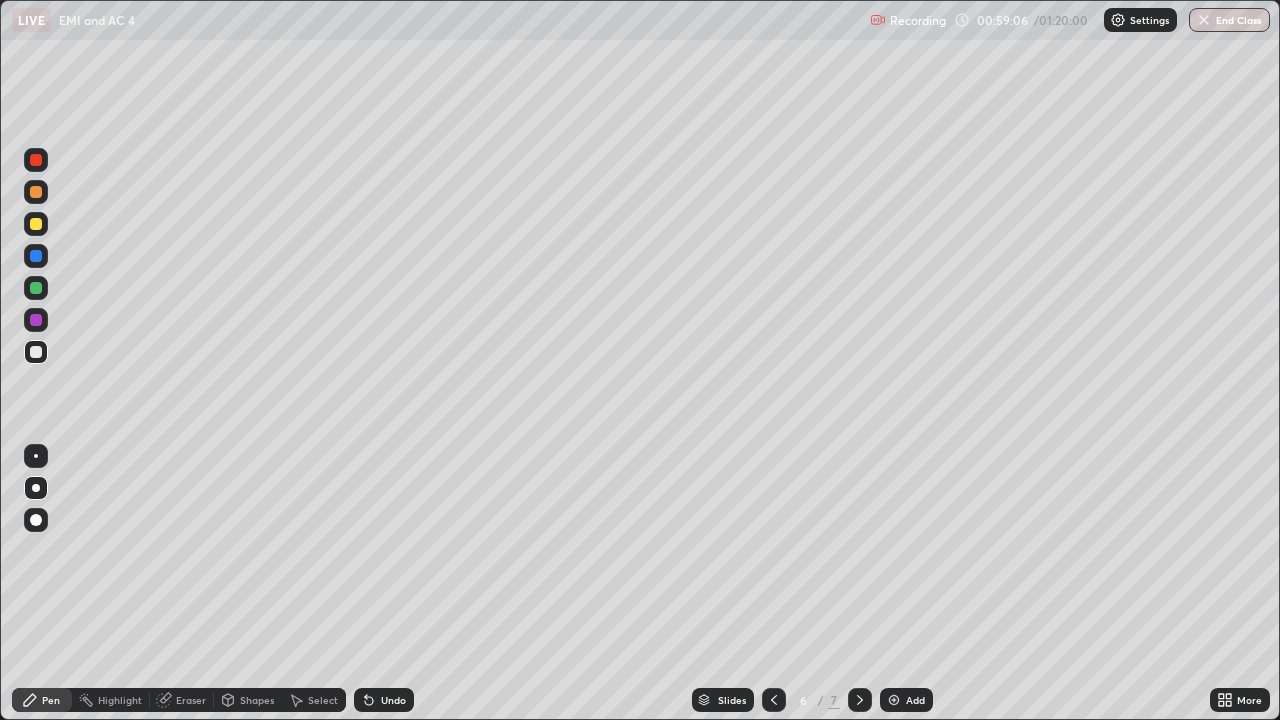 click 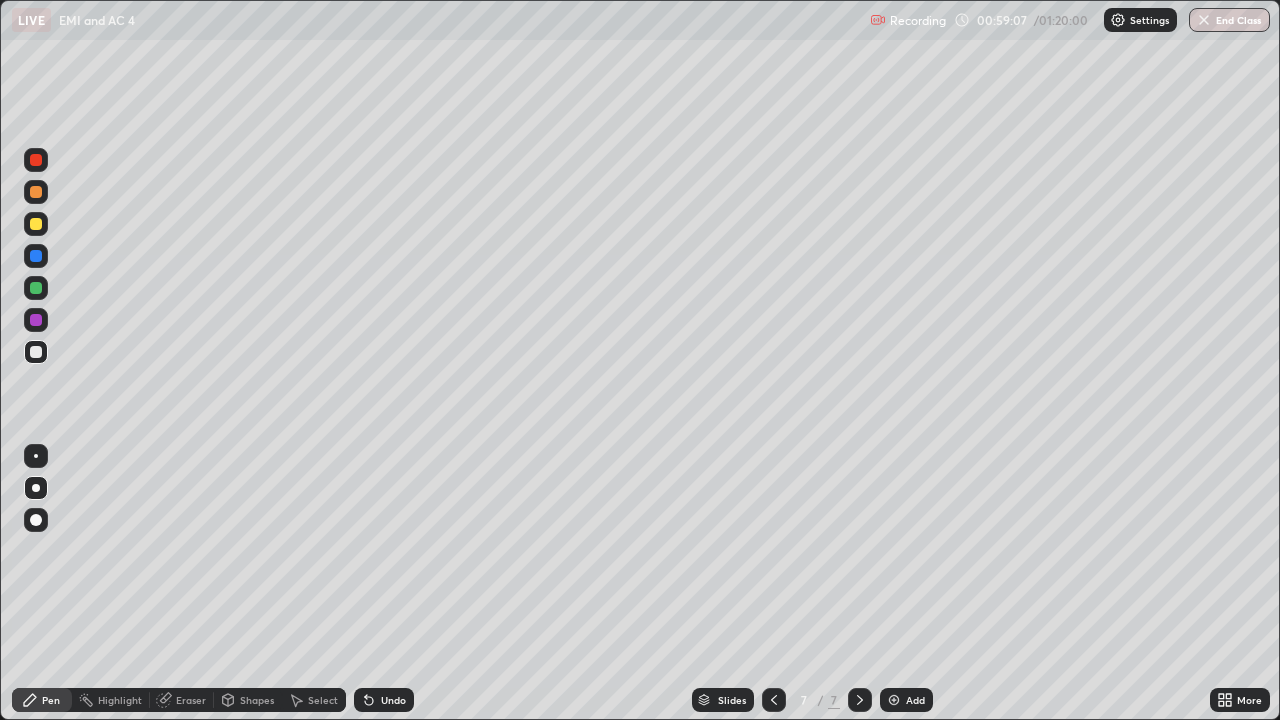 click 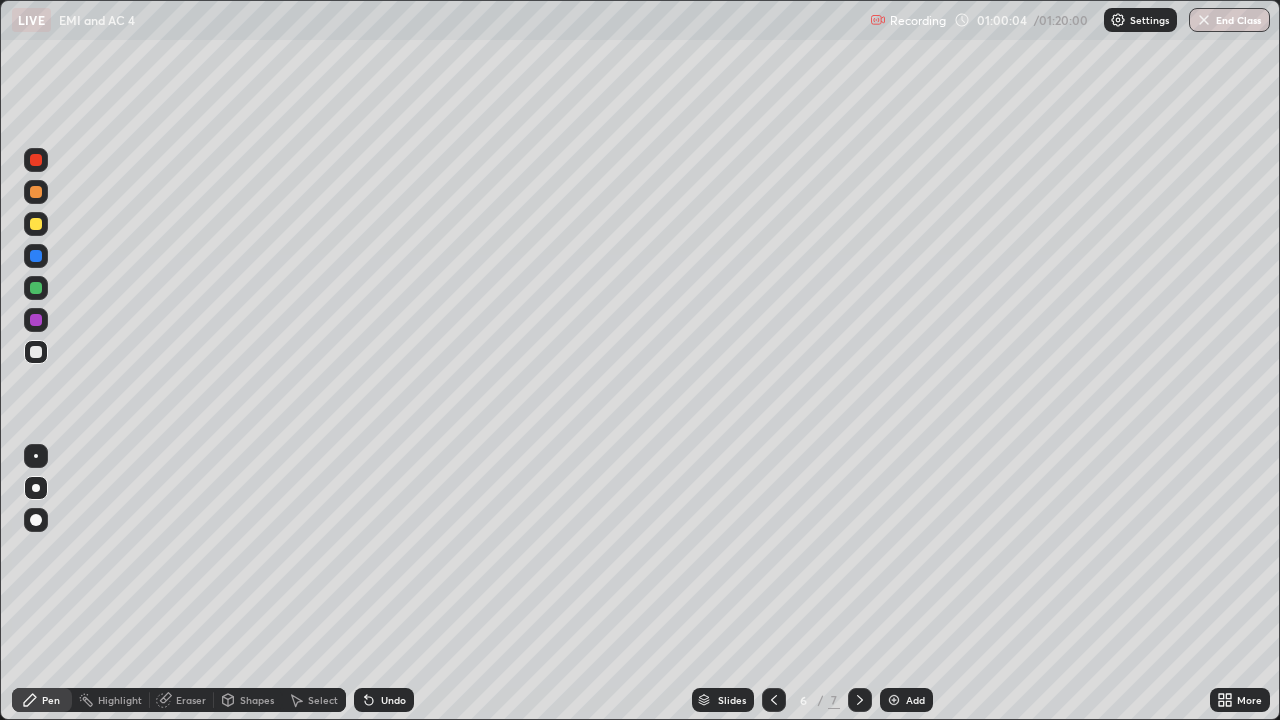 click at bounding box center [894, 700] 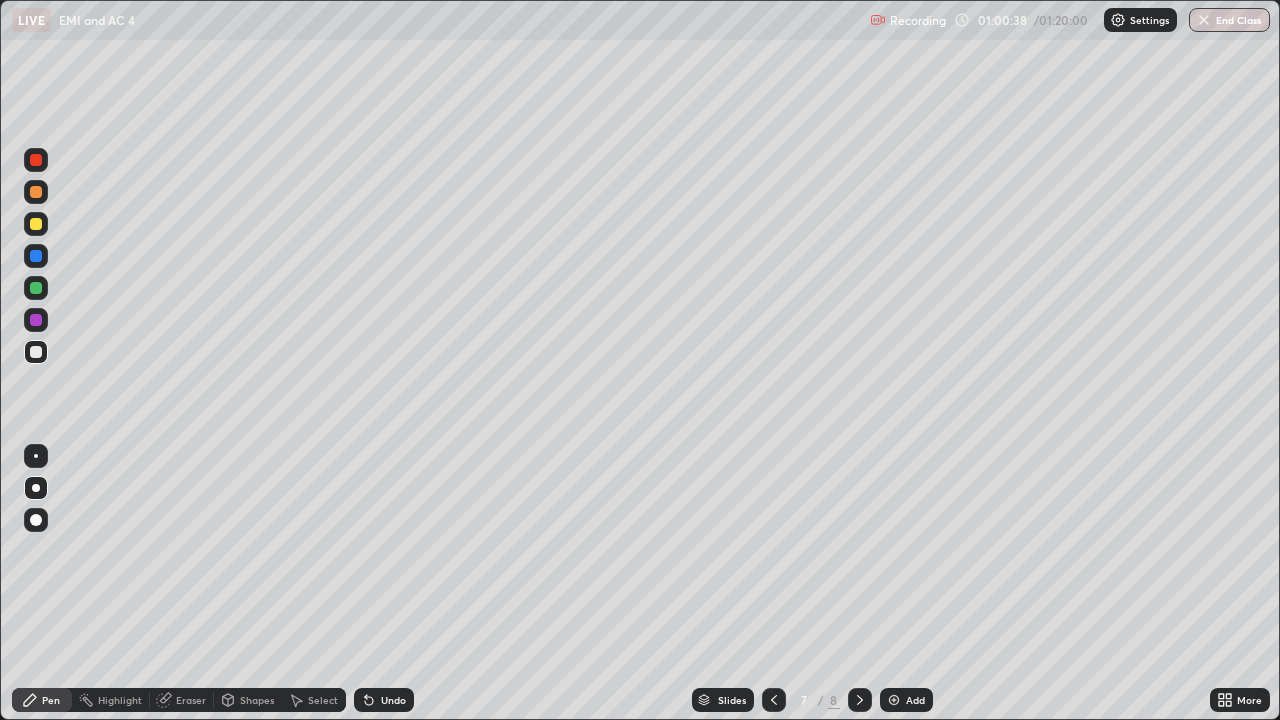 click 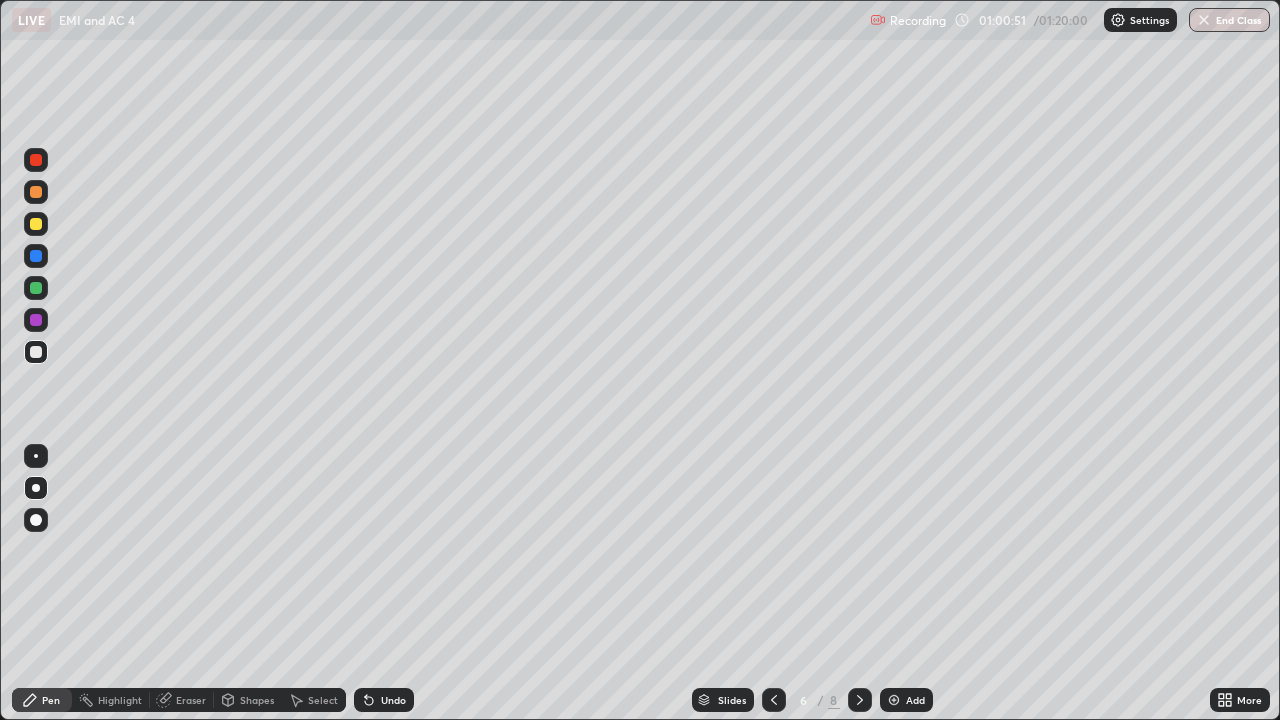 click 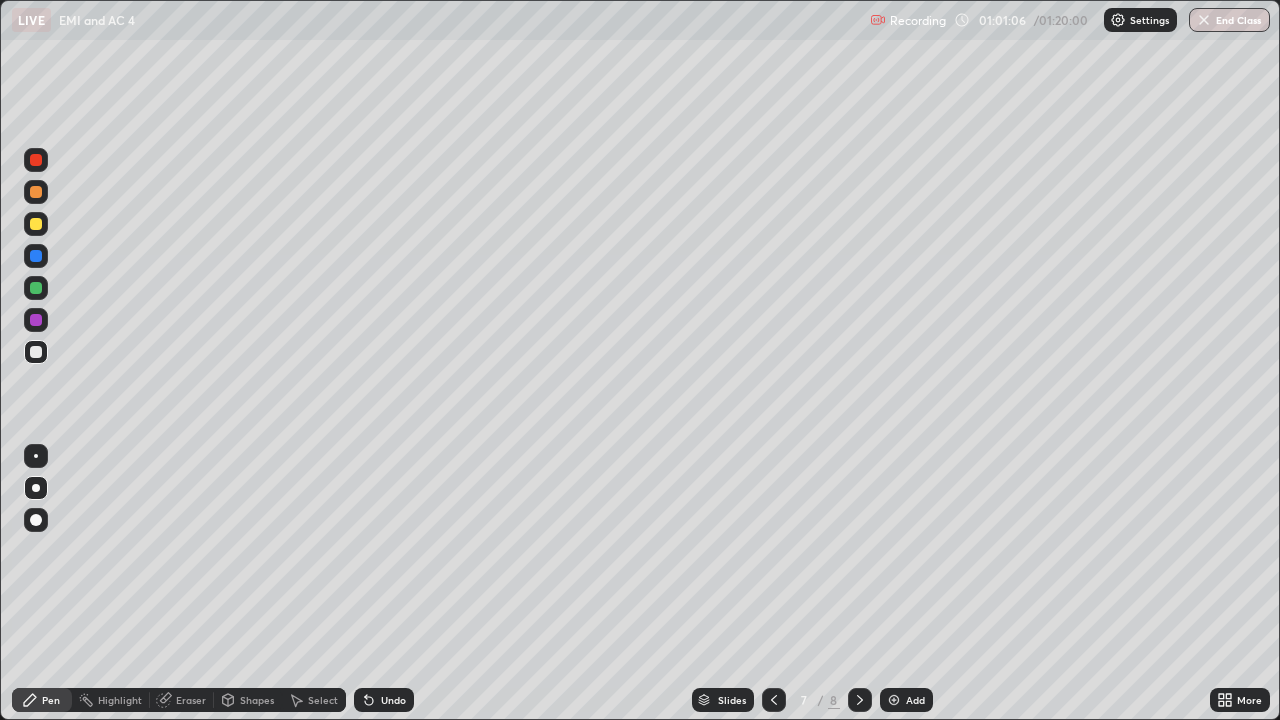 click at bounding box center (774, 700) 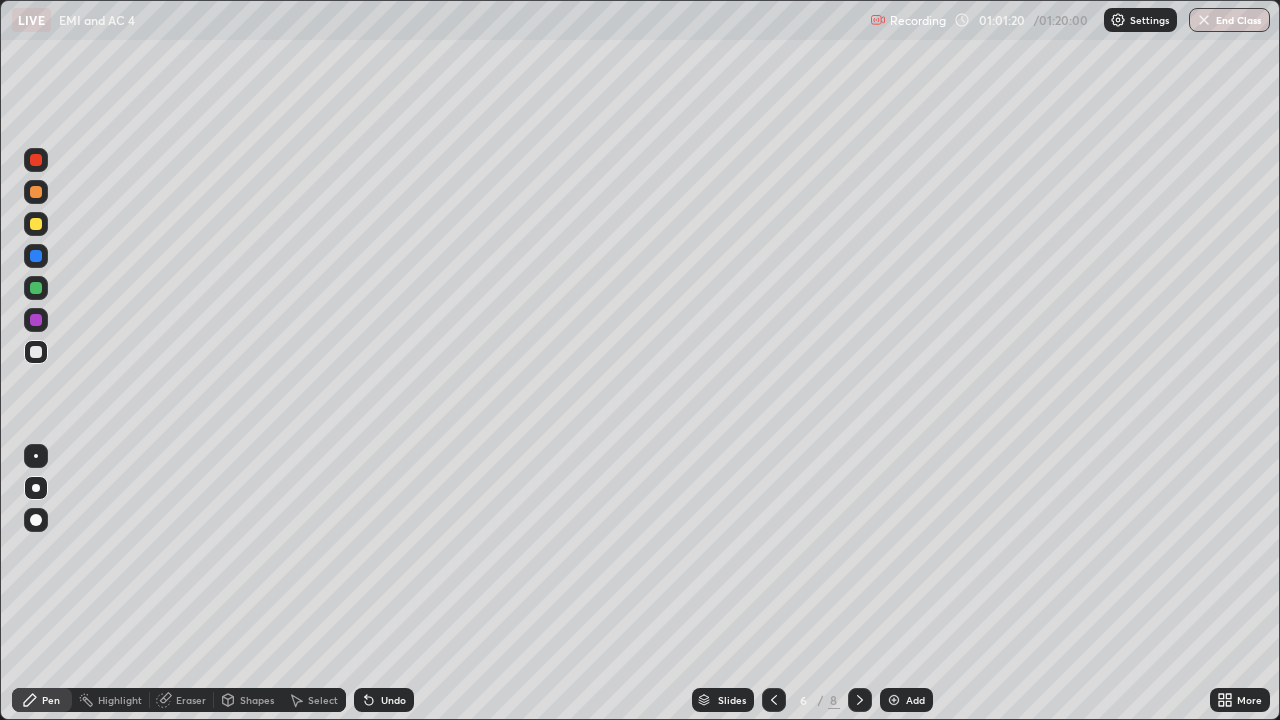 click 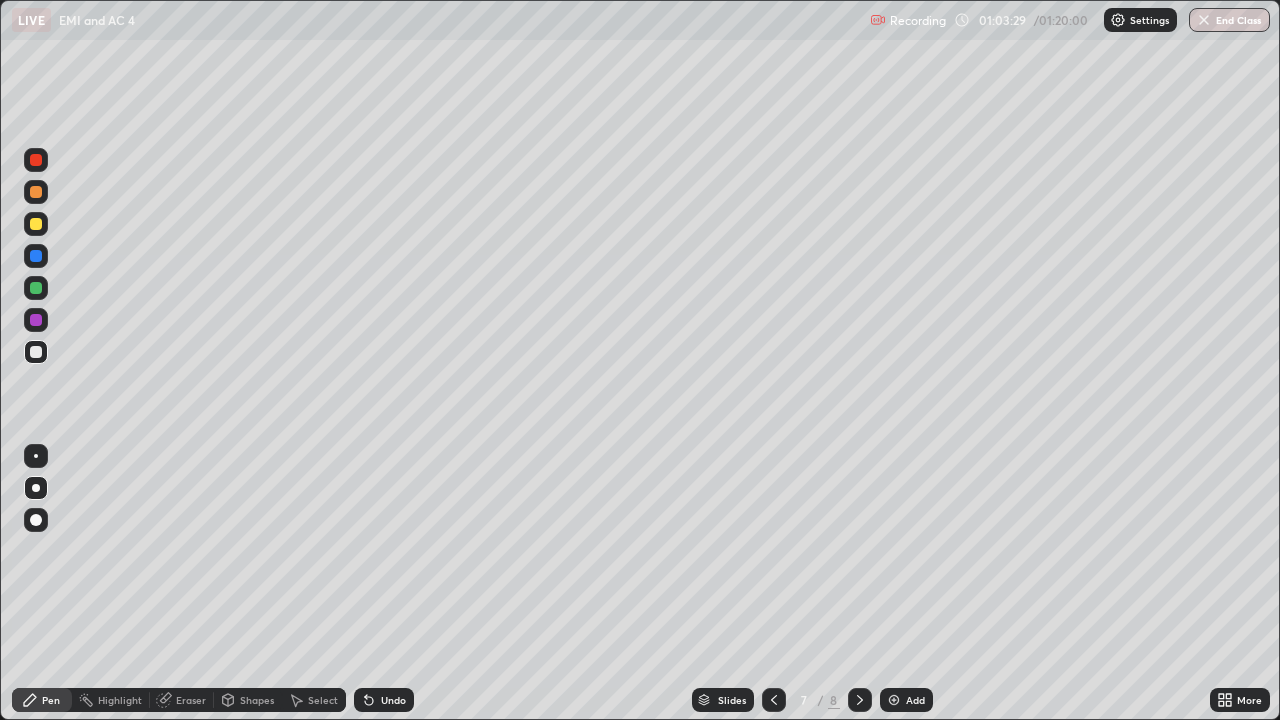 click 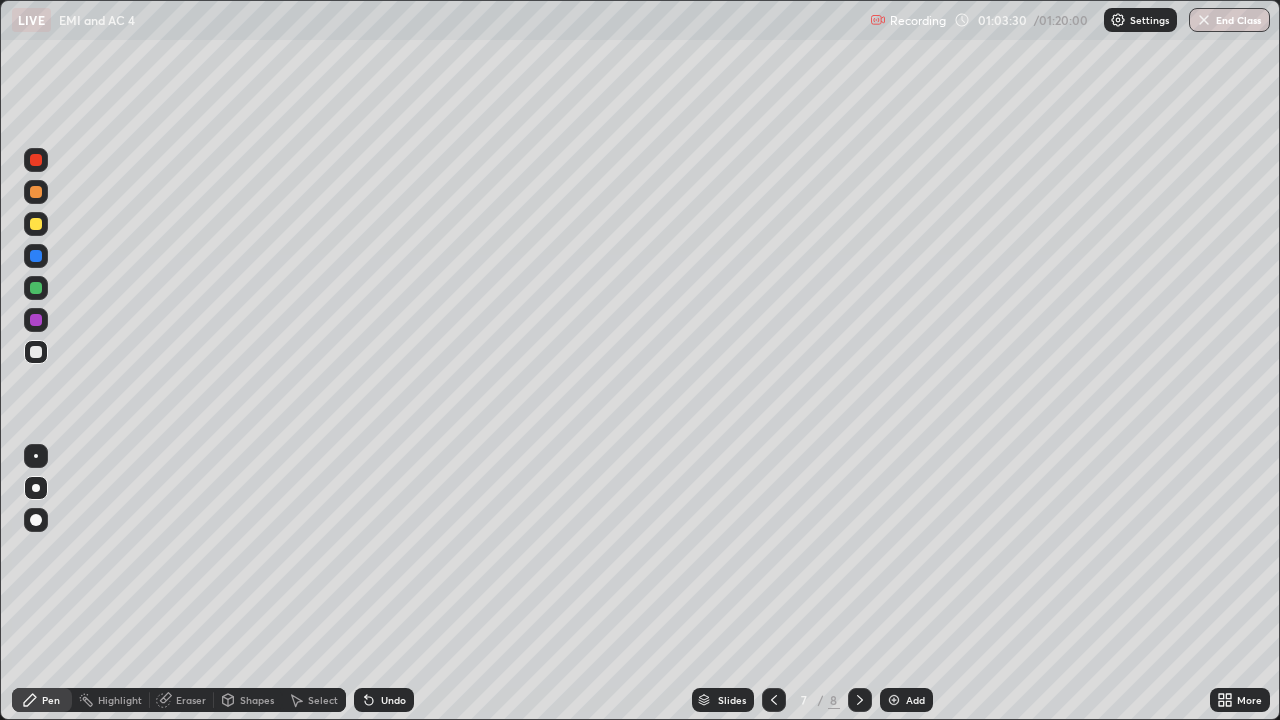click 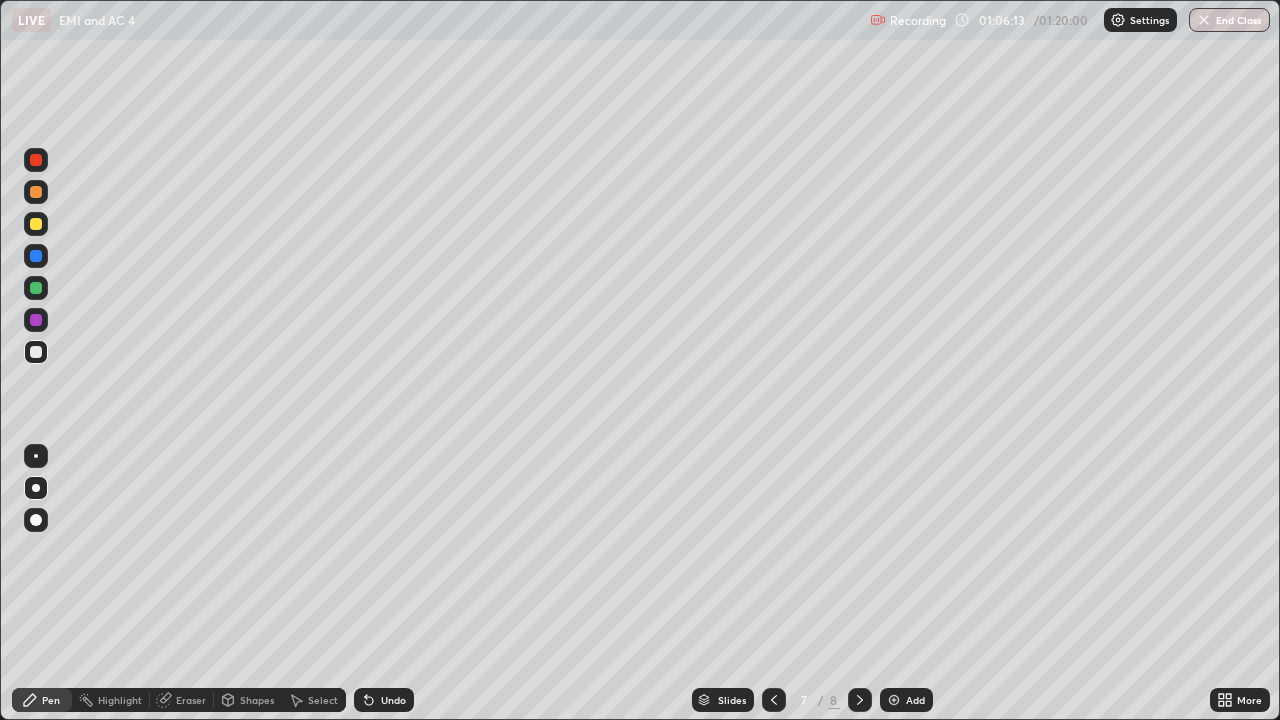 click 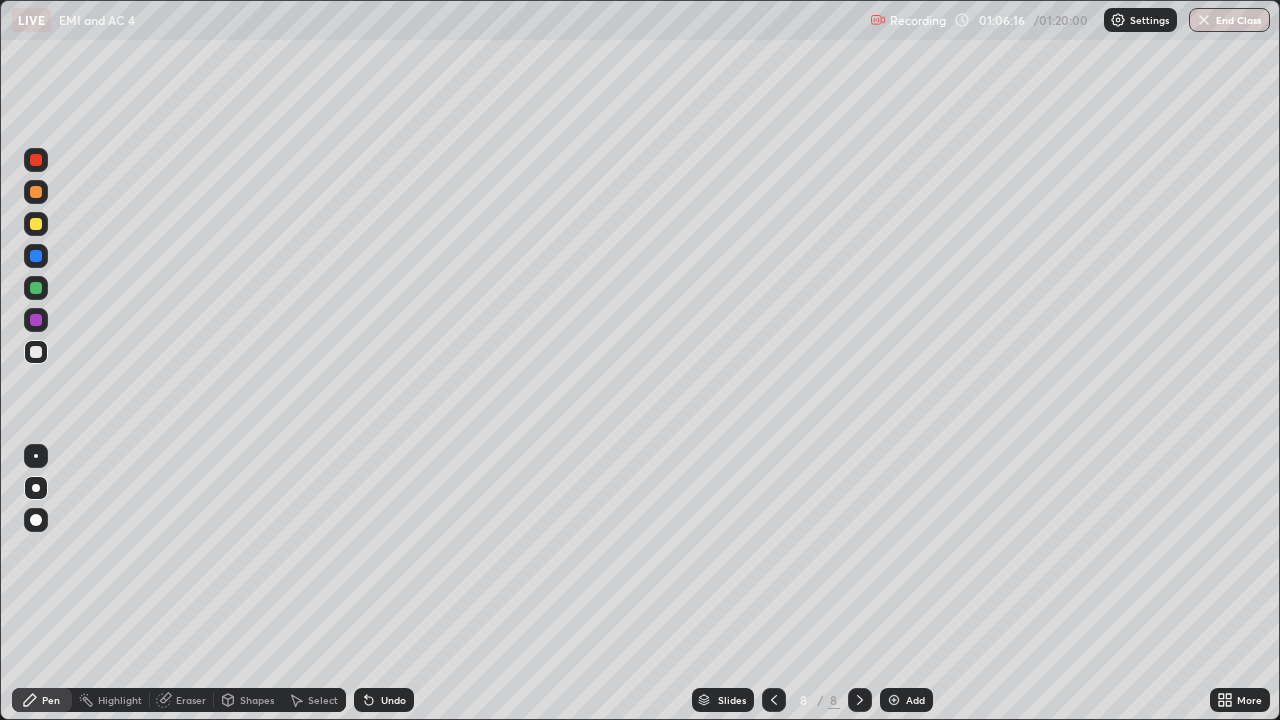 click on "Select" at bounding box center (323, 700) 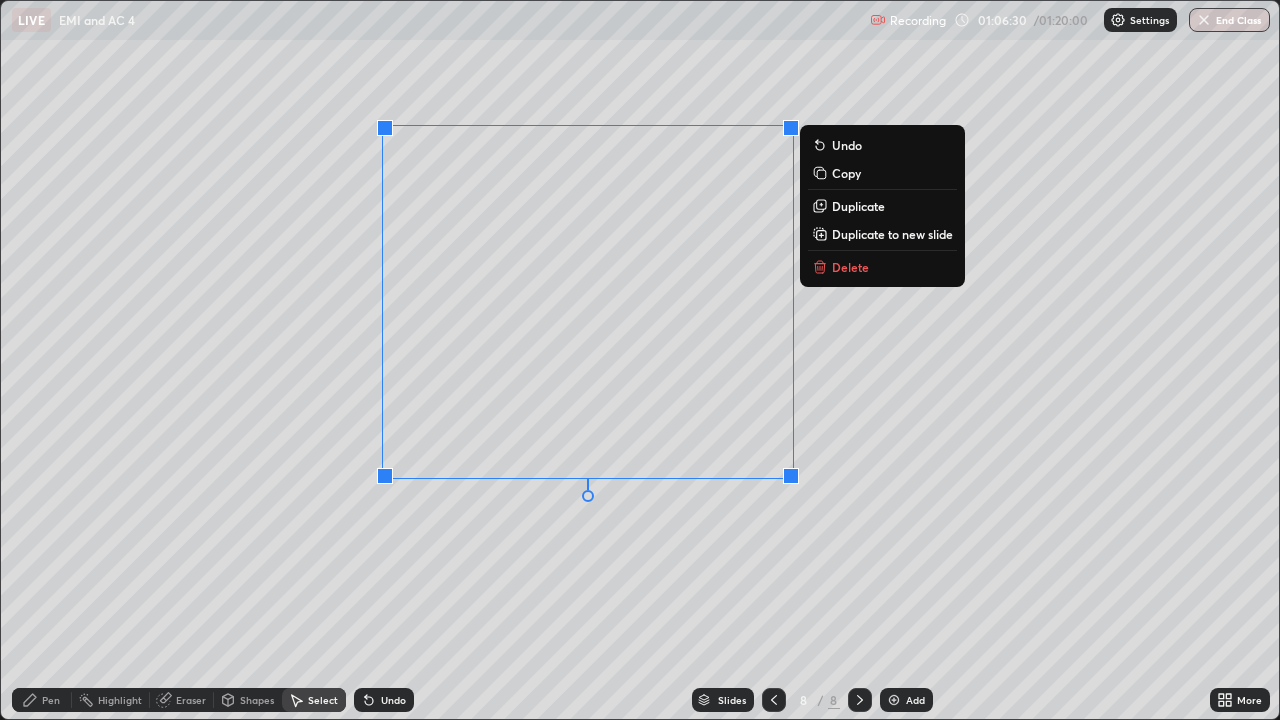 click on "Duplicate to new slide" at bounding box center (892, 234) 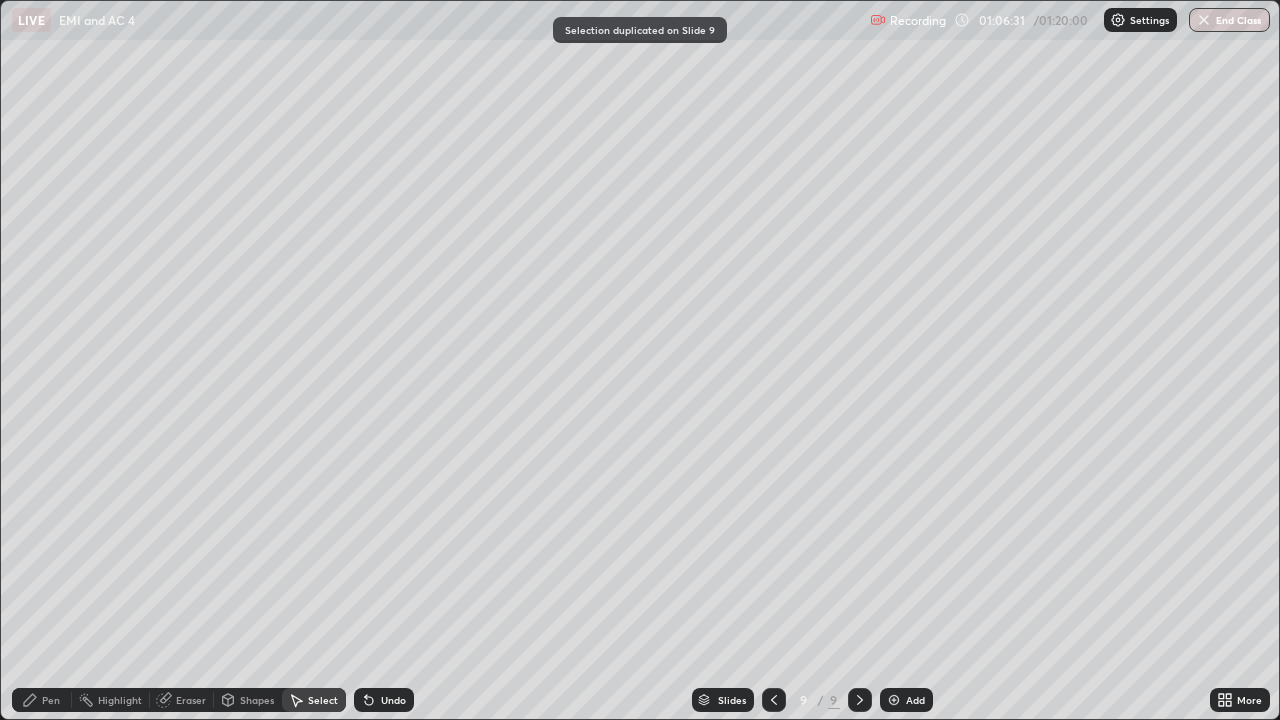 click 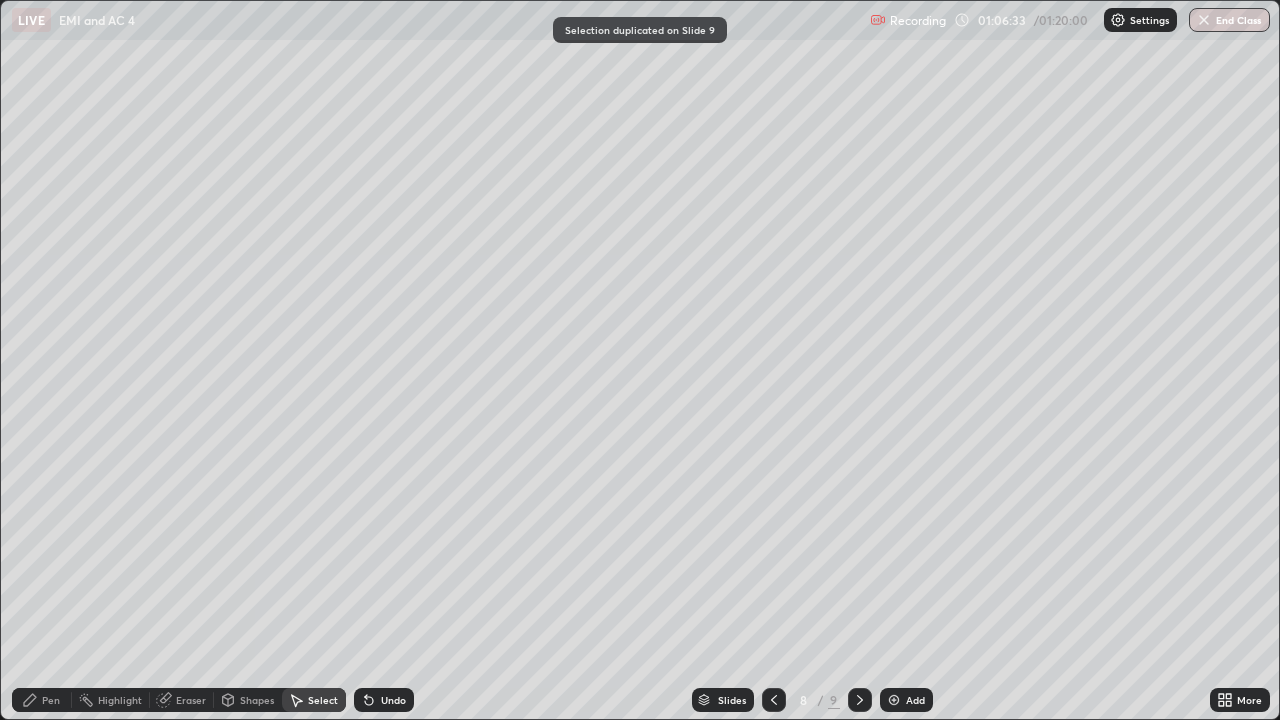 click on "Shapes" at bounding box center (257, 700) 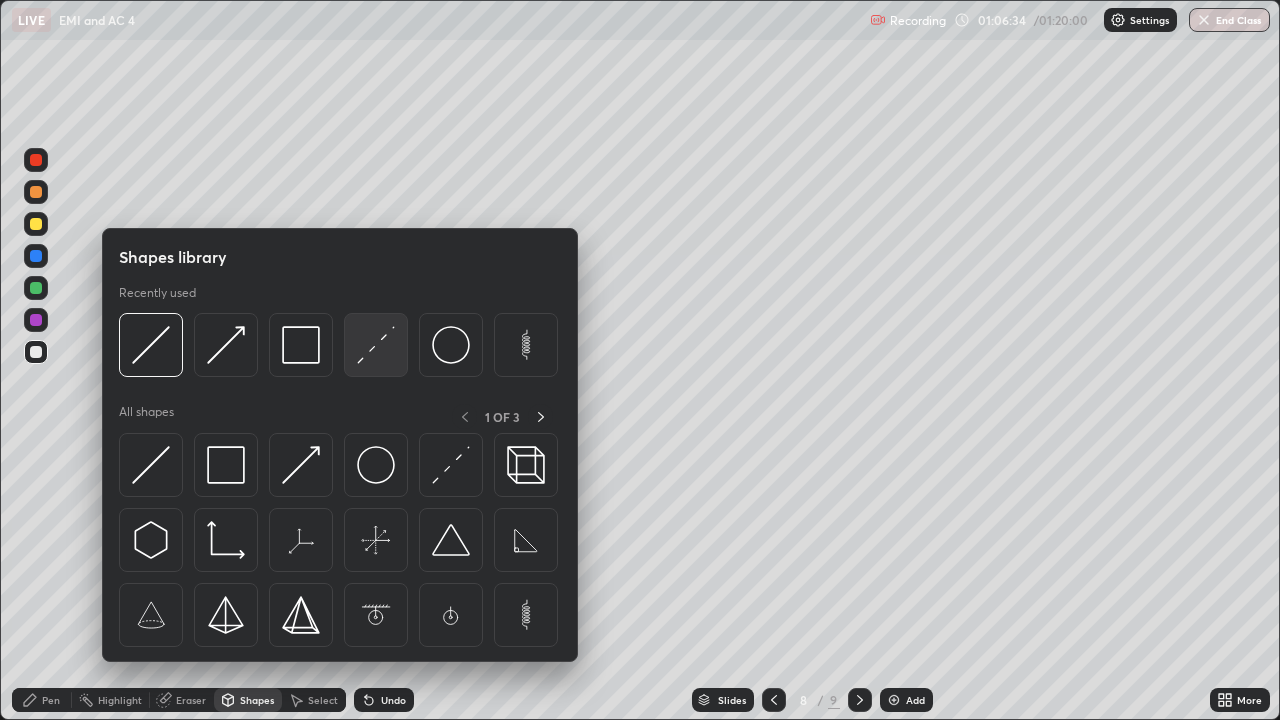 click at bounding box center [376, 345] 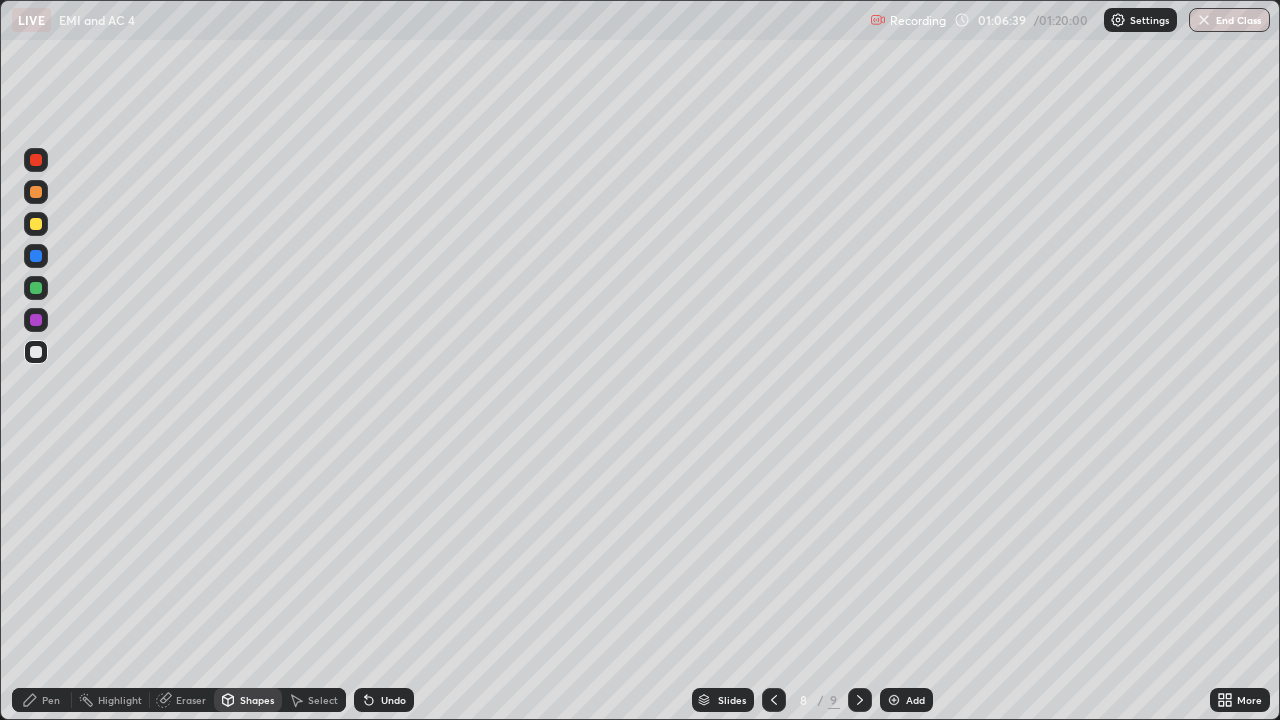 click 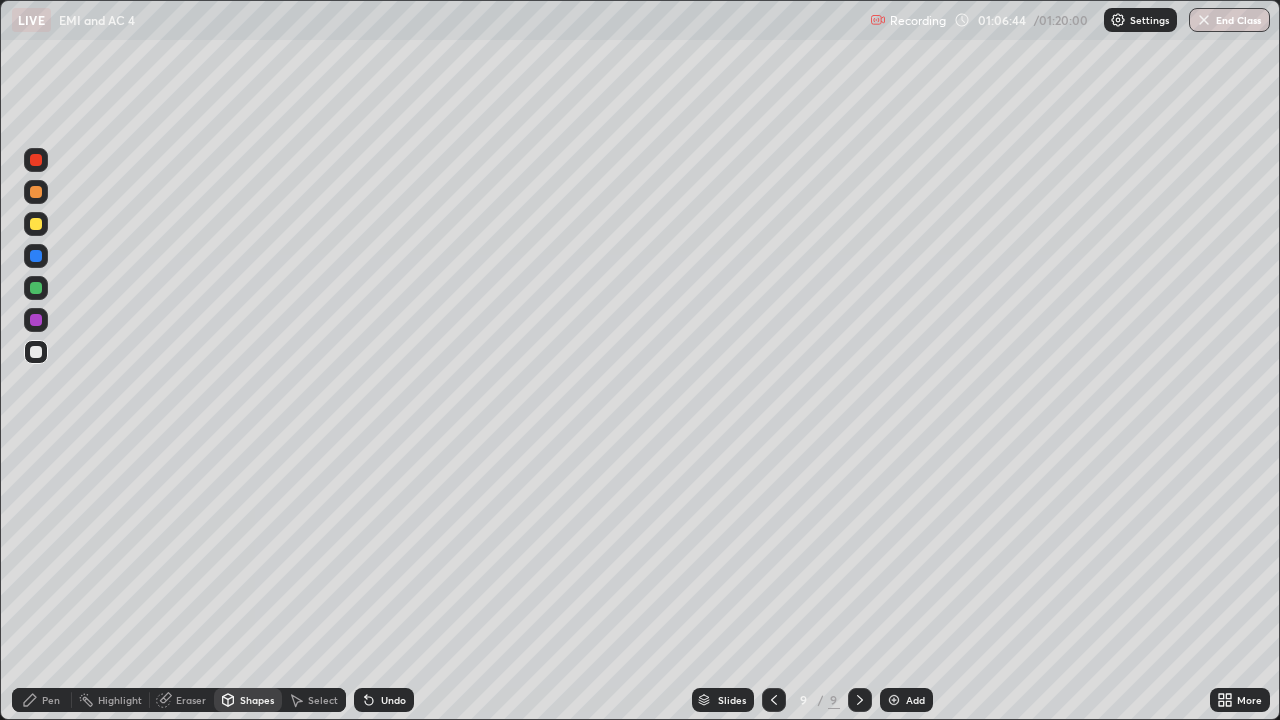 click on "Pen" at bounding box center (42, 700) 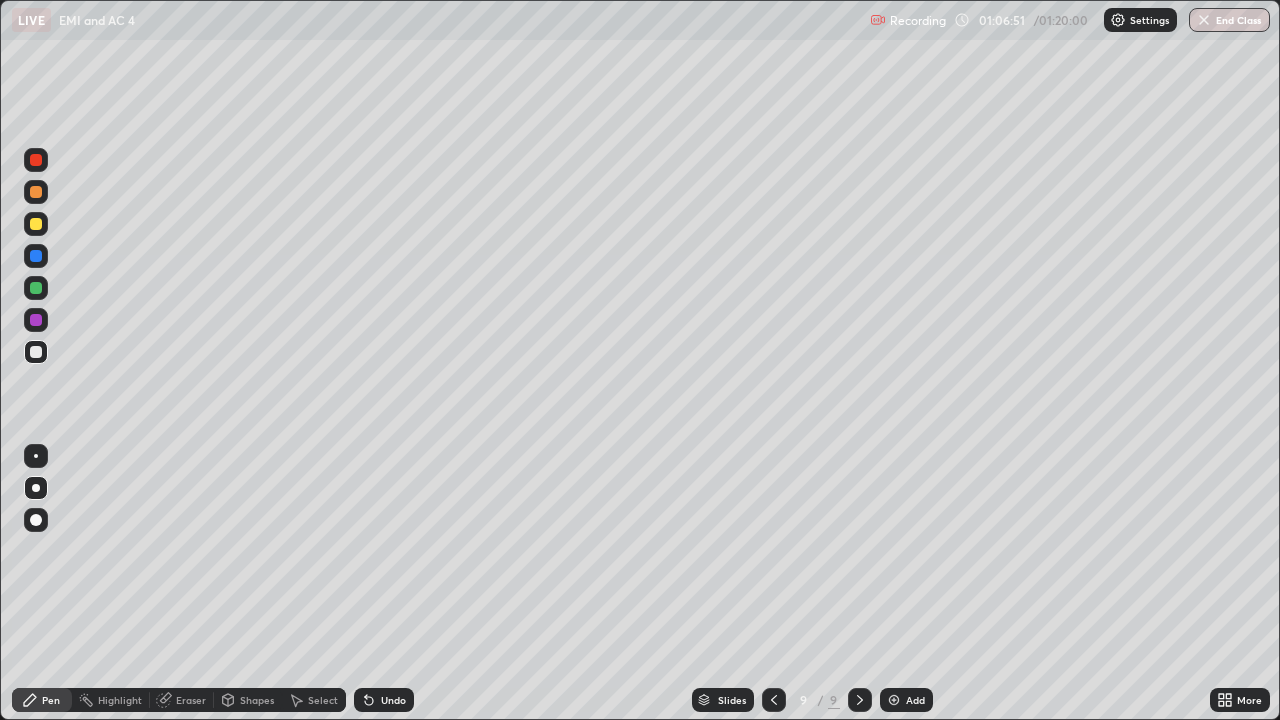 click 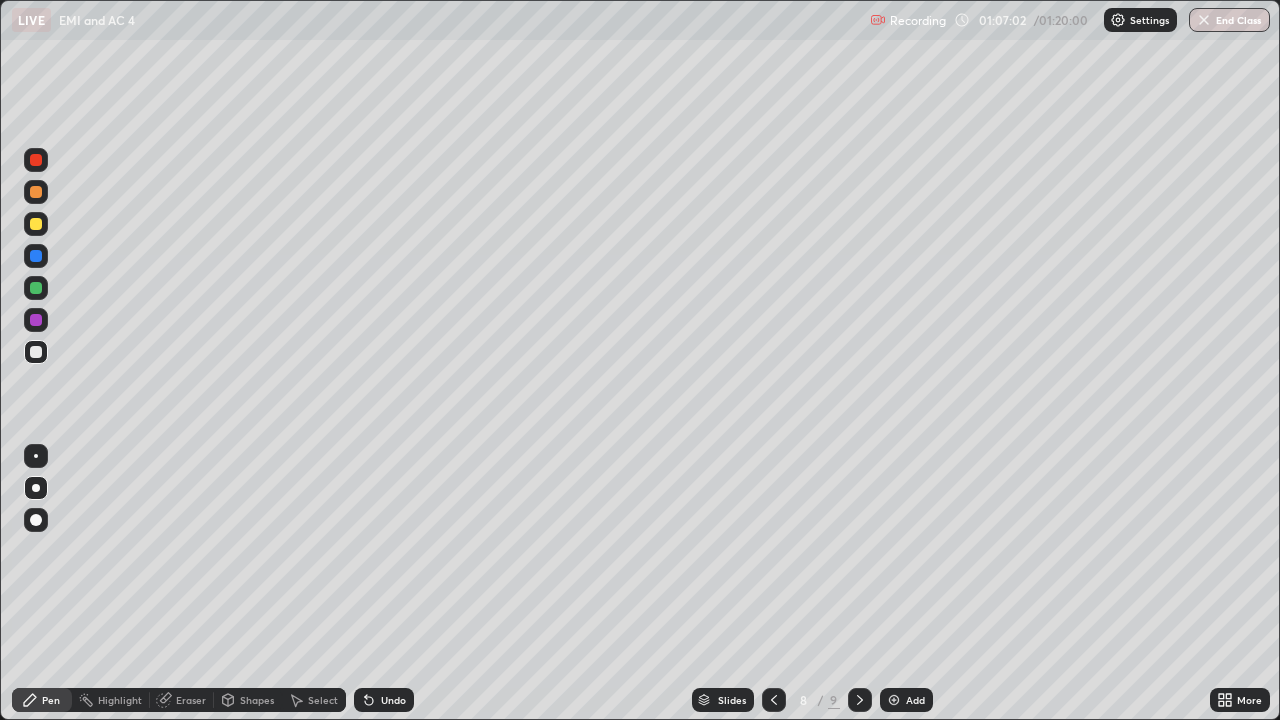 click on "Undo" at bounding box center (384, 700) 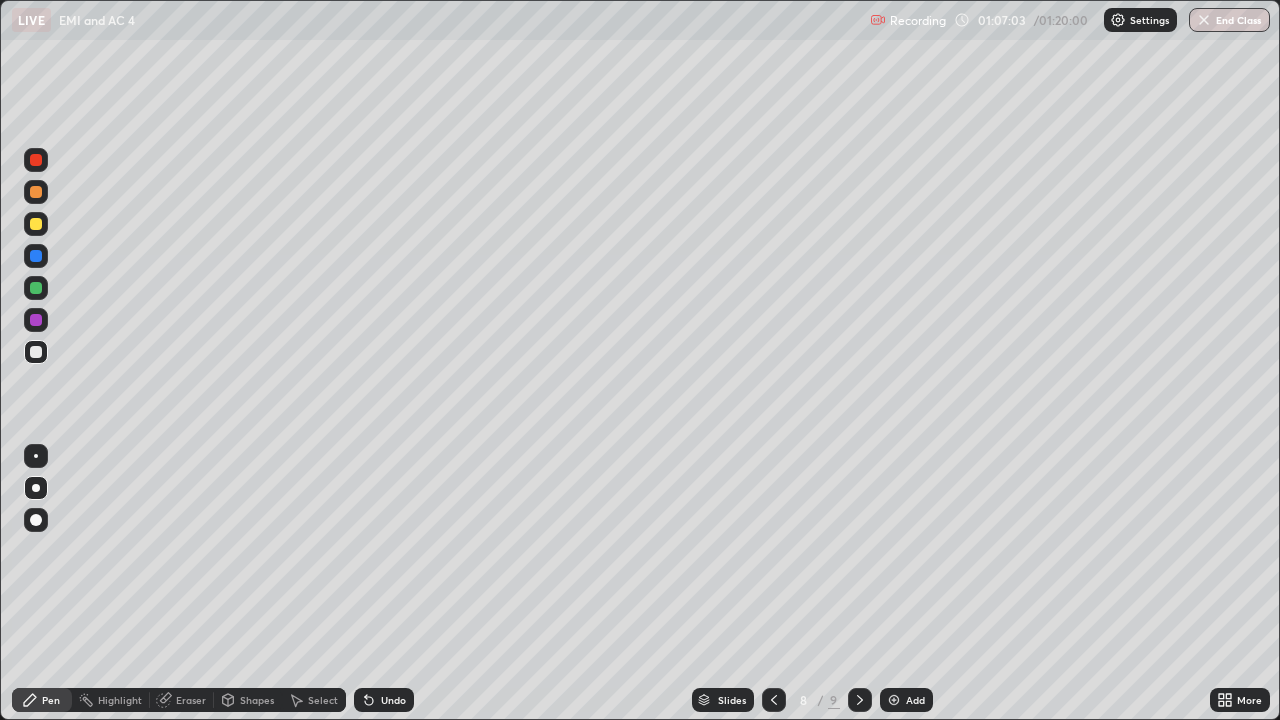 click on "Shapes" at bounding box center (257, 700) 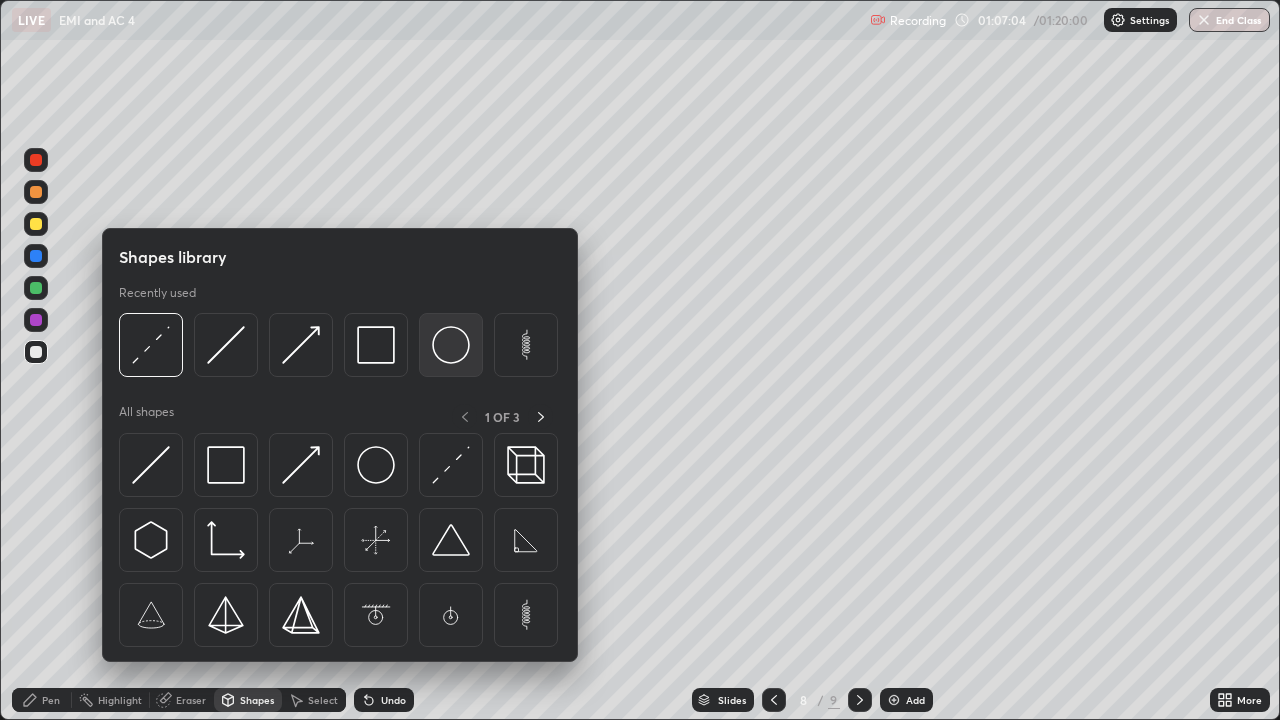 click at bounding box center [451, 345] 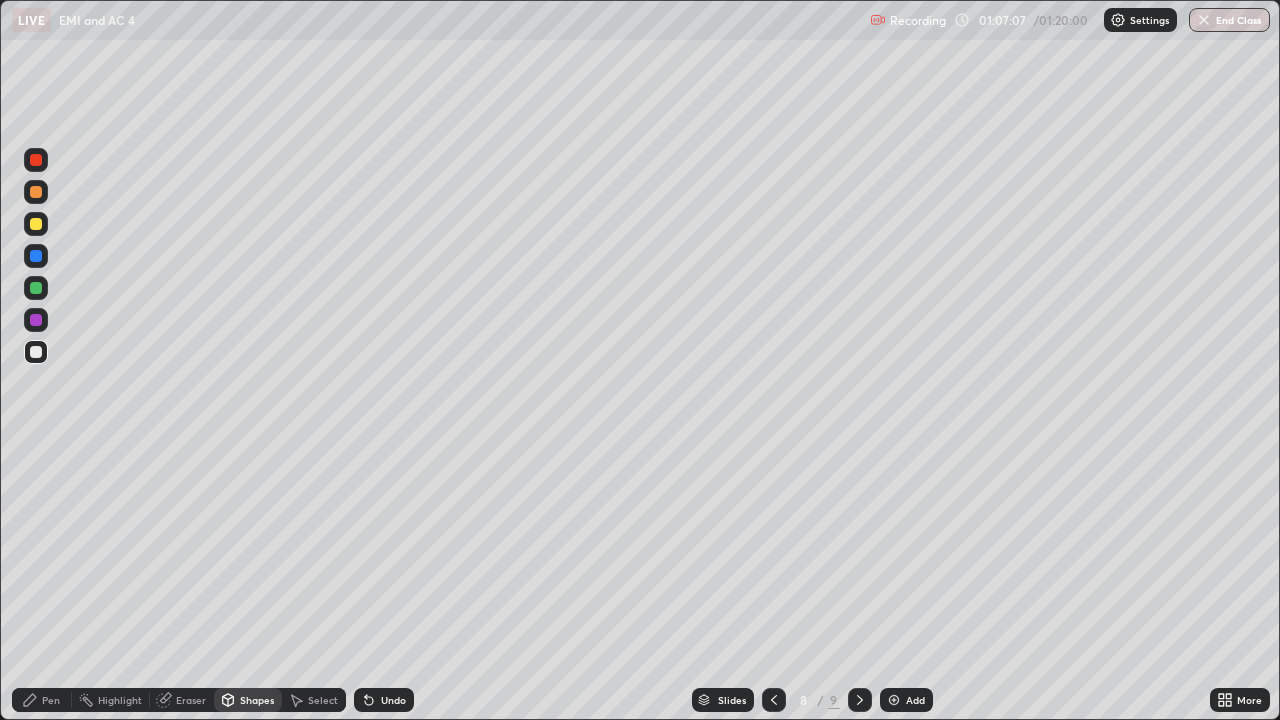 click on "Shapes" at bounding box center (257, 700) 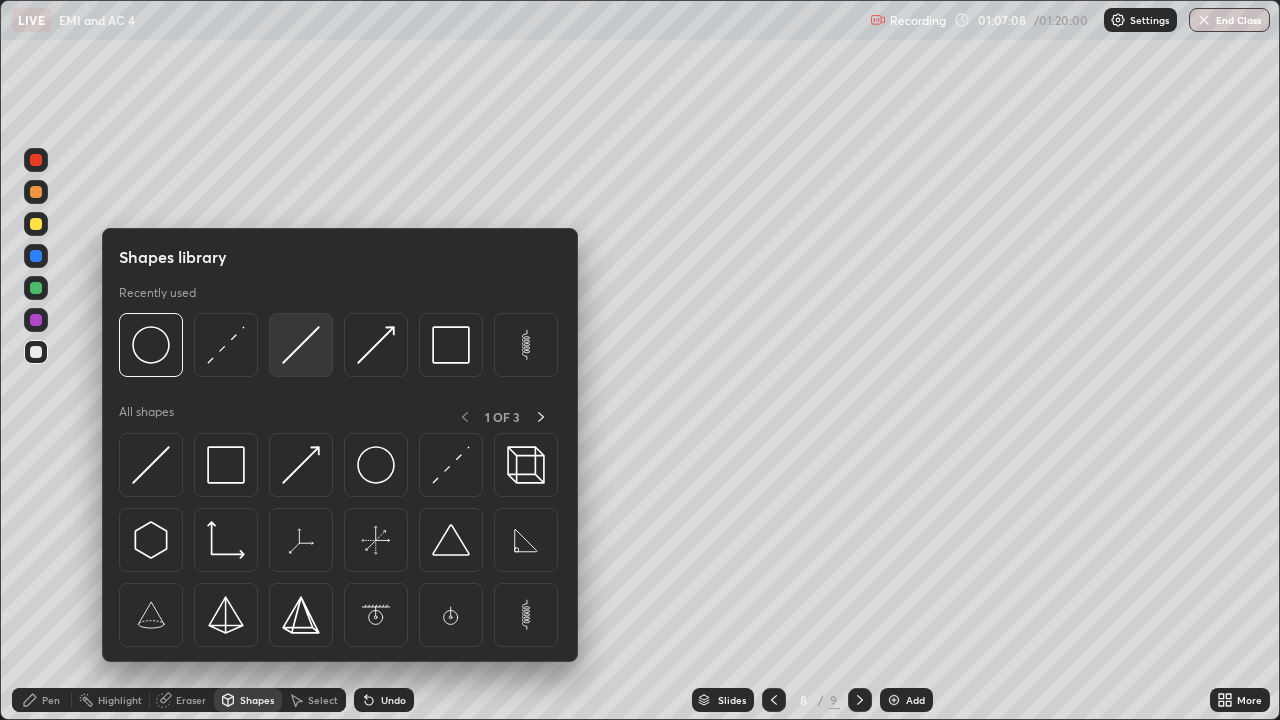 click at bounding box center (301, 345) 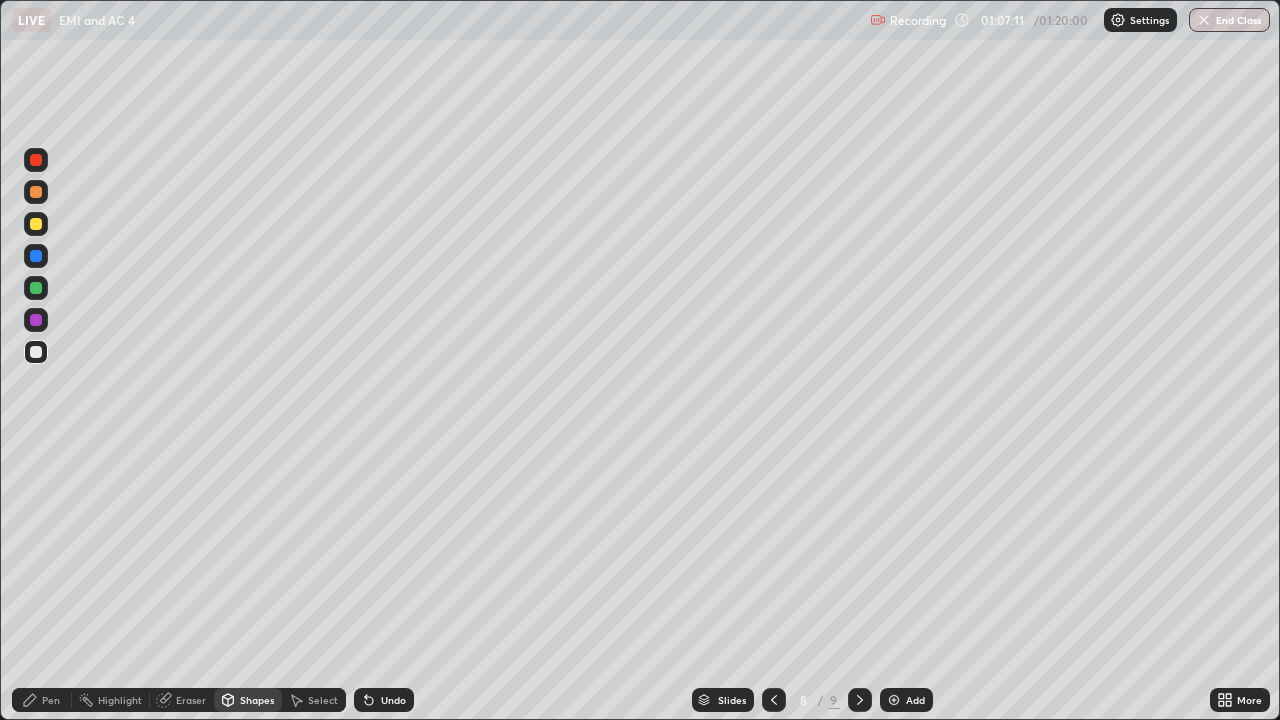 click on "Eraser" at bounding box center [191, 700] 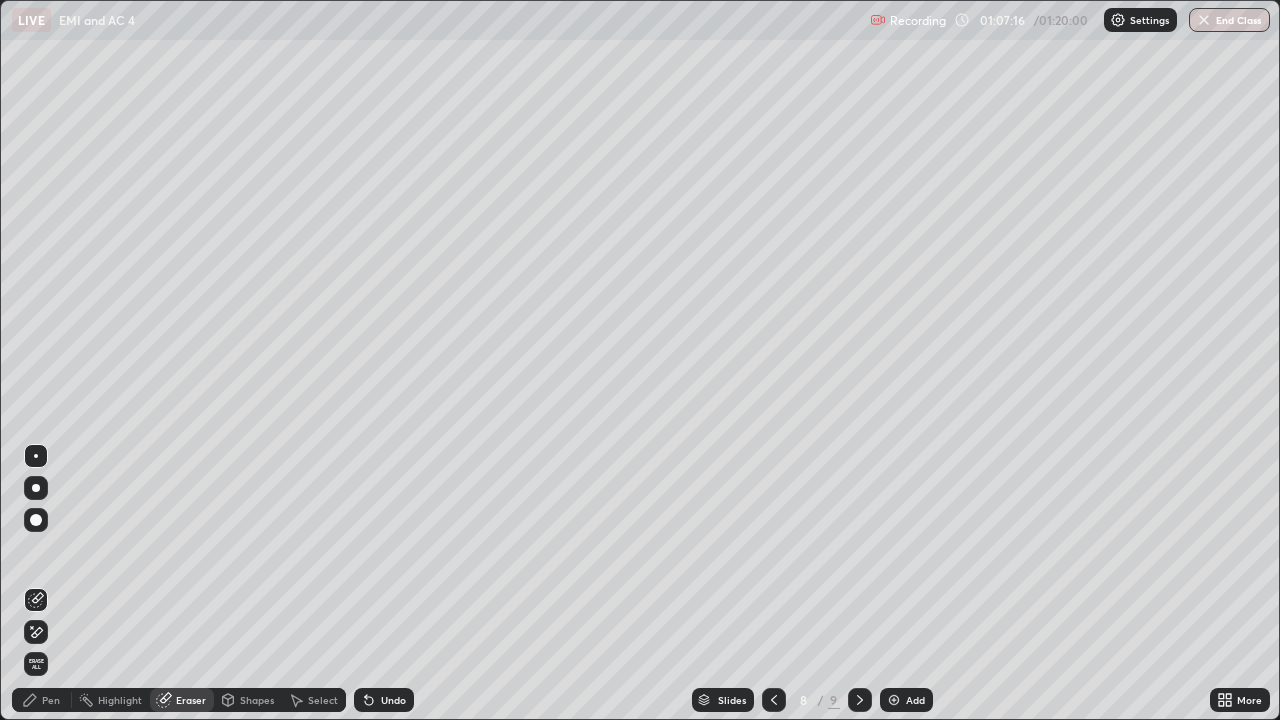 click on "Select" at bounding box center (323, 700) 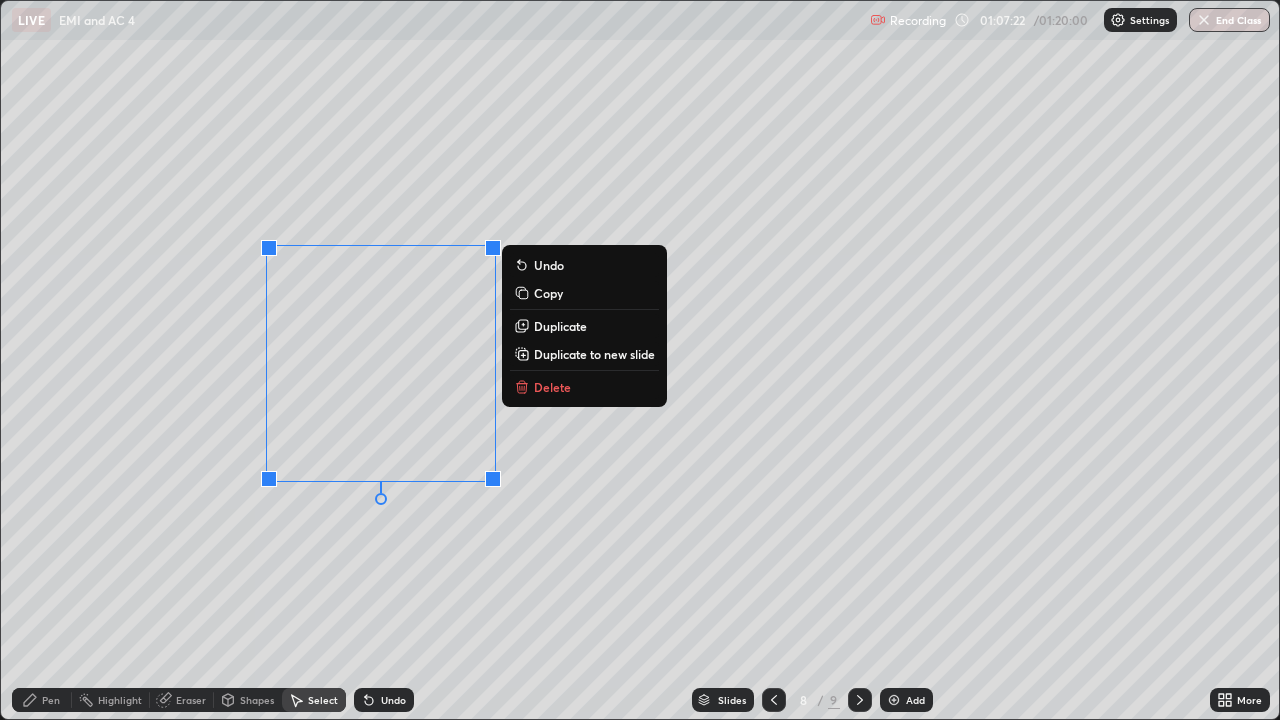 click on "Pen" at bounding box center [51, 700] 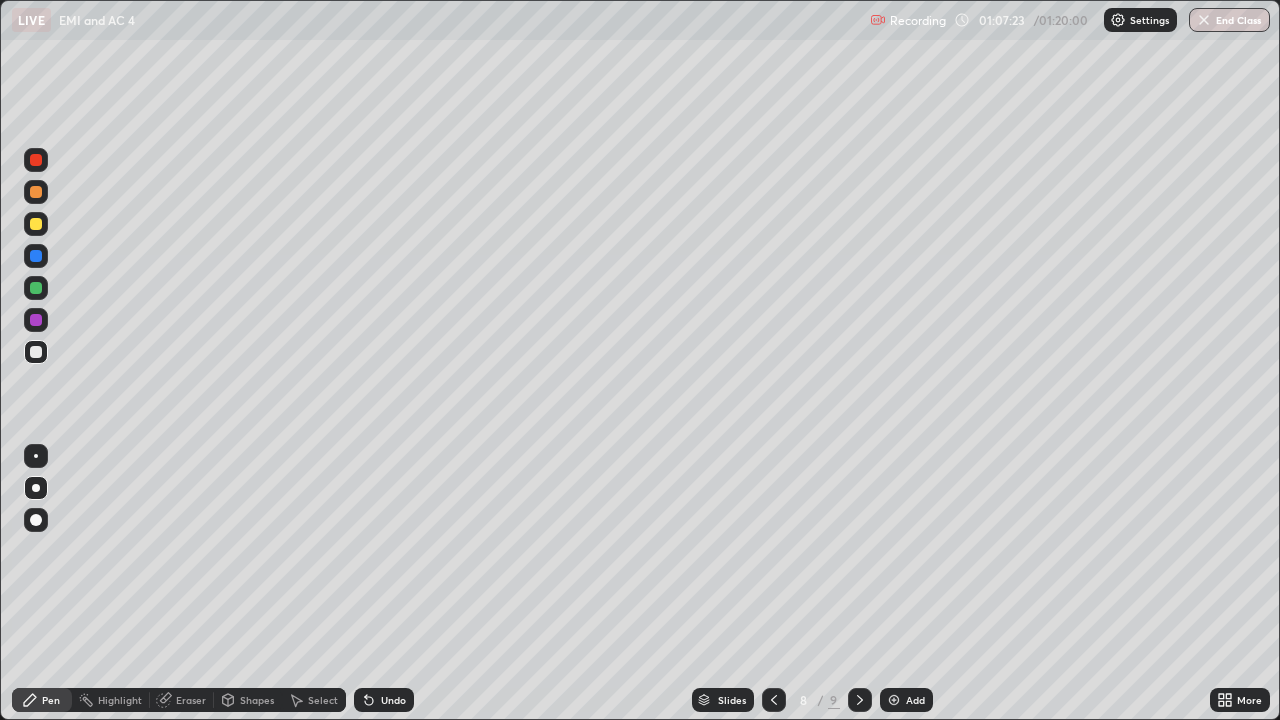 click at bounding box center [36, 224] 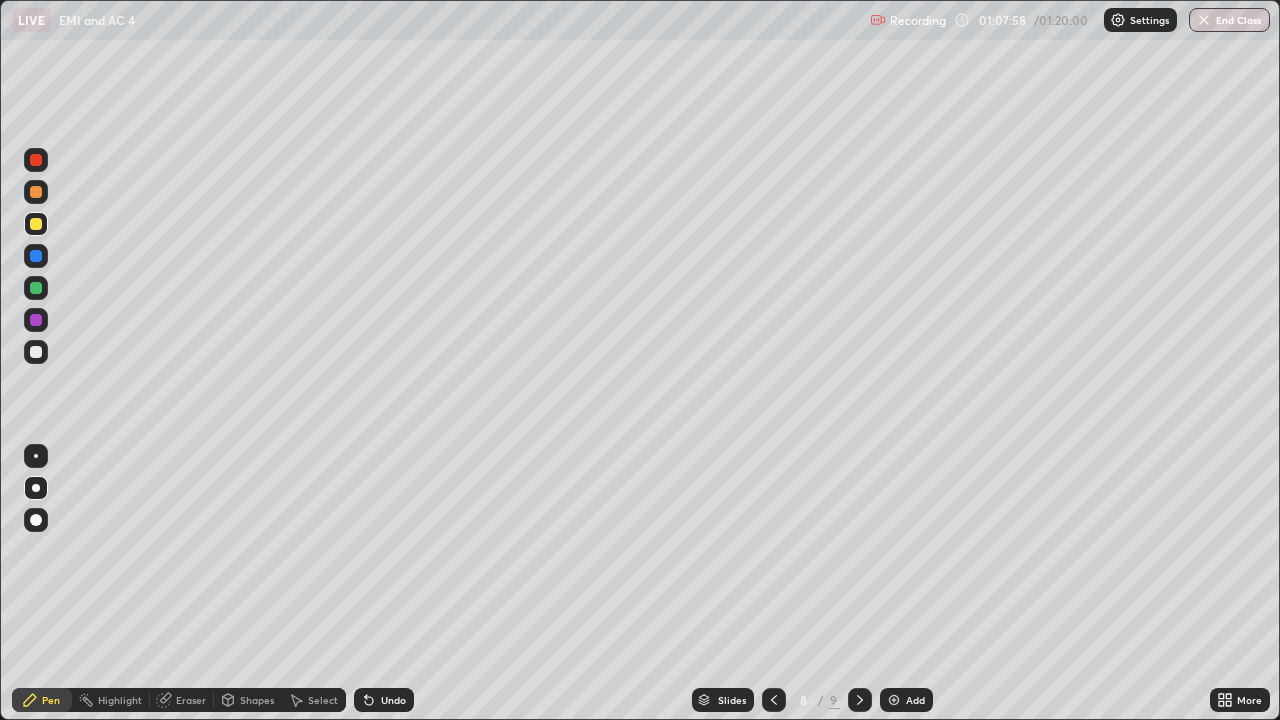 click at bounding box center [36, 352] 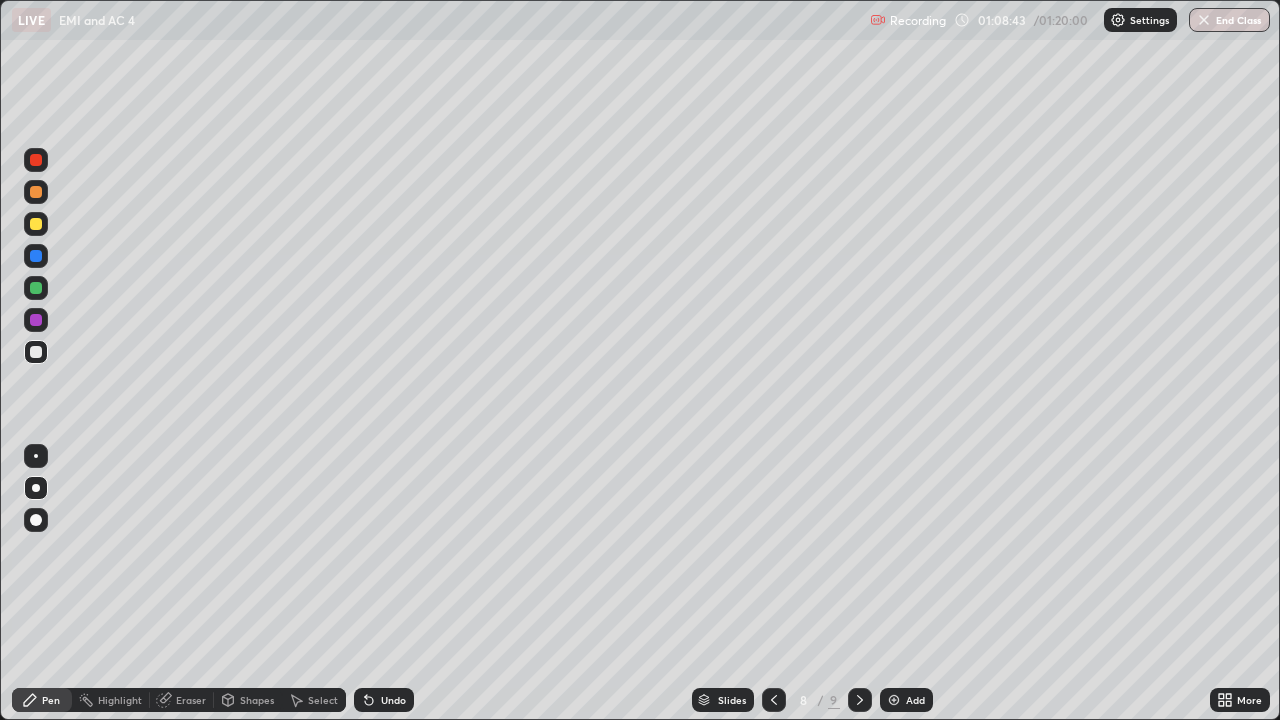 click at bounding box center [36, 224] 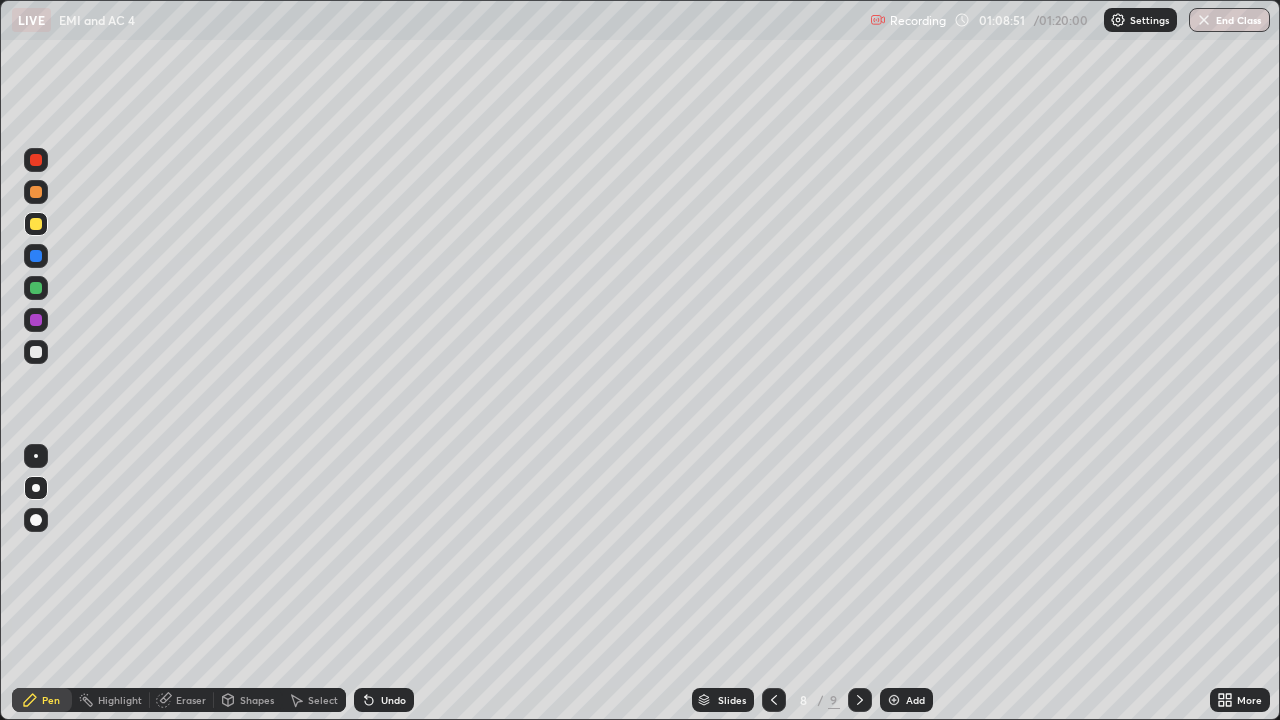 click at bounding box center [36, 288] 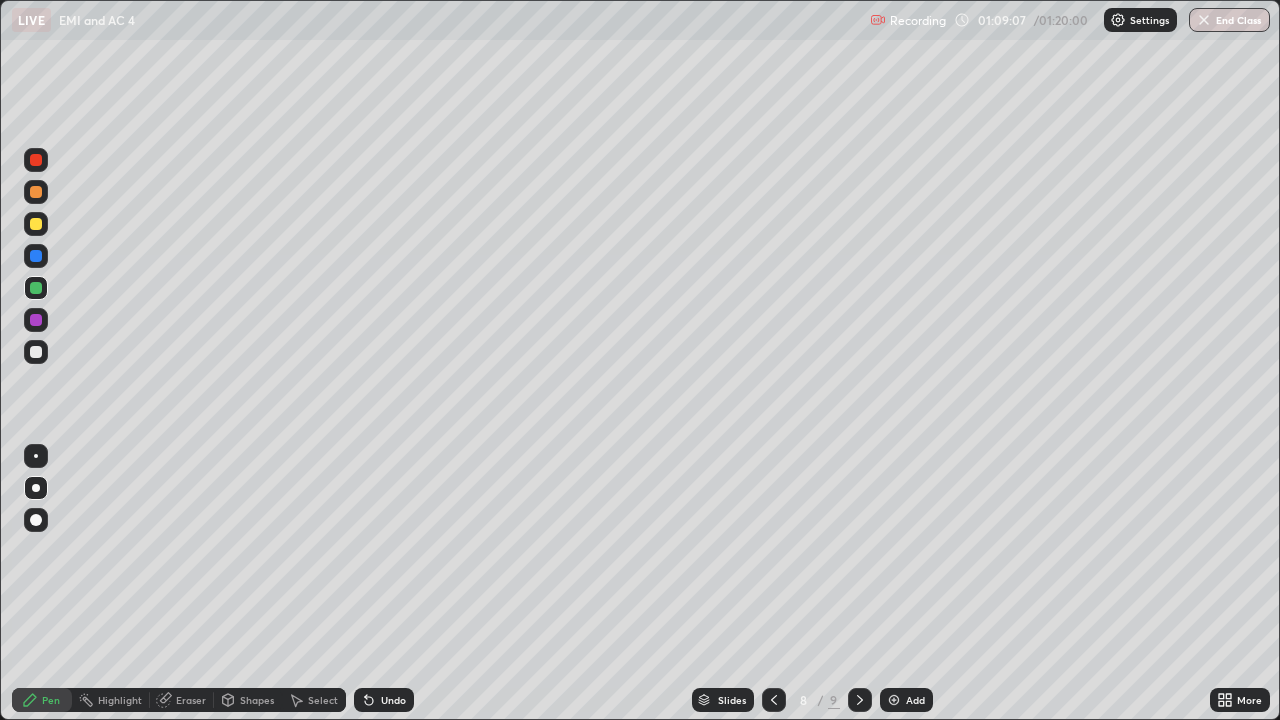 click at bounding box center (36, 320) 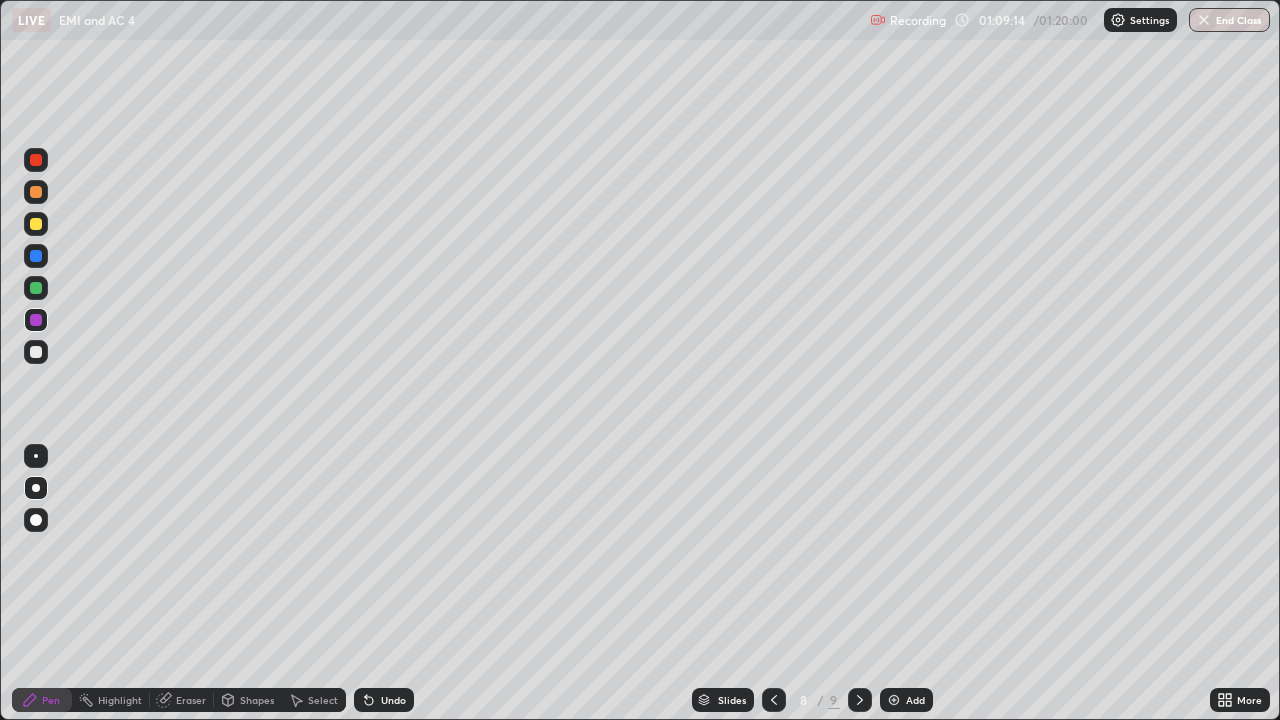 click at bounding box center [36, 352] 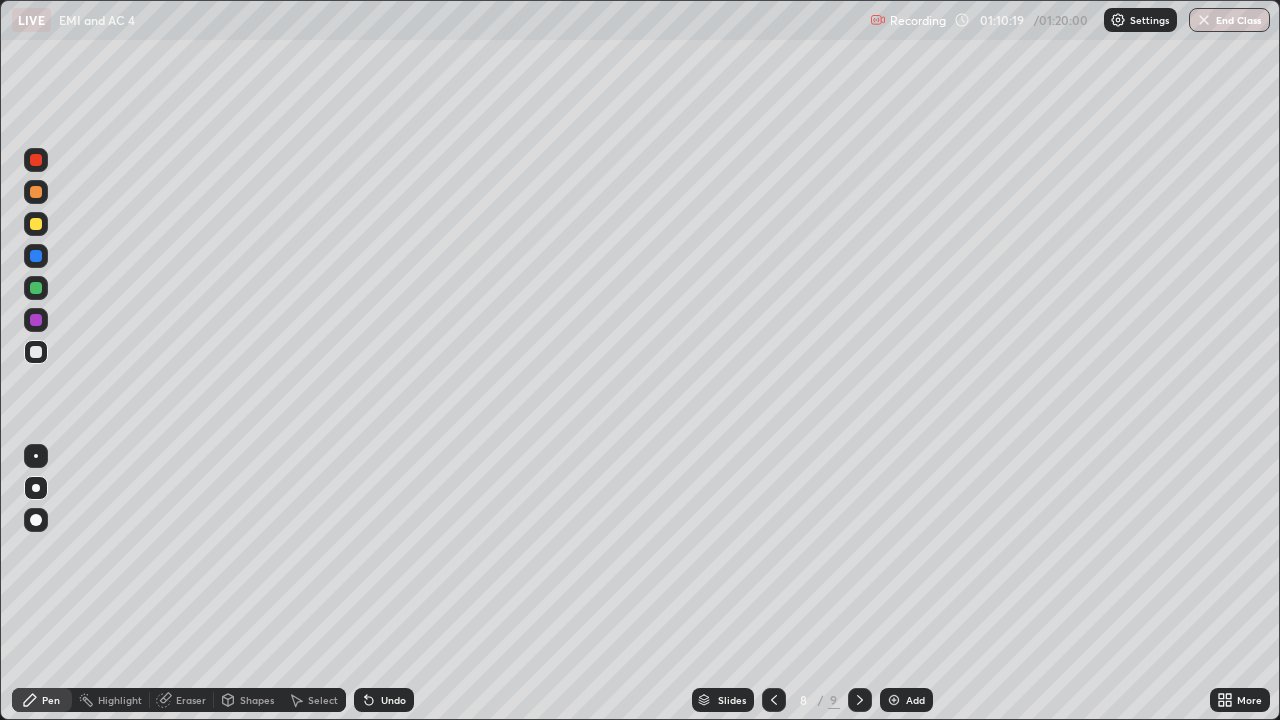 click 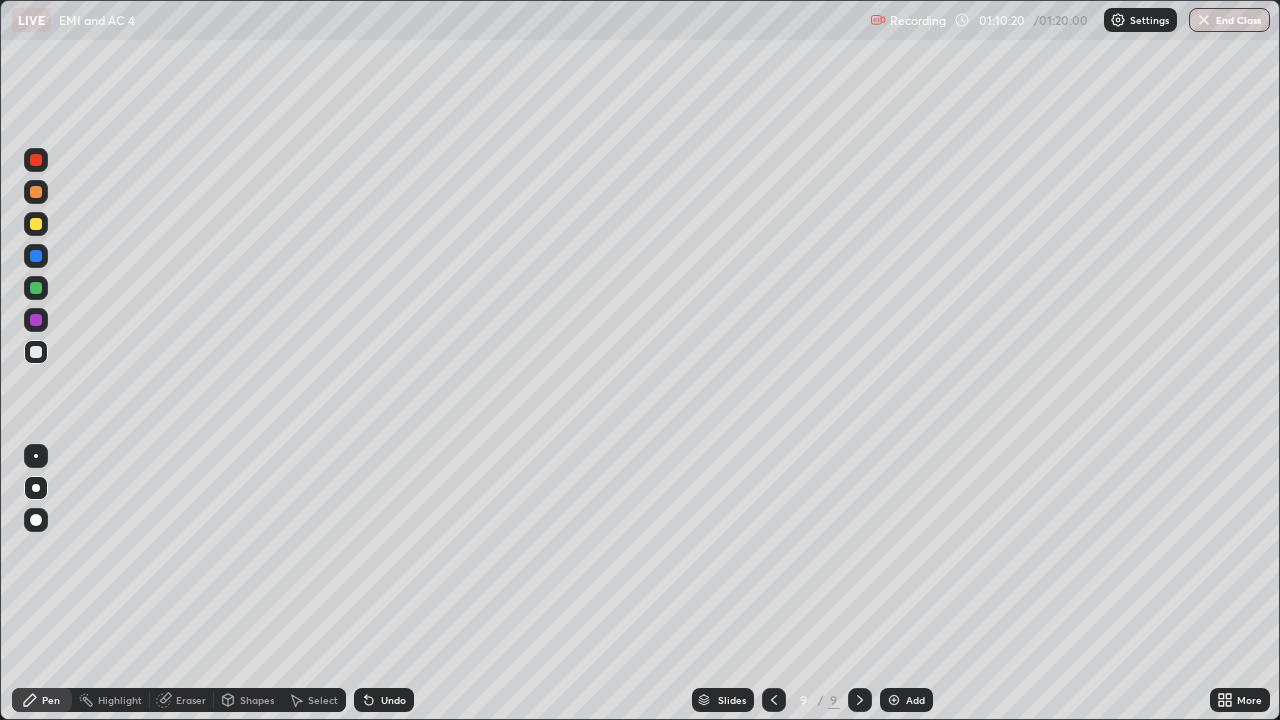 click on "Shapes" at bounding box center [257, 700] 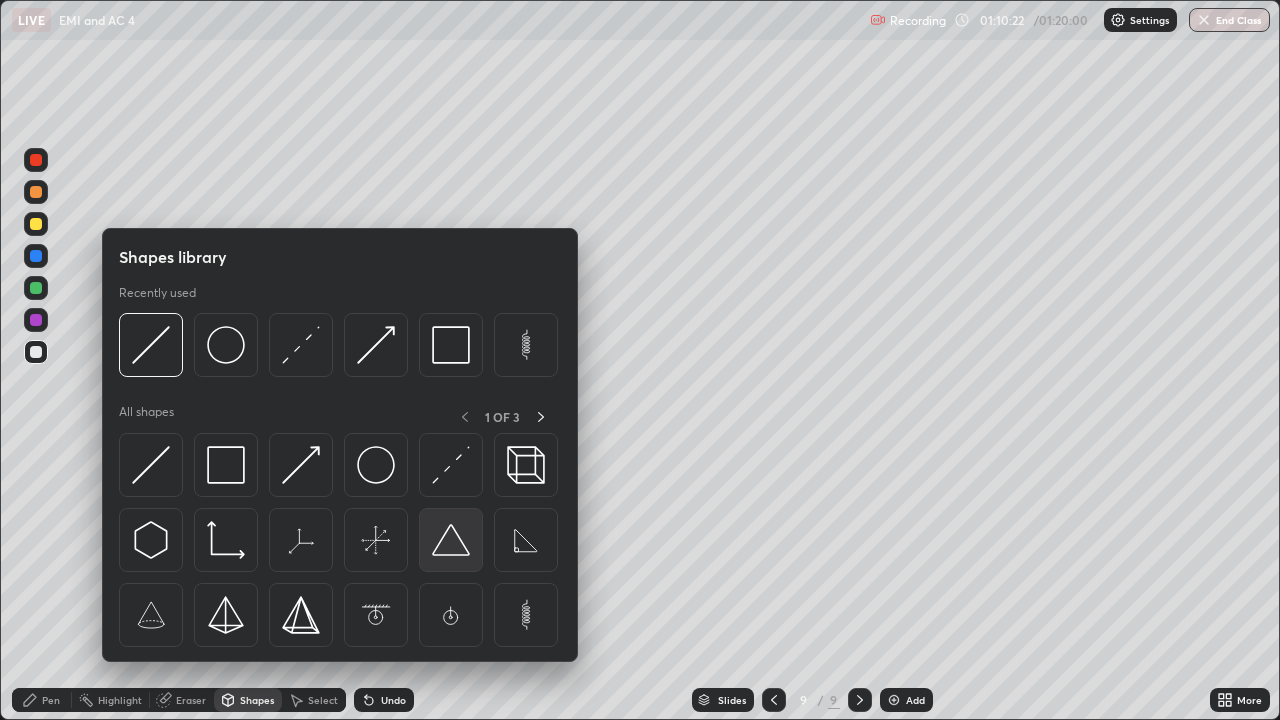click at bounding box center [451, 540] 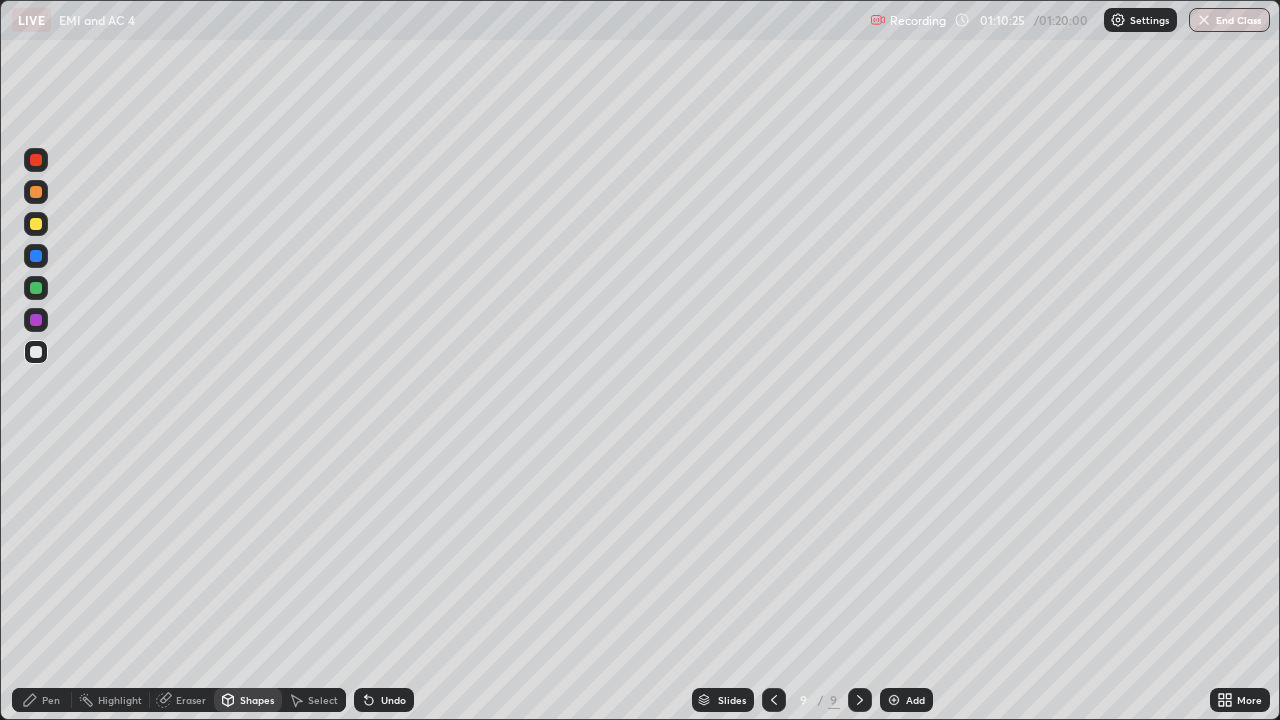 click on "Select" at bounding box center [323, 700] 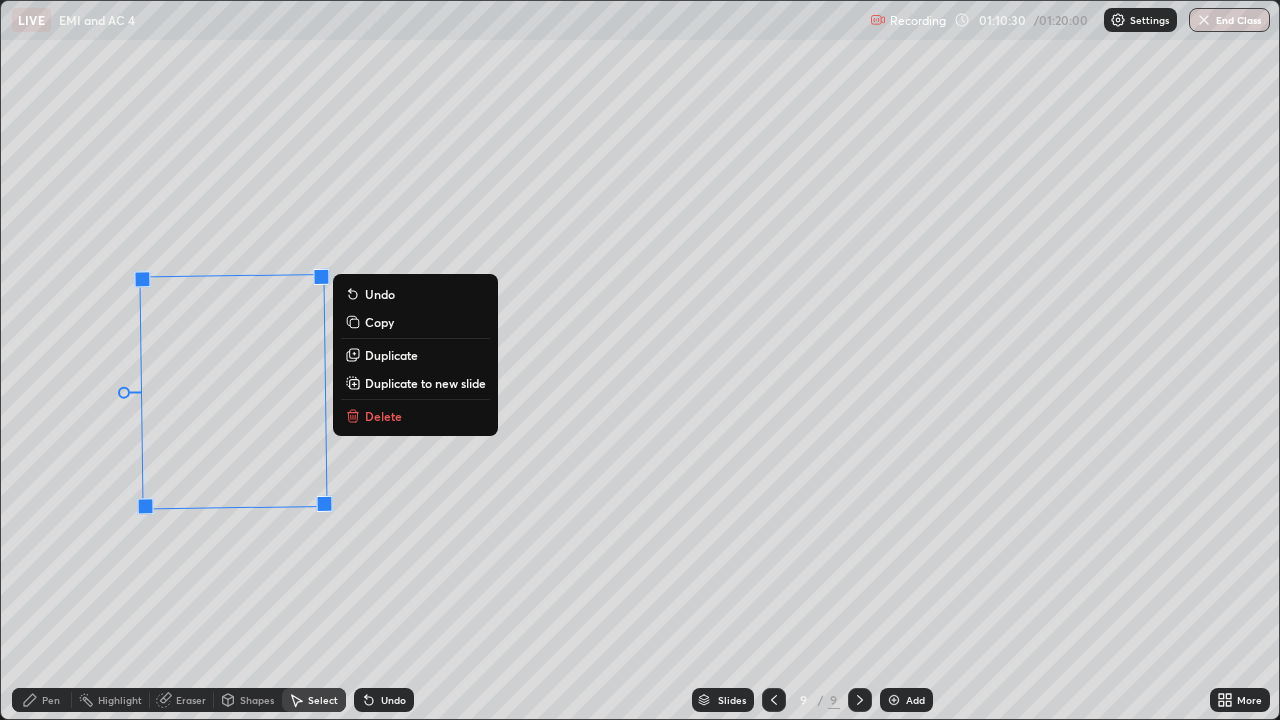 click on "89 ° Undo Copy Duplicate Duplicate to new slide Delete" at bounding box center (640, 360) 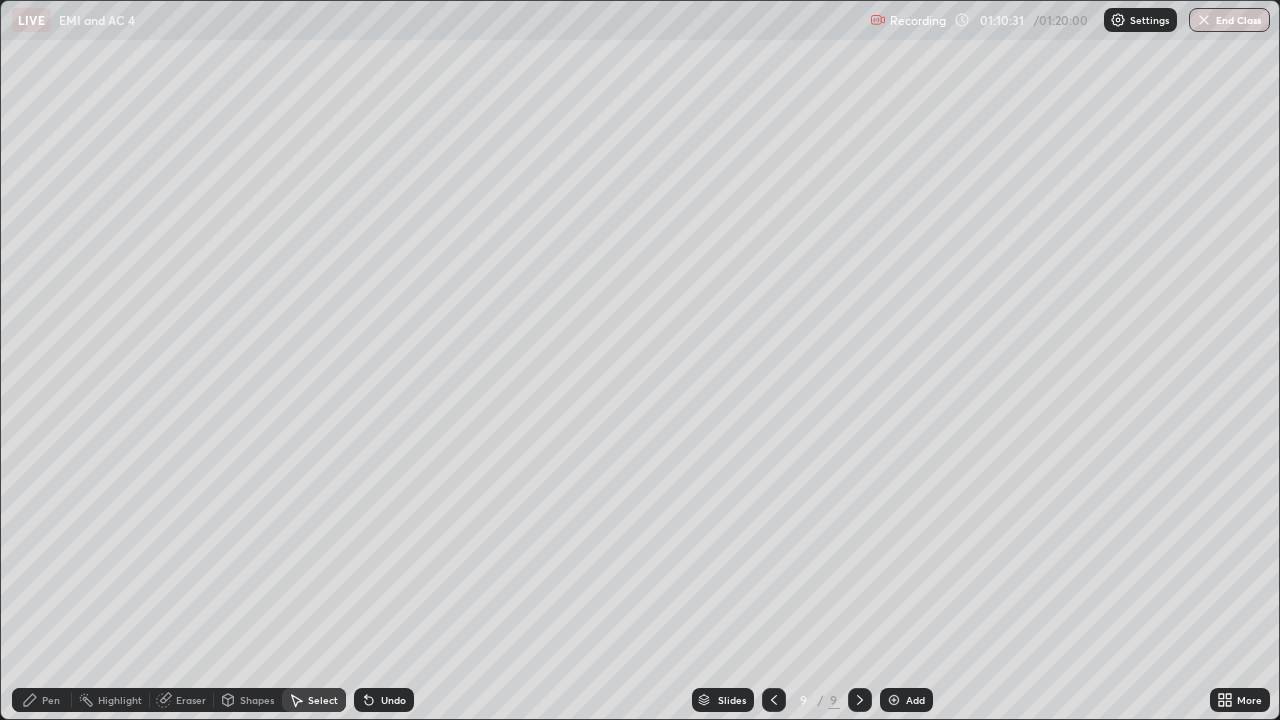 click on "Shapes" at bounding box center (248, 700) 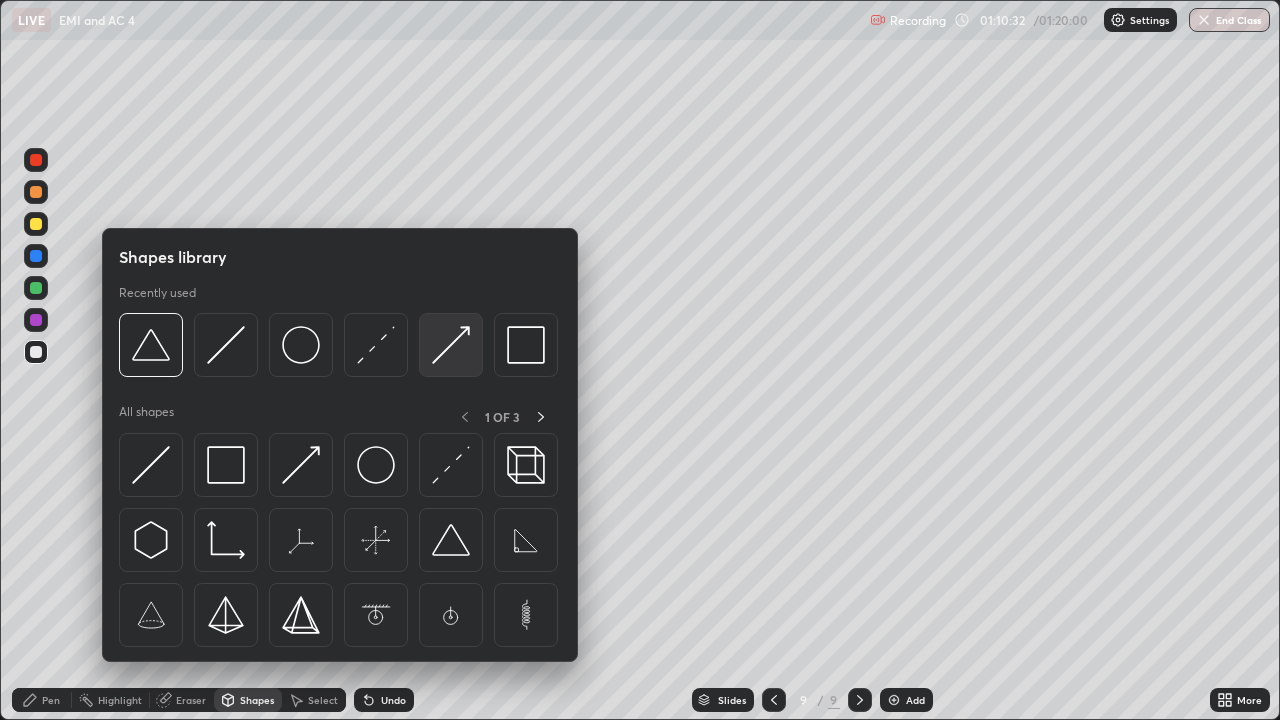 click at bounding box center (451, 345) 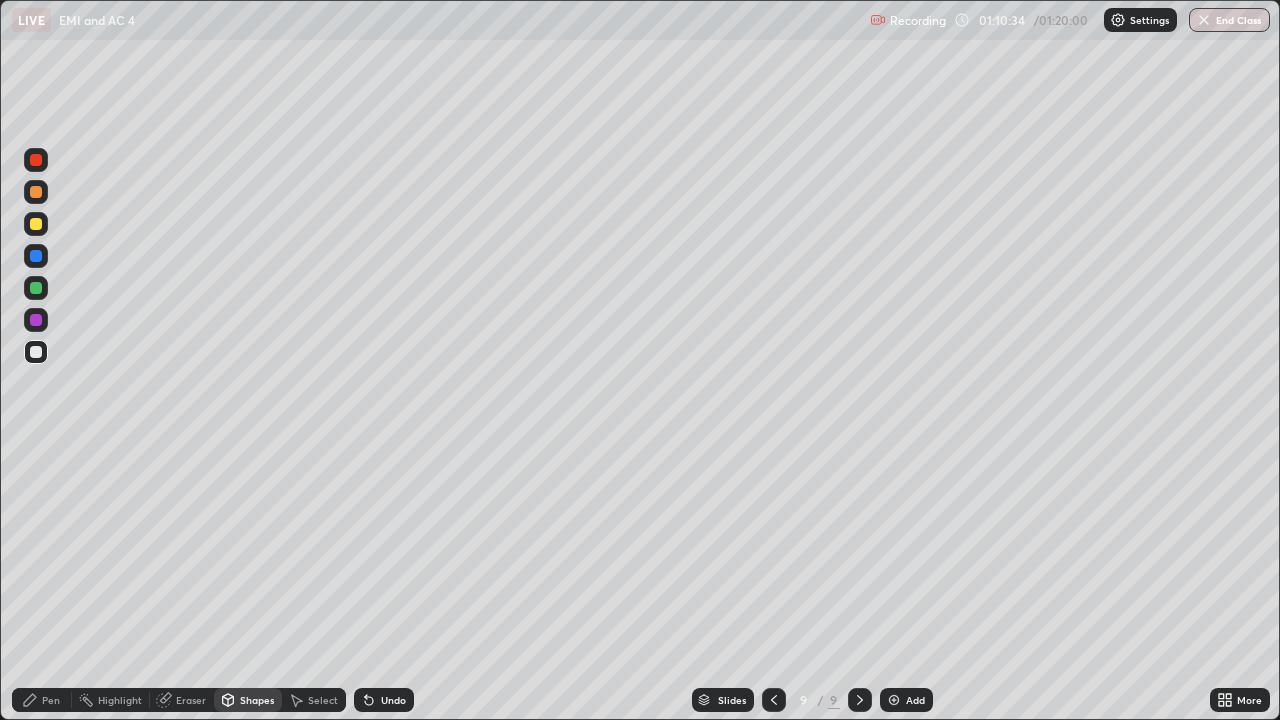 click on "Pen" at bounding box center (42, 700) 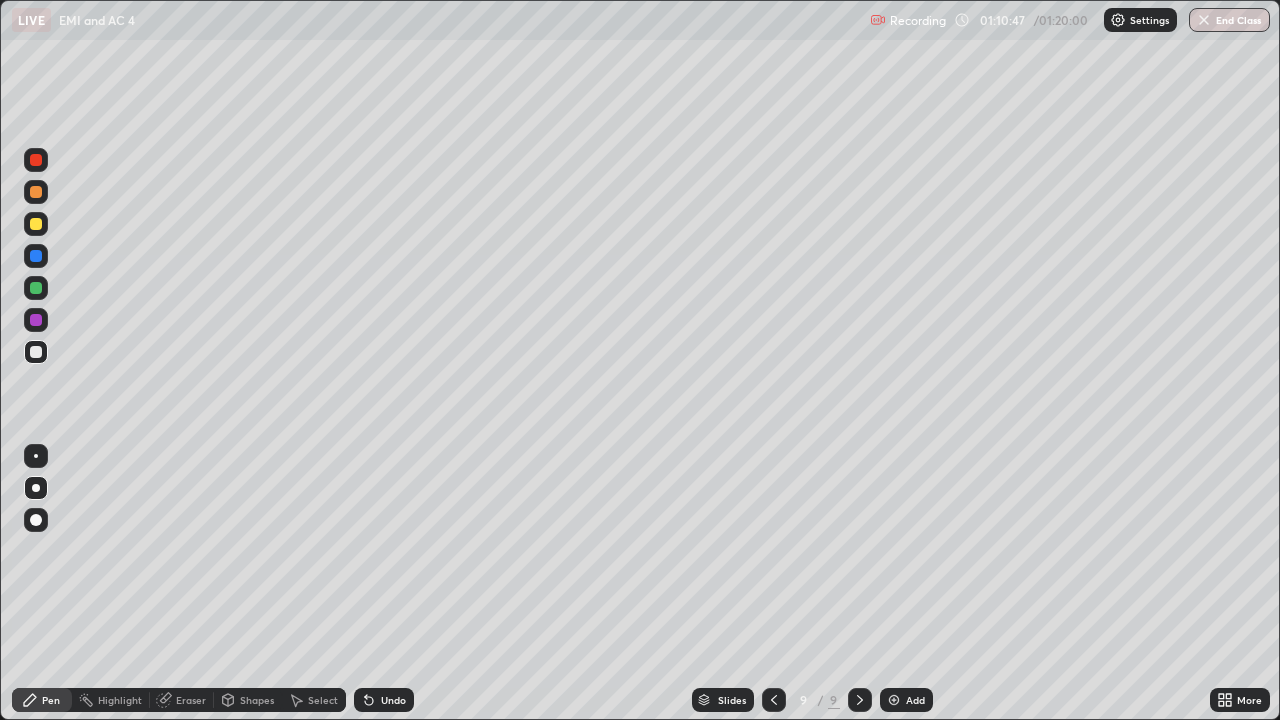 click 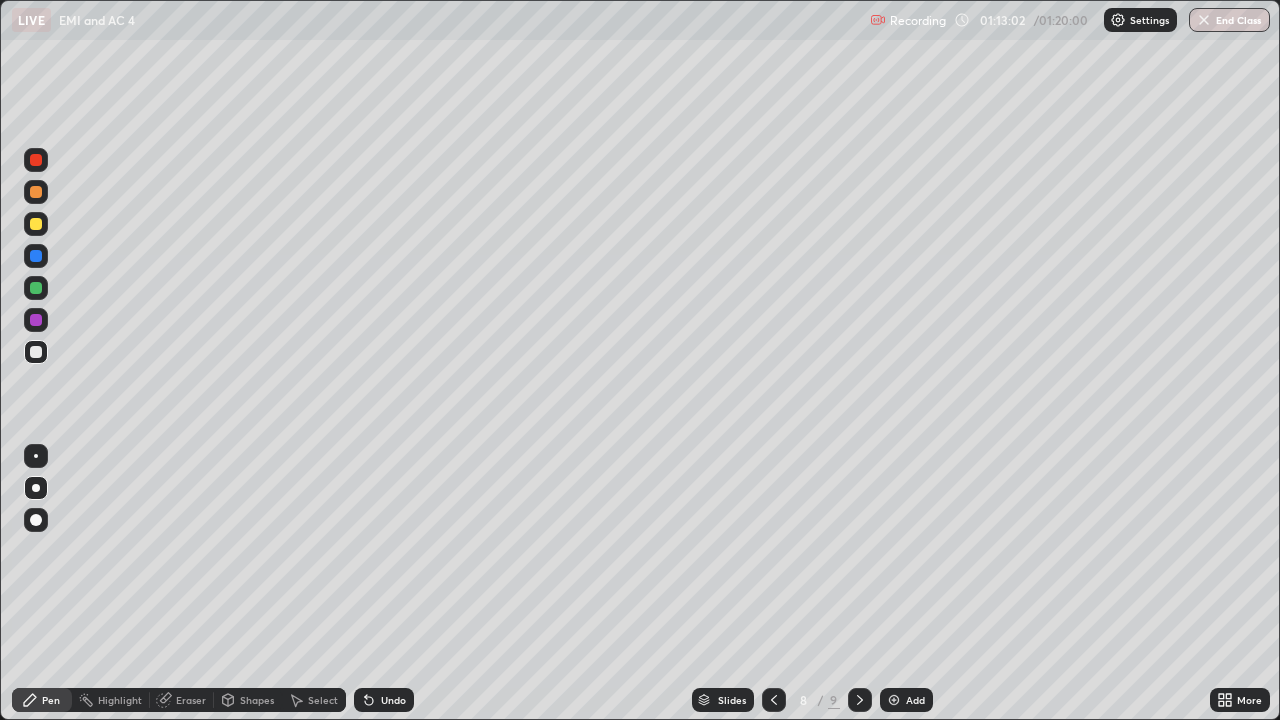click 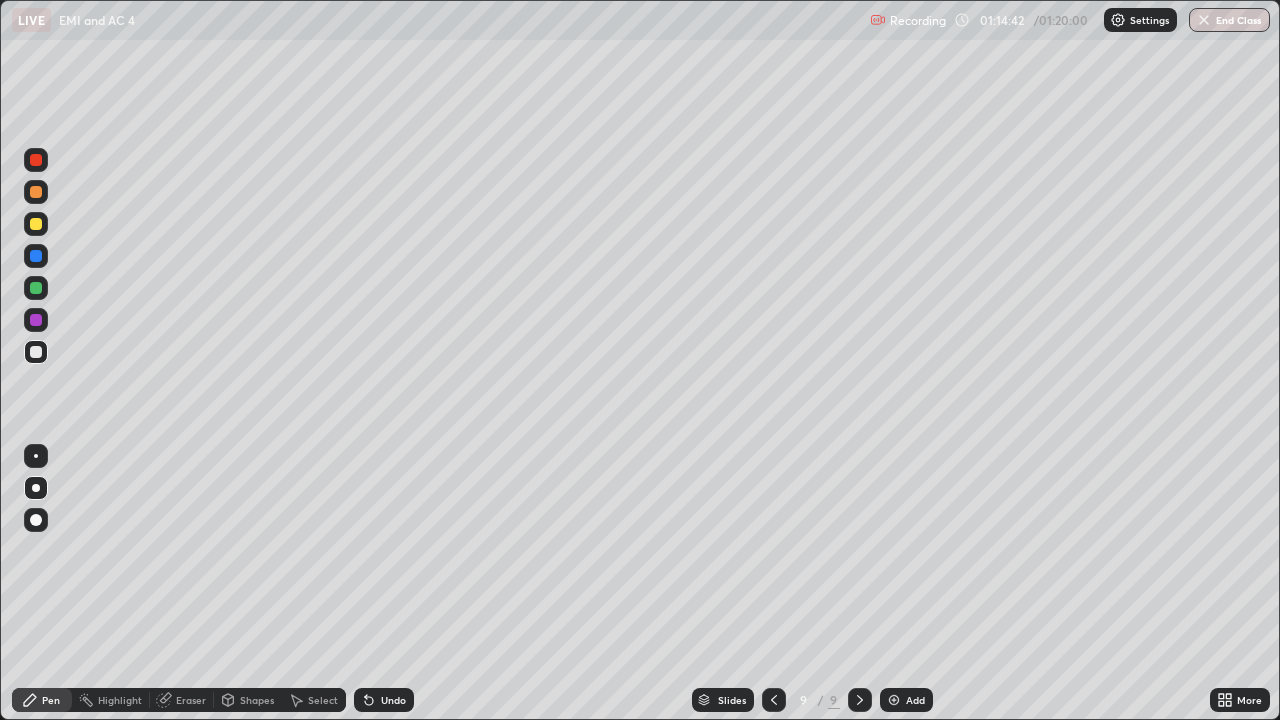 click 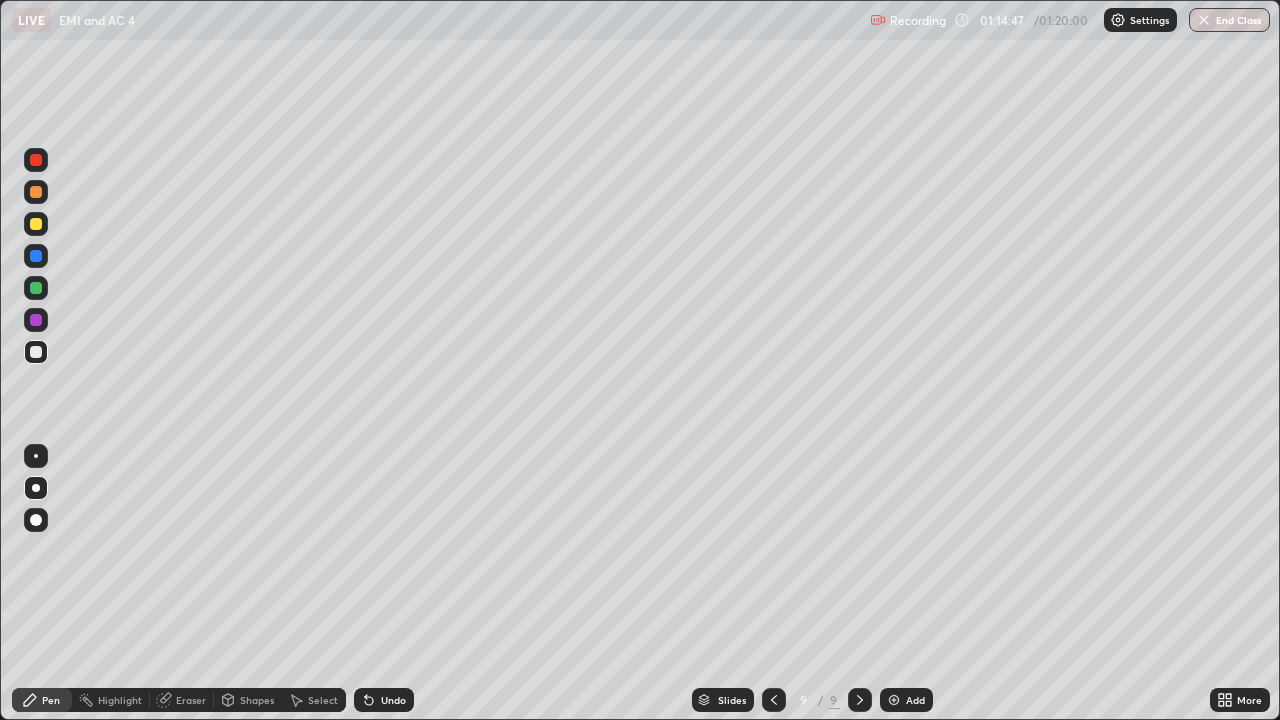 click on "Slides 9 / 9 Add" at bounding box center (812, 700) 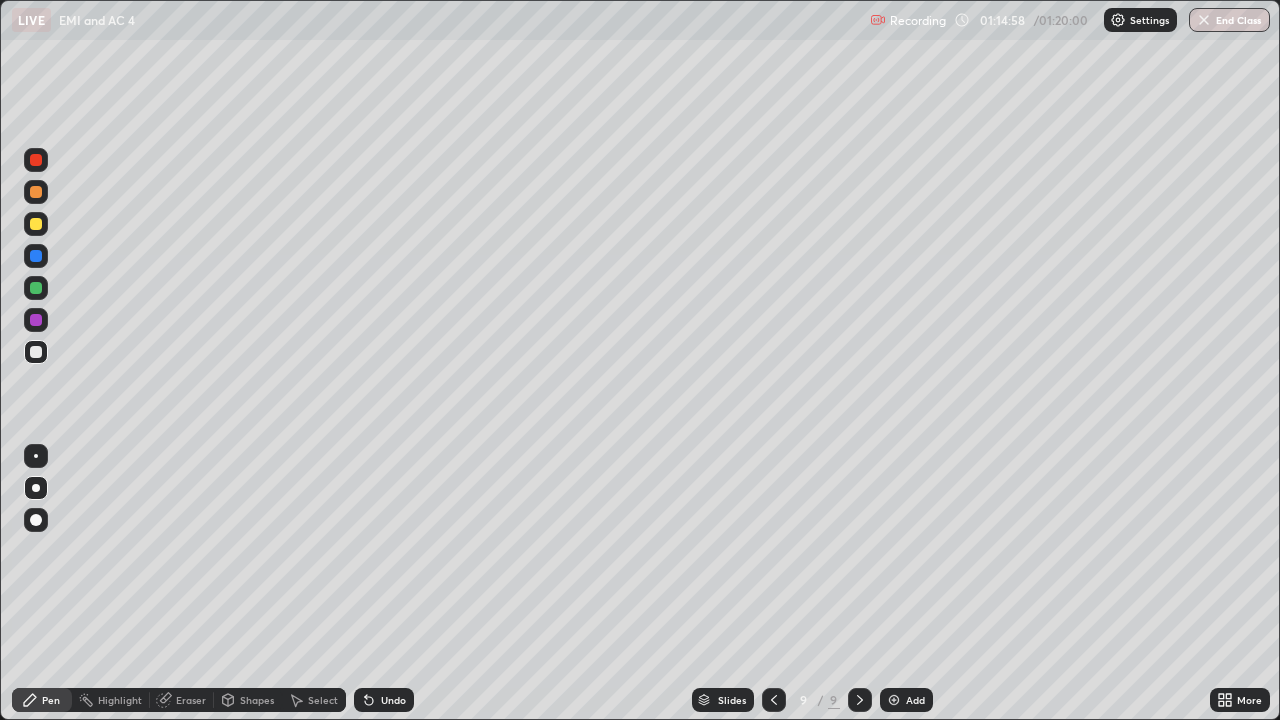click on "End Class" at bounding box center (1229, 20) 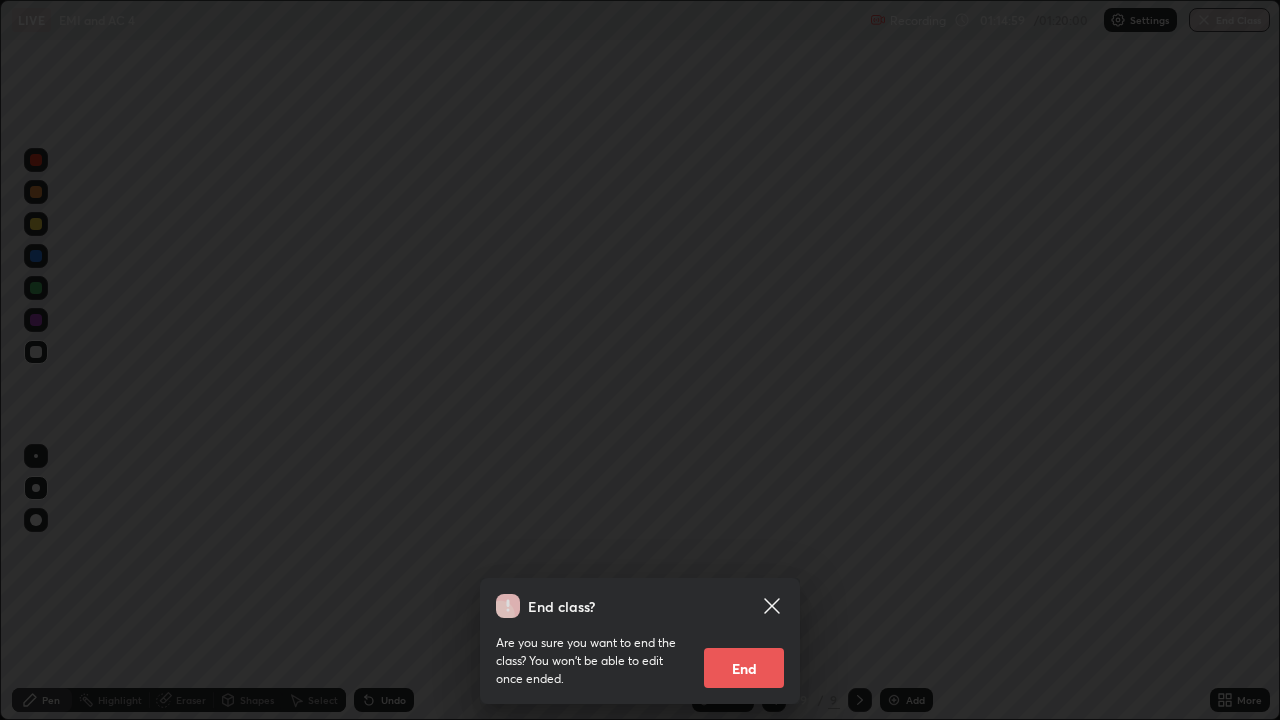 click on "End" at bounding box center (744, 668) 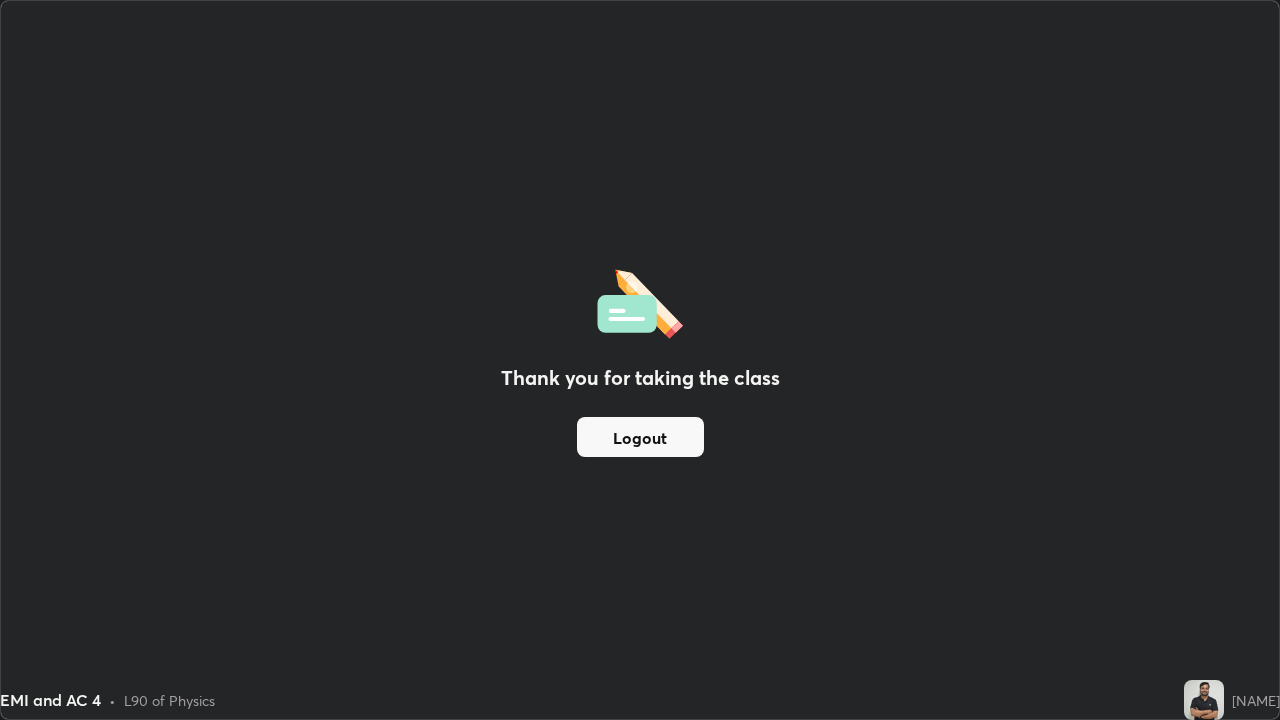click on "Logout" at bounding box center [640, 437] 